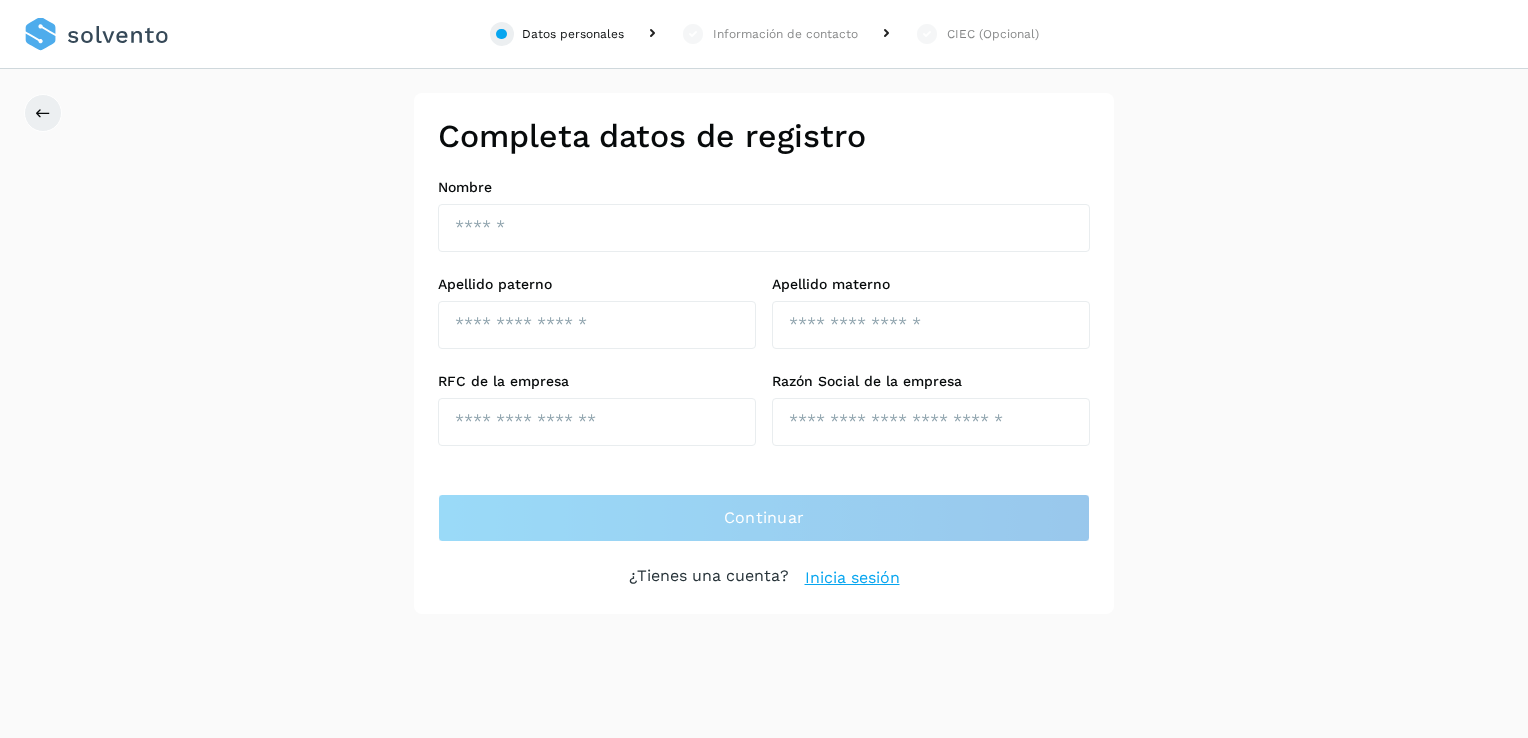 scroll, scrollTop: 0, scrollLeft: 0, axis: both 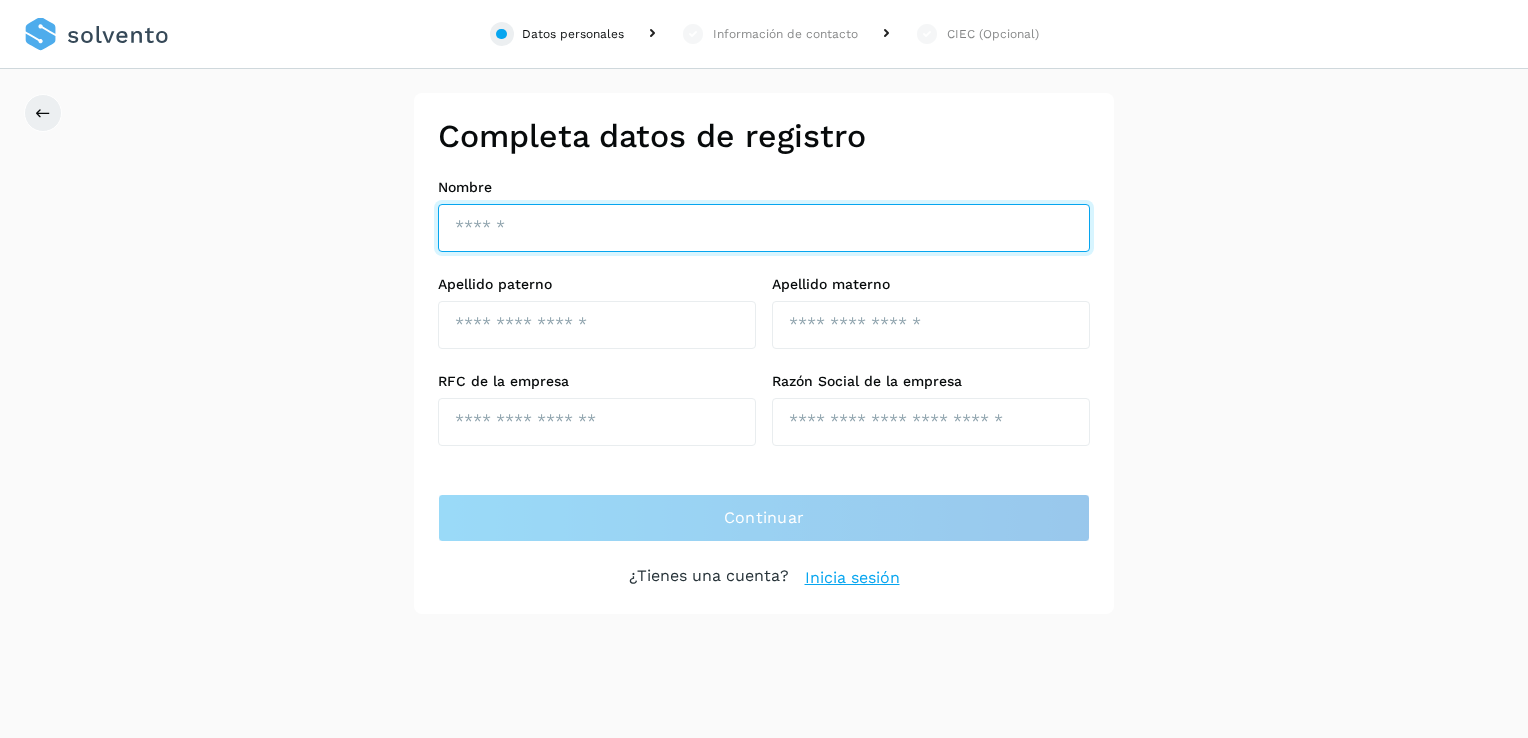 click at bounding box center (764, 228) 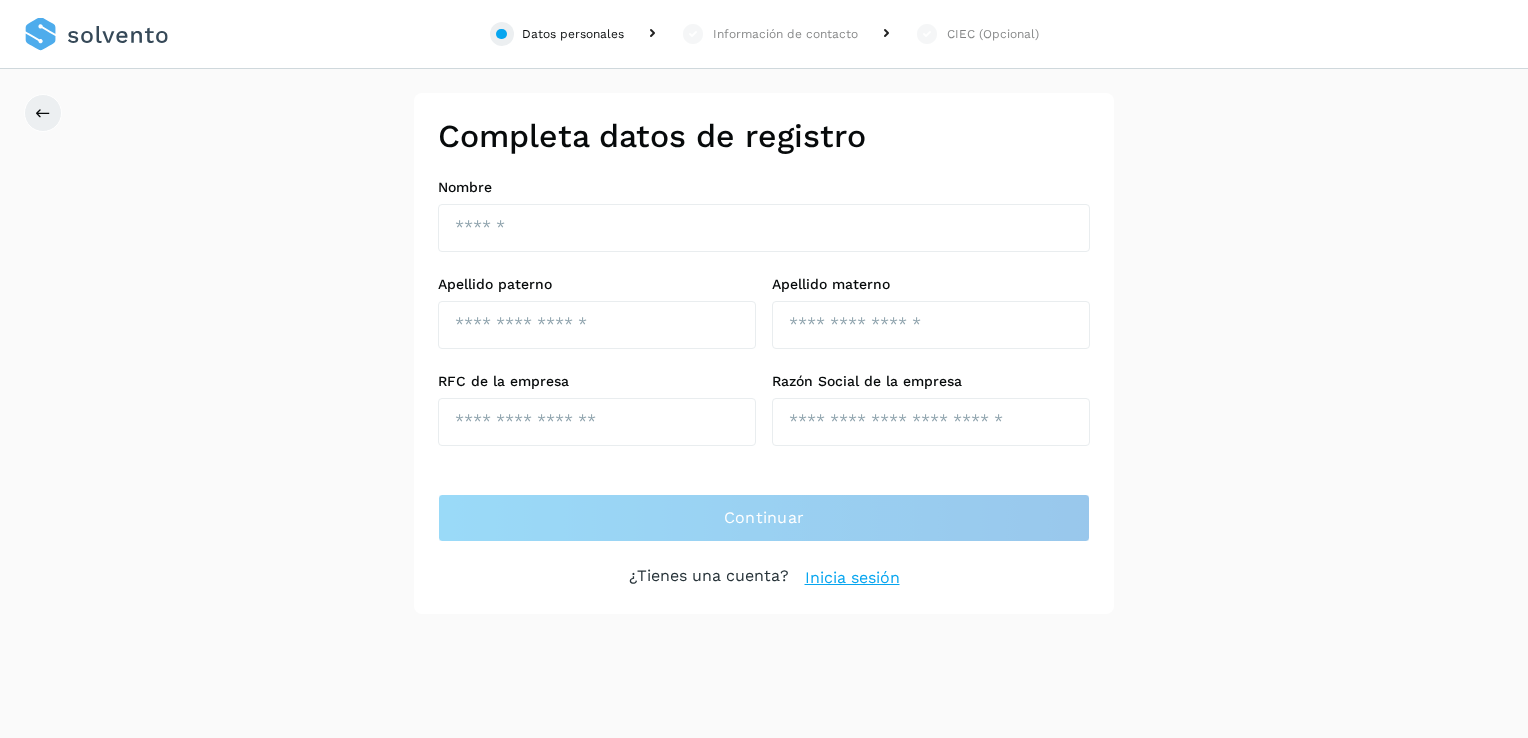click on "Completa datos de registro Nombre  [FIRST] [LAST] Apellido paterno  [LAST] Apellido materno  [LAST] RFC de la empresa  [RFC] Razón Social de la empresa  [COMPANY_NAME] Continuar ¿Tienes una cuenta? Inicia sesión Verifica datos de contacto Ingresa y verifica tu correo electrónico, celular y crea la contraseña con la que gestionarás tu cuenta Solvento. Código  +52 Número de celular  [PHONE] Enviar código Código recibido en tu celular  Validar Registrarse Autorización de consulta de historial crediticio  Por este conducto autorizo expresamente a BOCAV, S.A.P.I DE CV SOFOM E.N.R, para que por conducto de sus funcionarios facultados lleve a cabo Investigaciones, sobre mi comportamiento Crediticio en las Sociedades de Información Crediticia que estime conveniente." at bounding box center [764, 353] 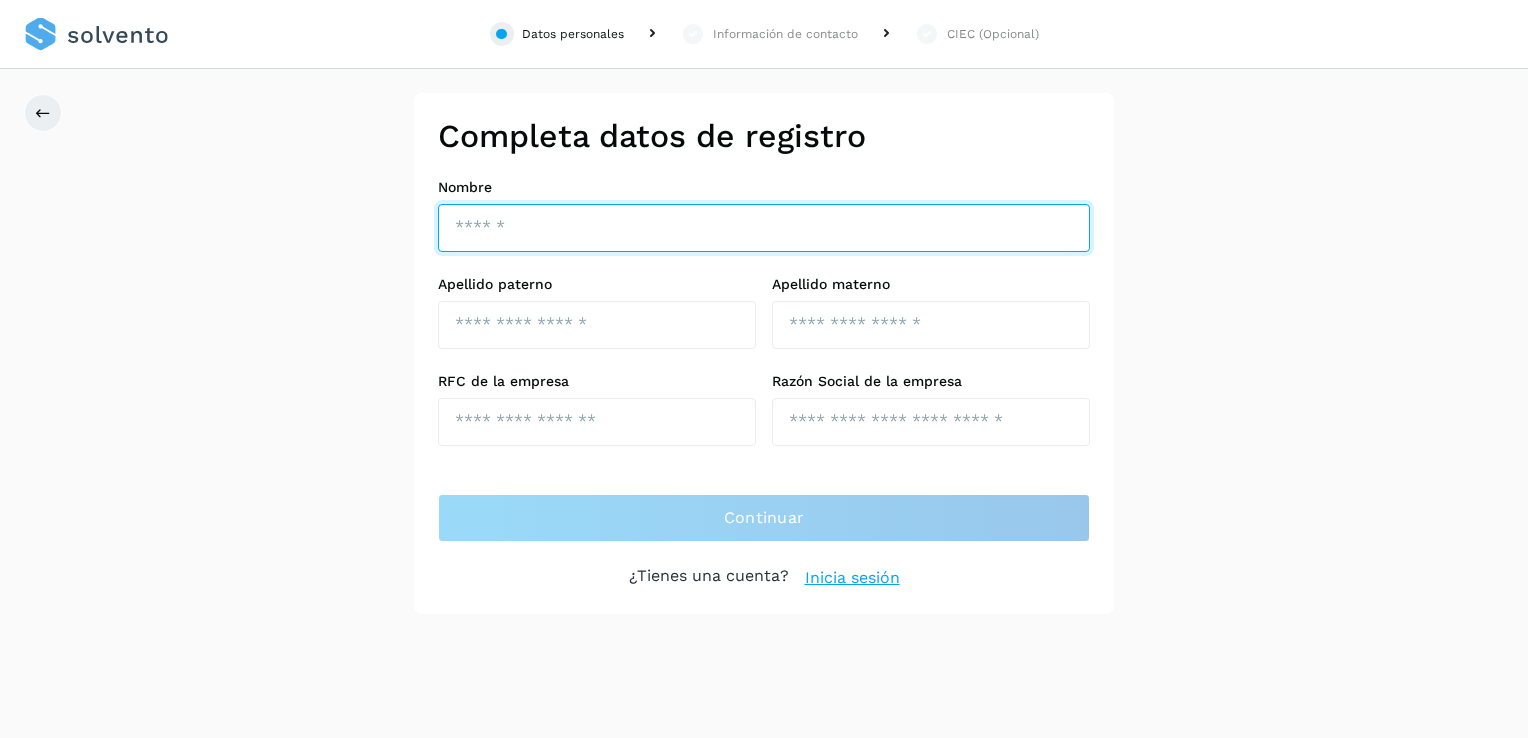 click at bounding box center [764, 228] 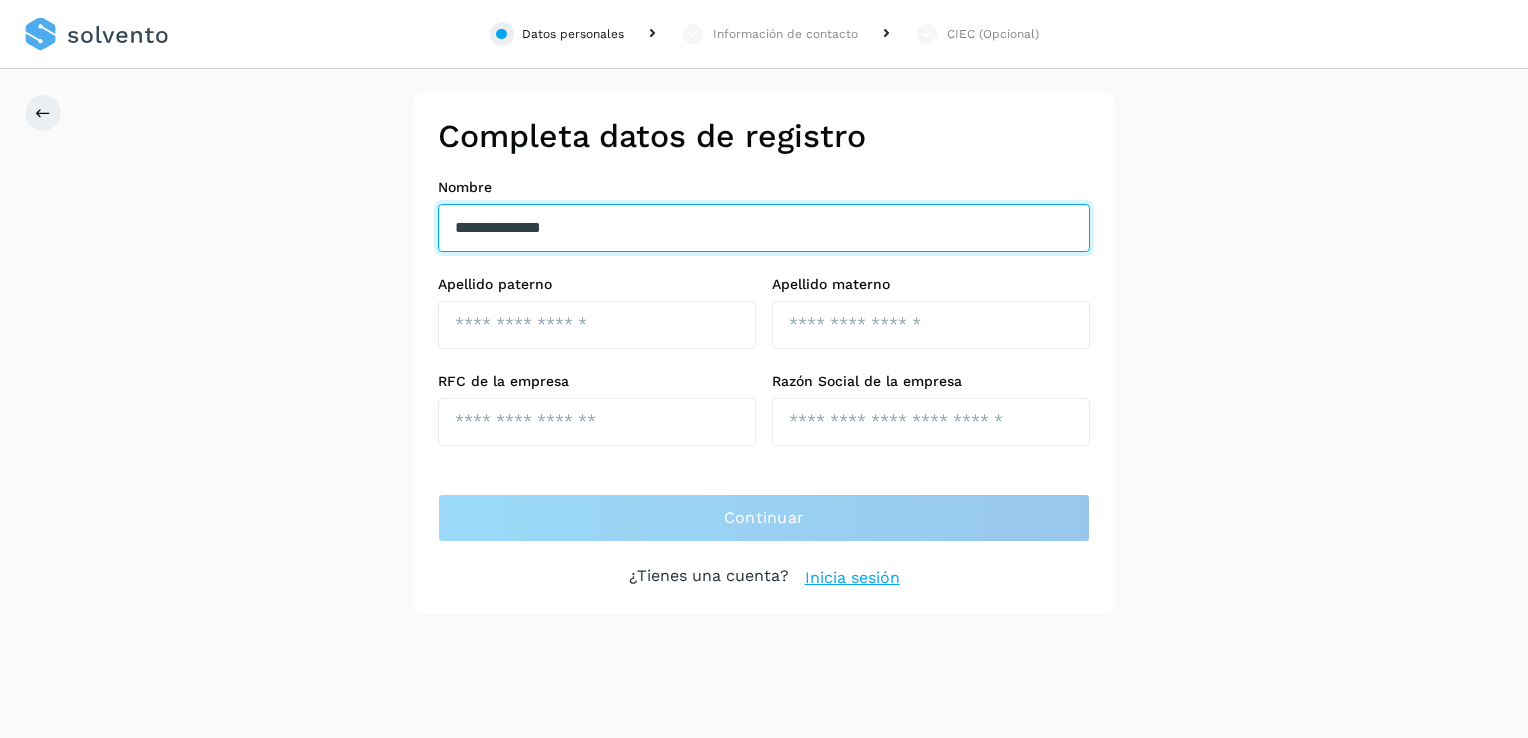 type on "**********" 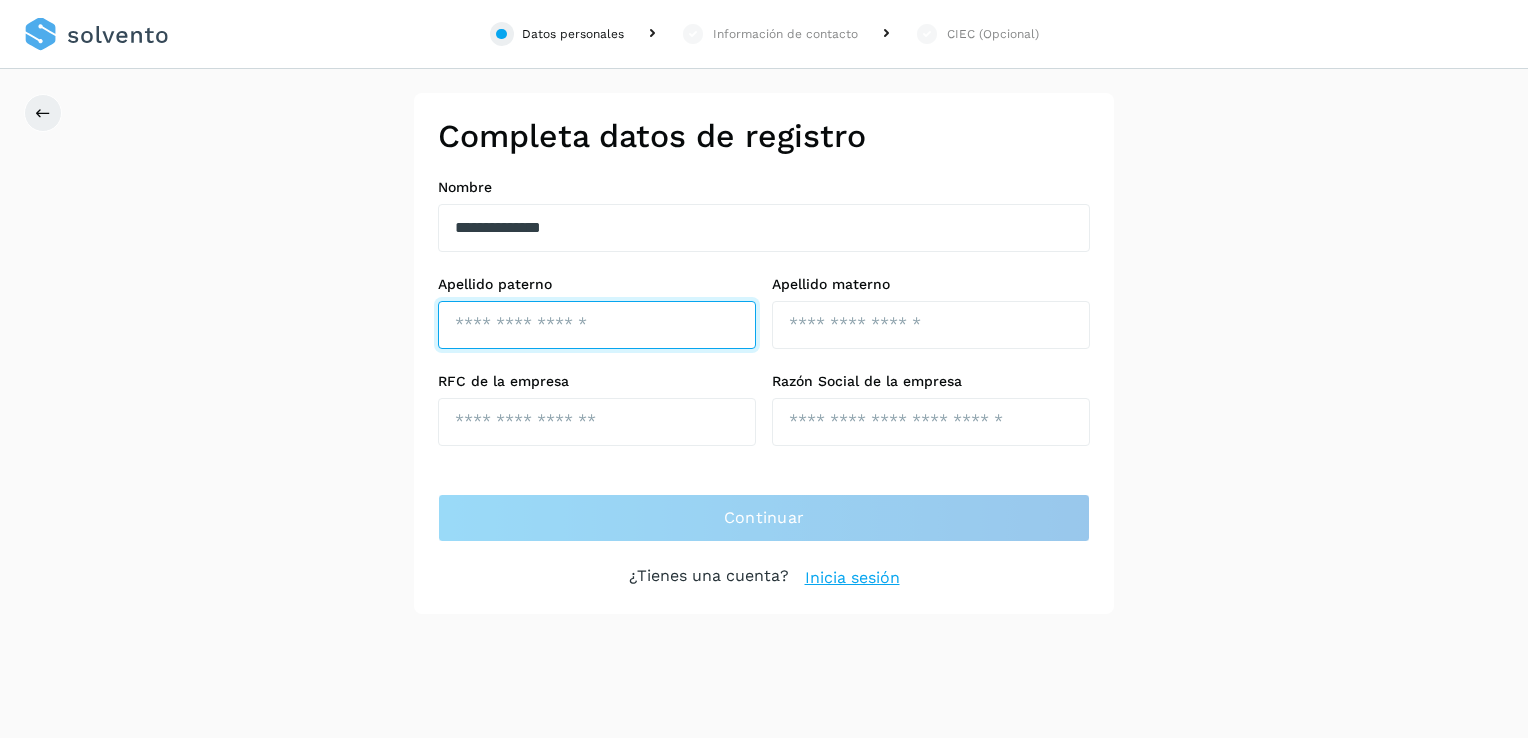 click at bounding box center [597, 325] 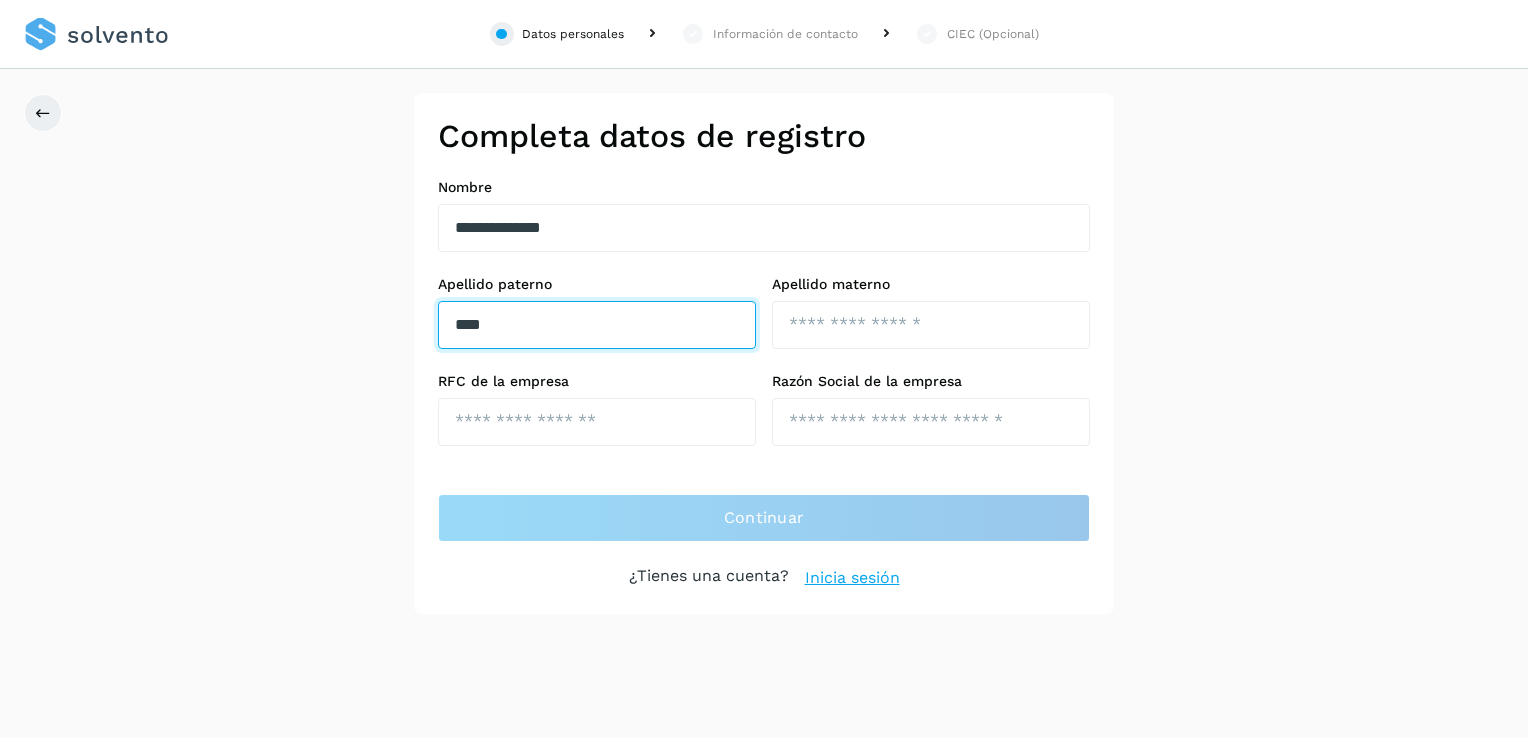 type on "****" 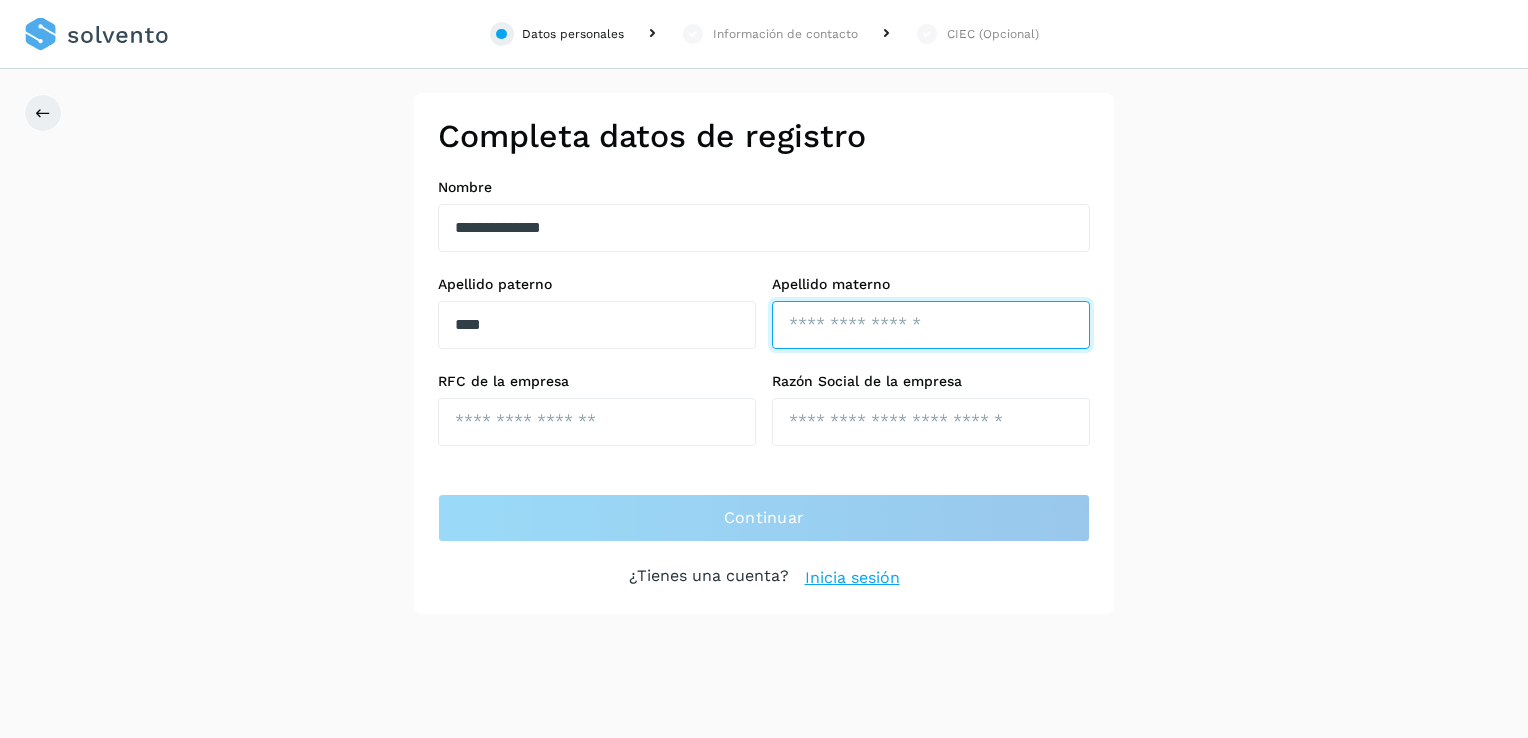 click at bounding box center [931, 325] 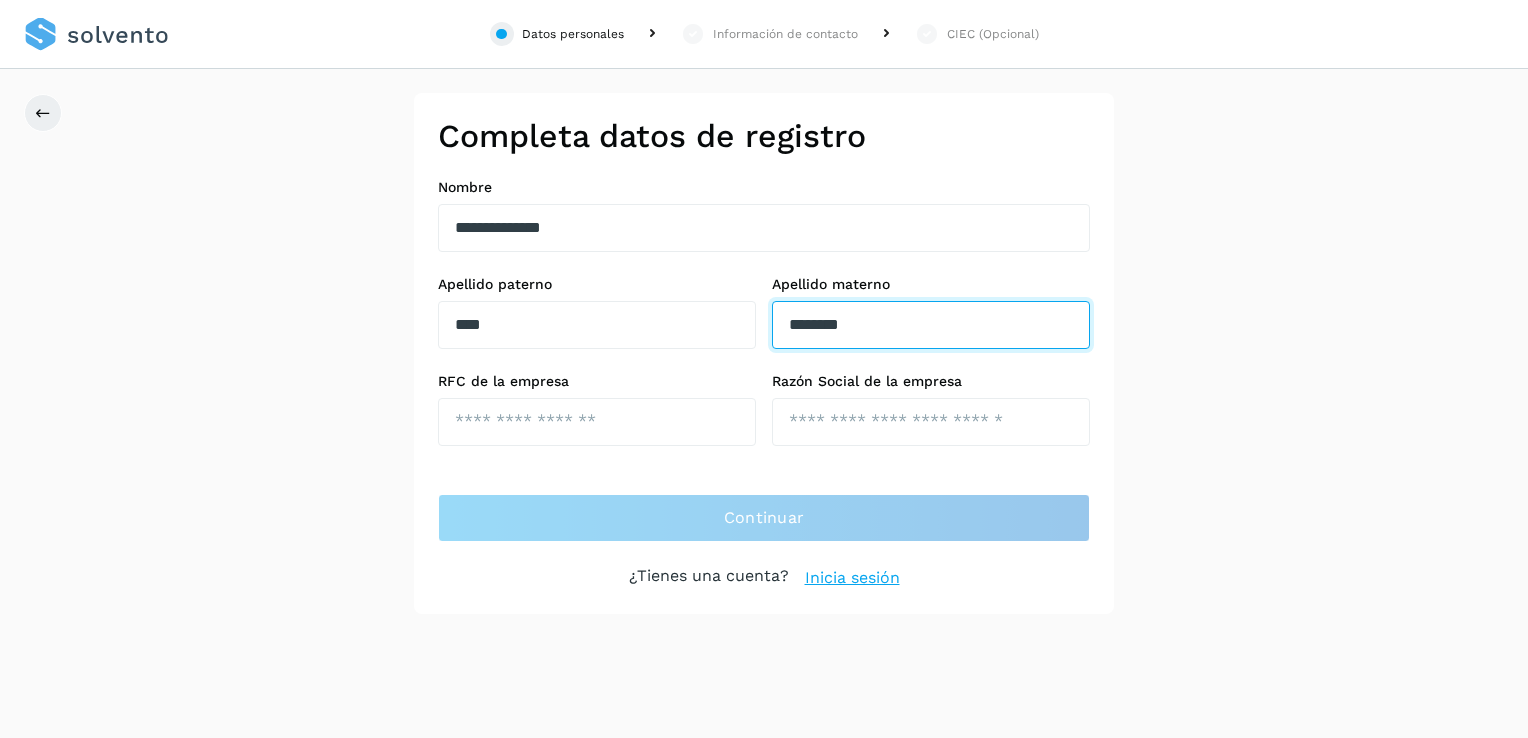 type on "********" 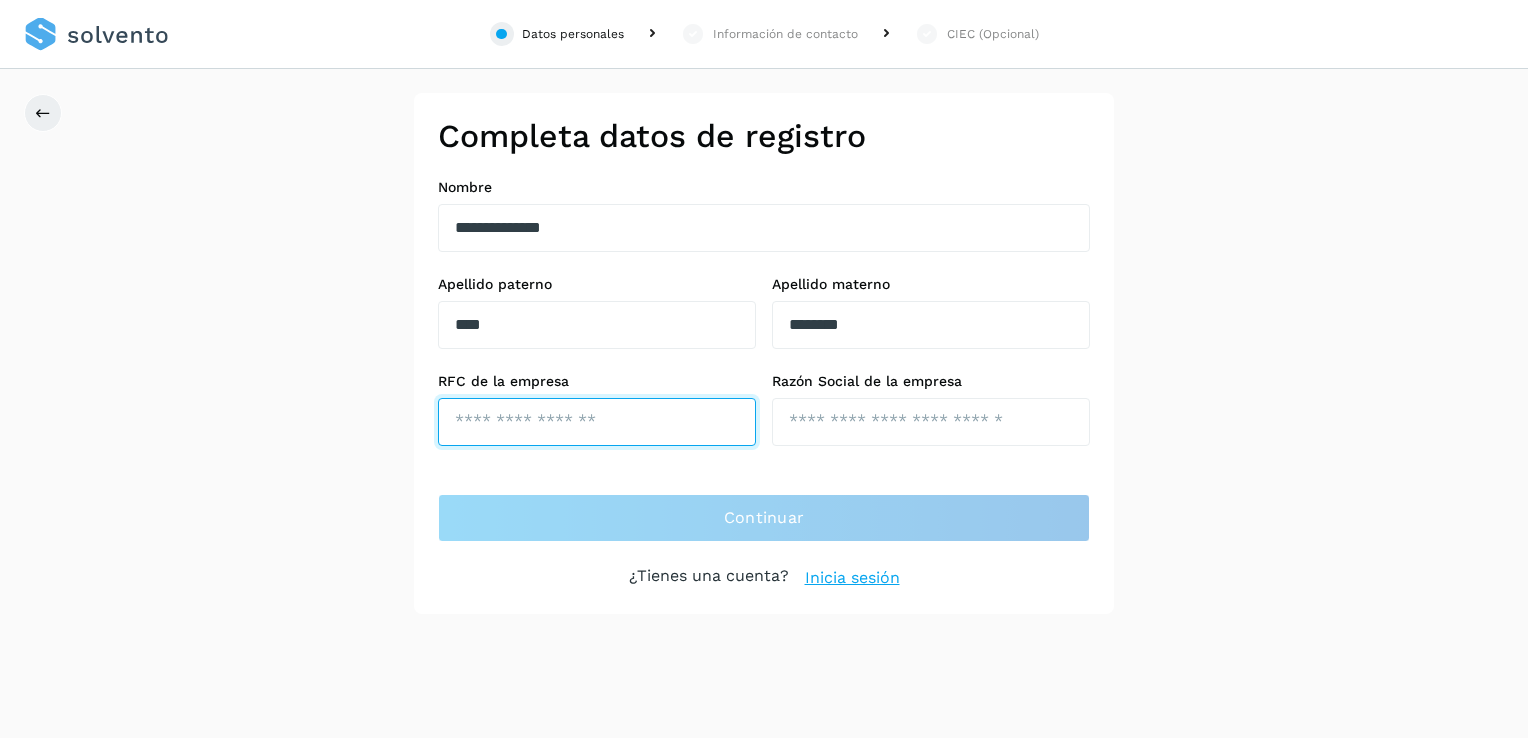 click at bounding box center (597, 422) 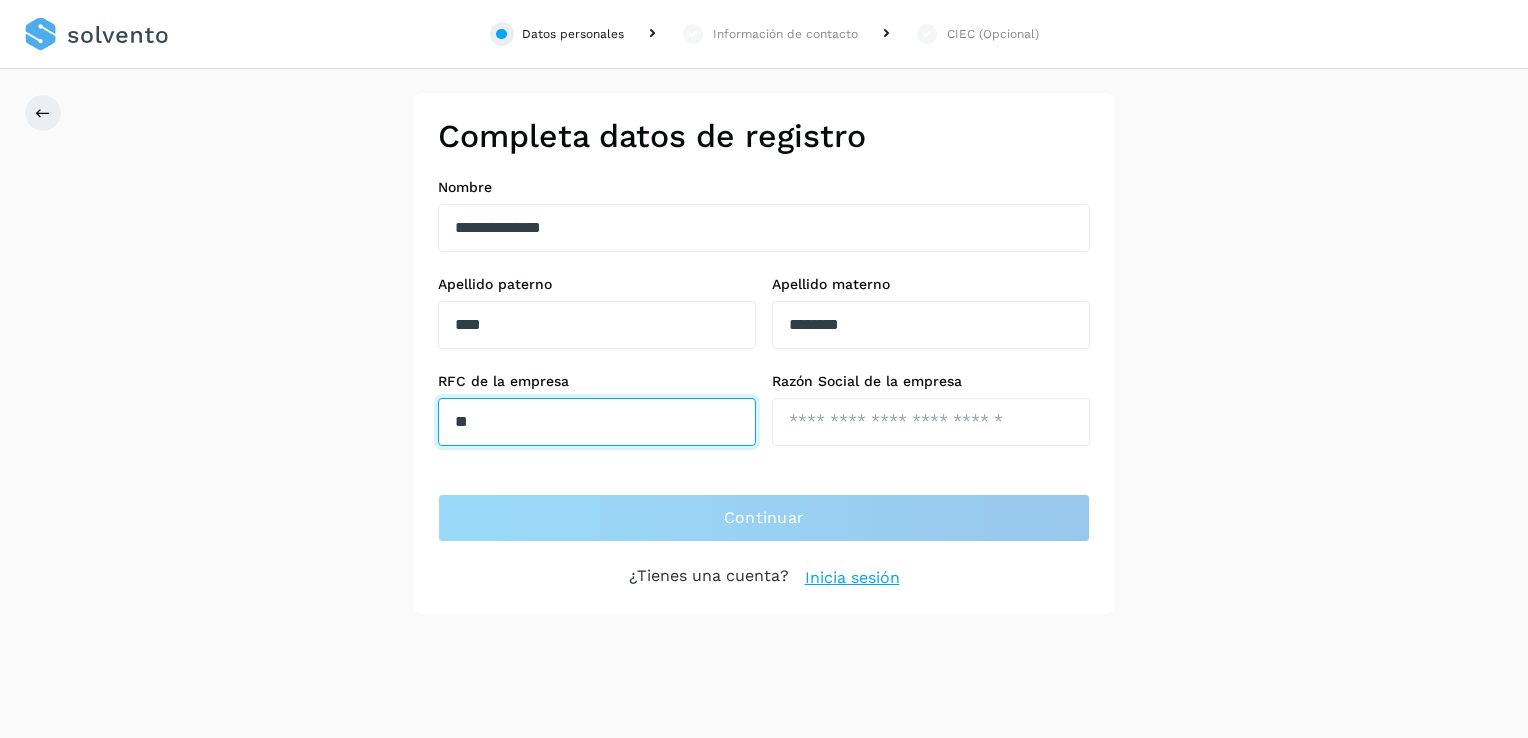 type on "**********" 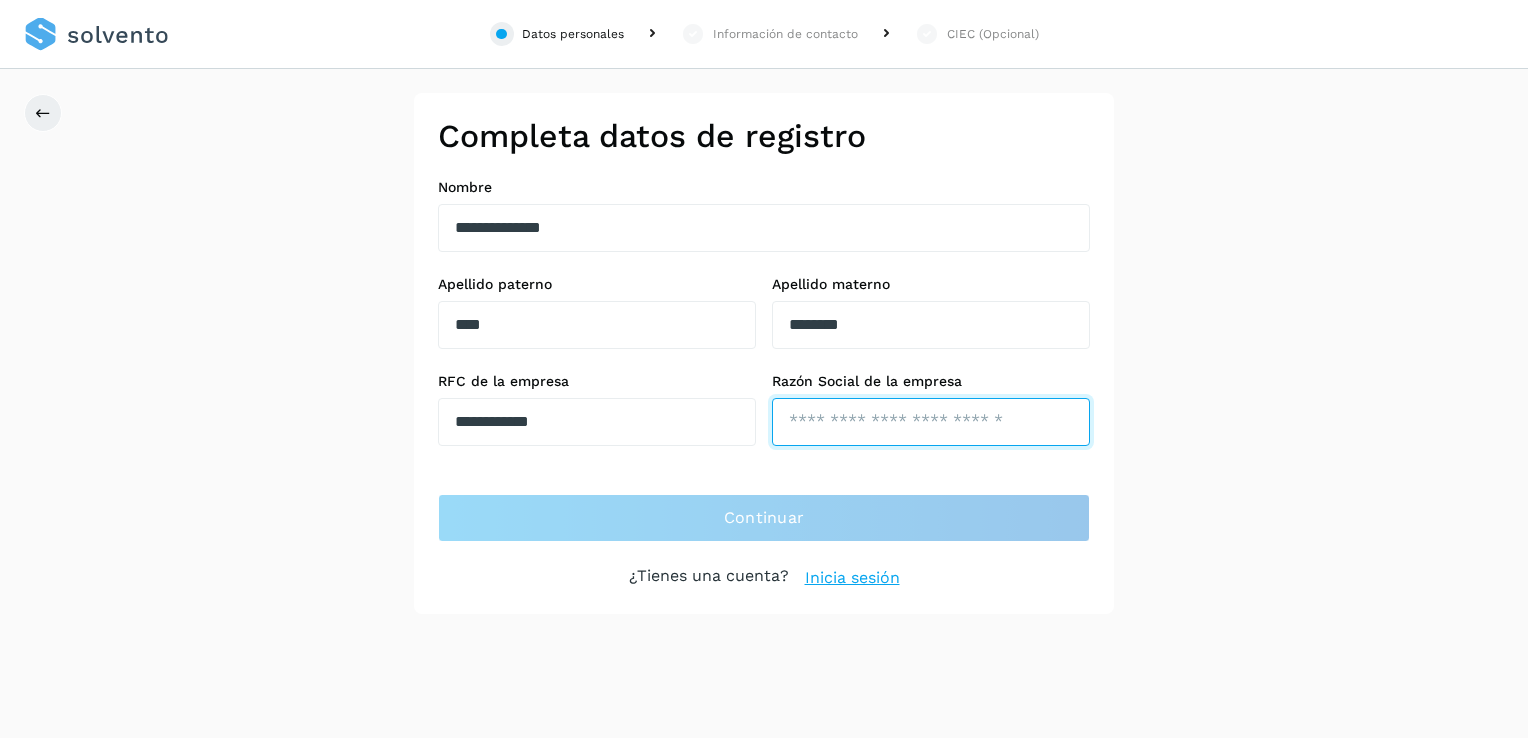 click at bounding box center (931, 422) 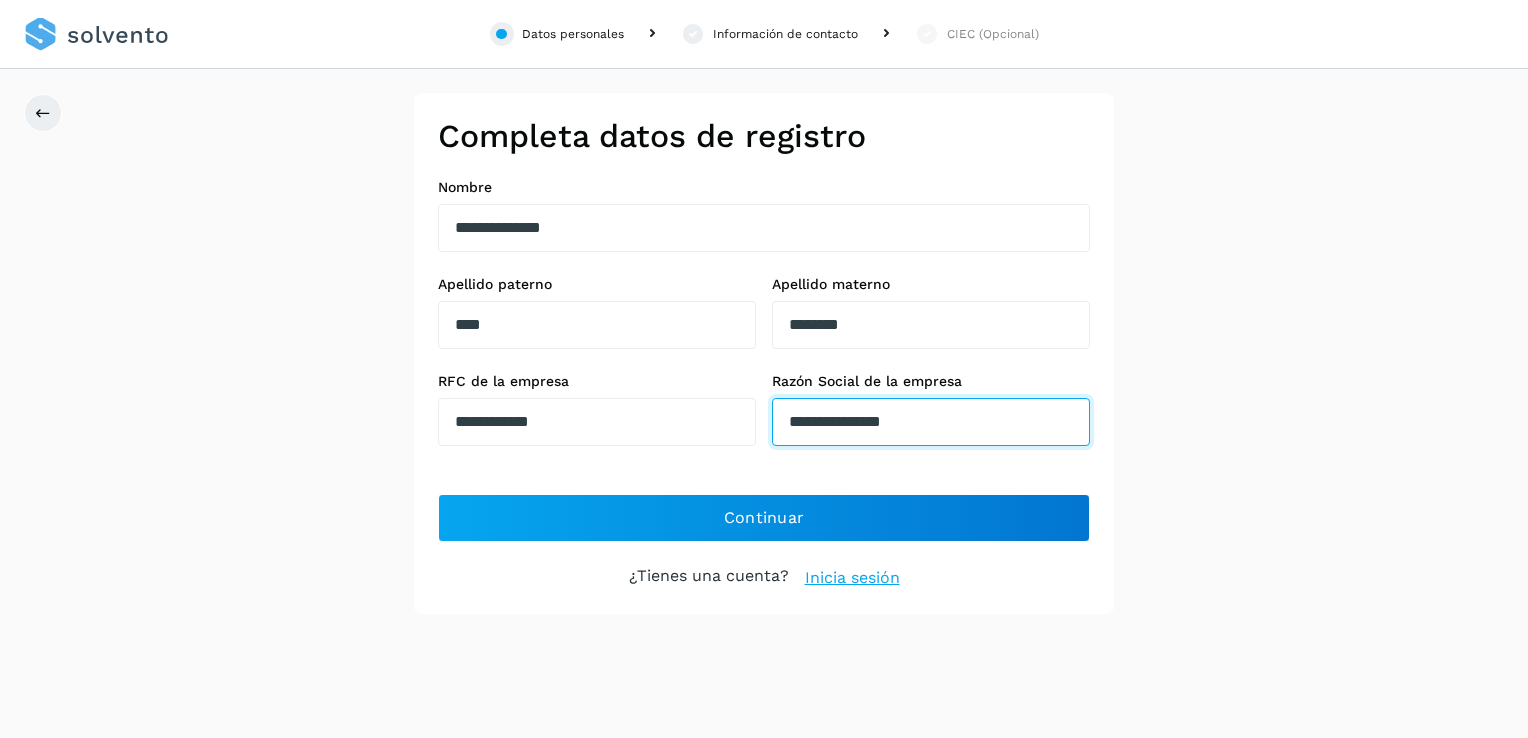 type on "**********" 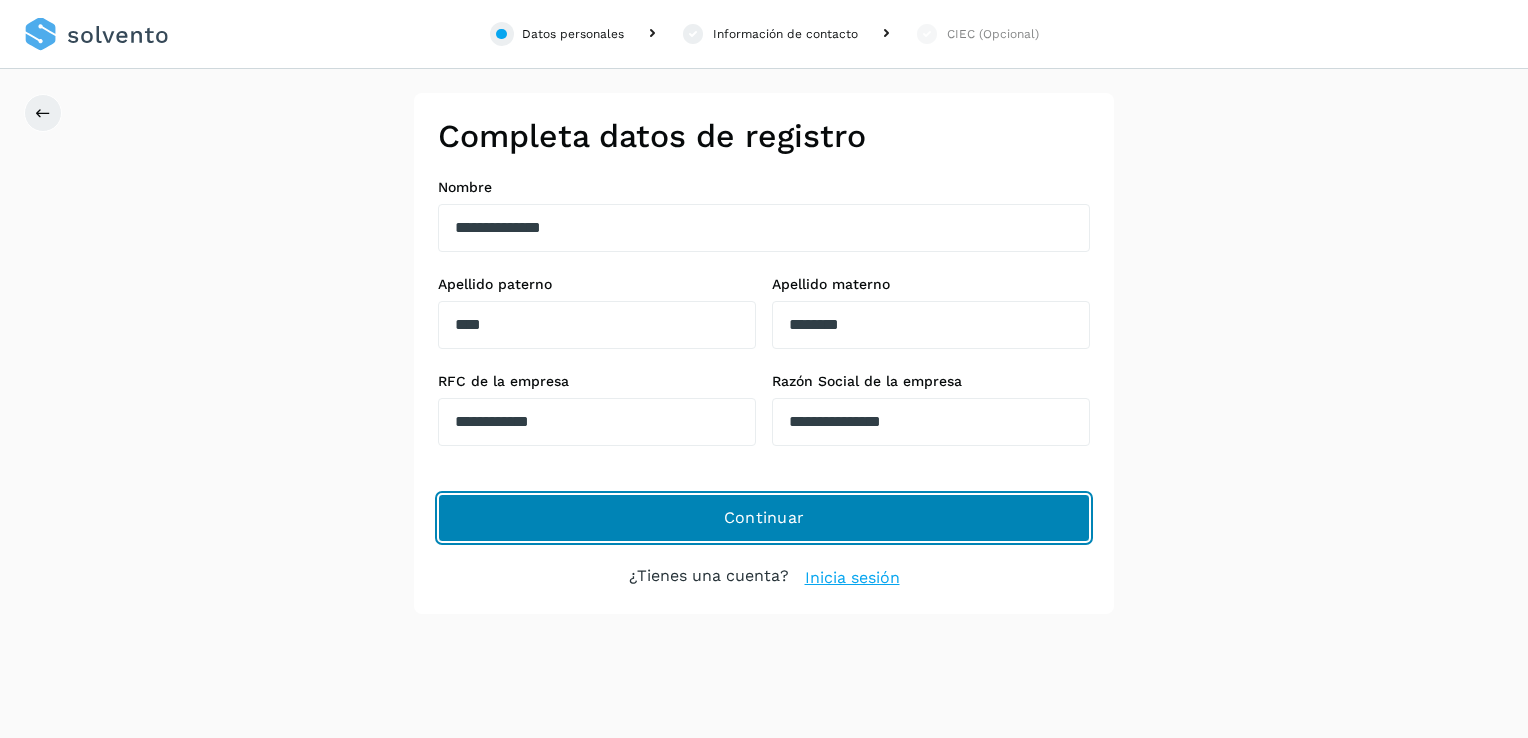click on "Continuar" at bounding box center (764, 518) 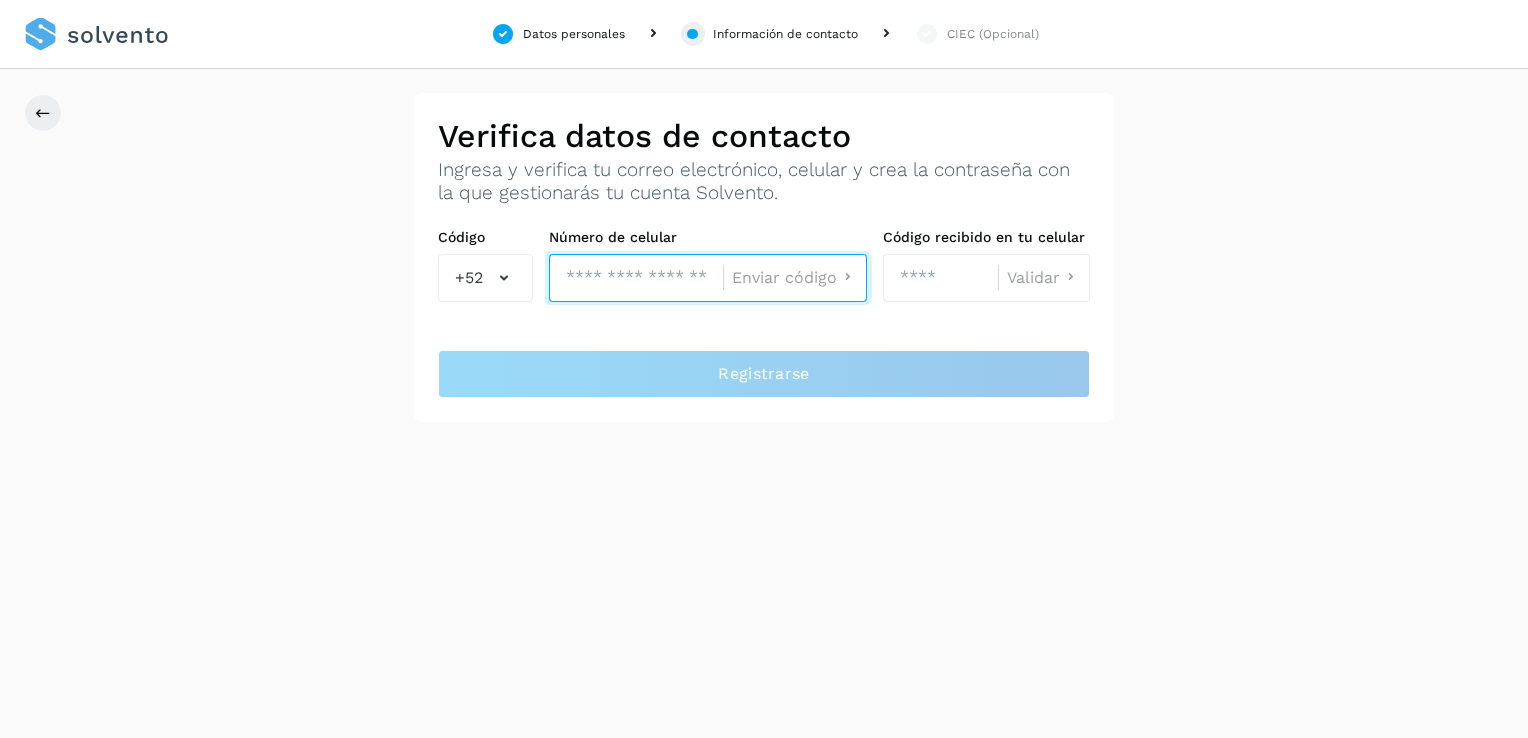 click at bounding box center [636, 278] 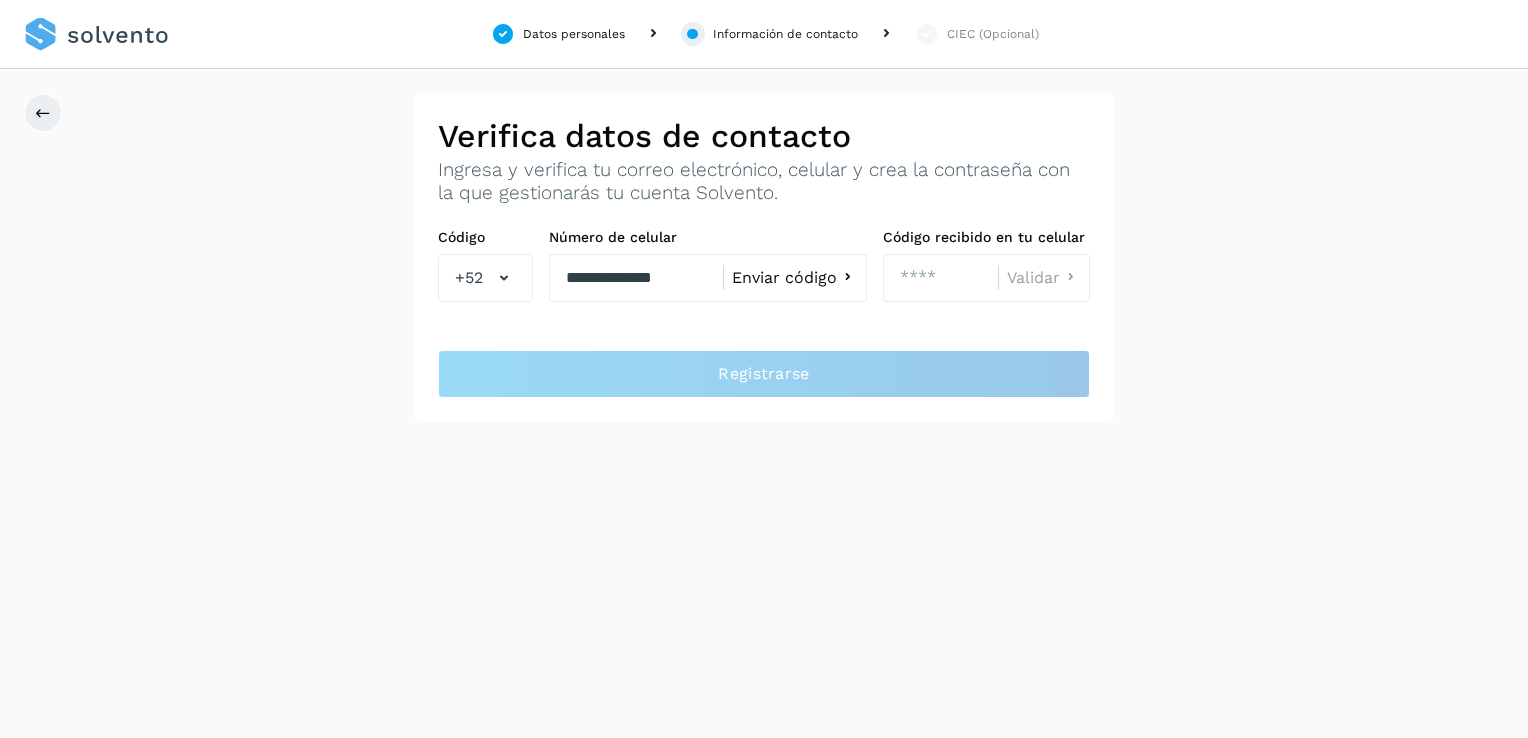 click on "**********" at bounding box center (764, 257) 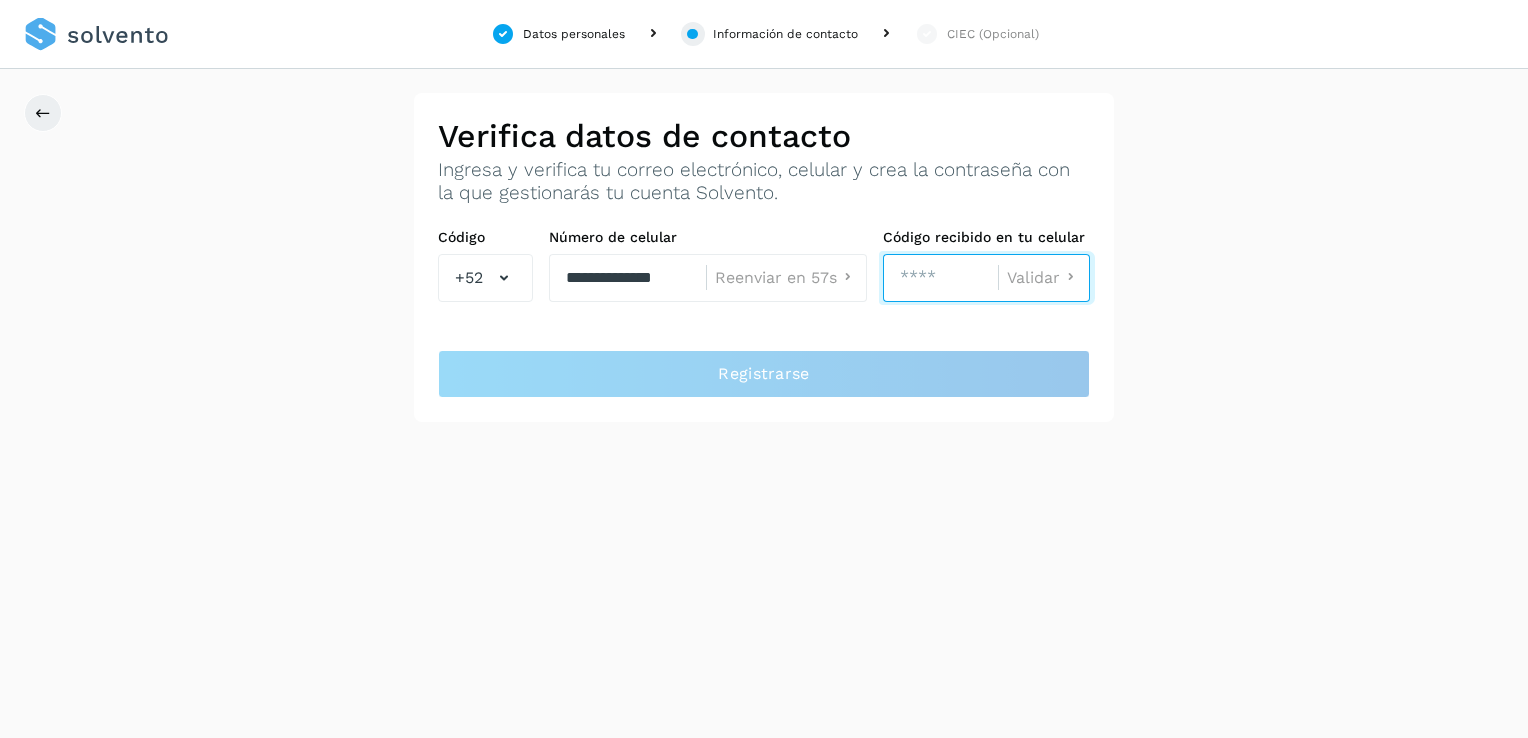 click at bounding box center [940, 278] 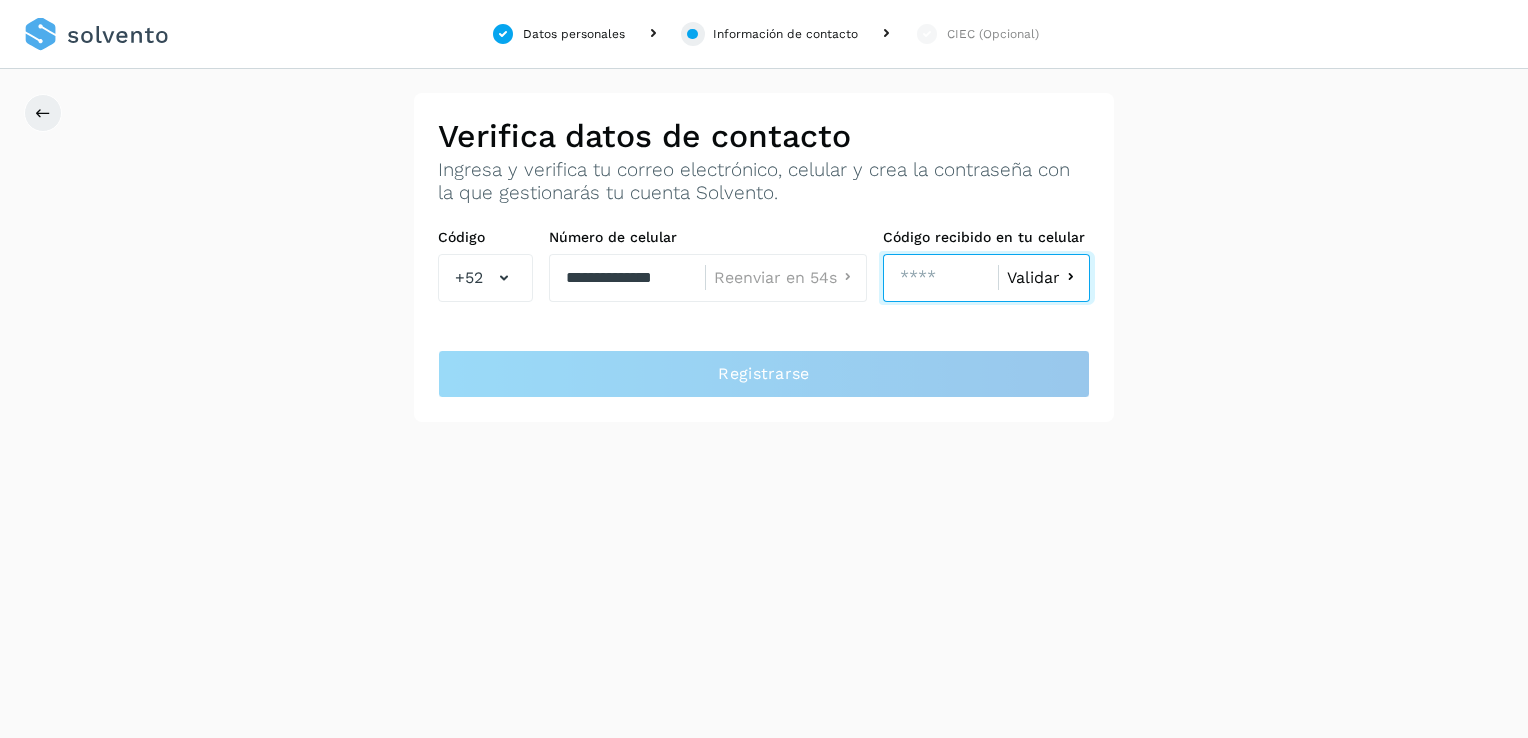 type on "****" 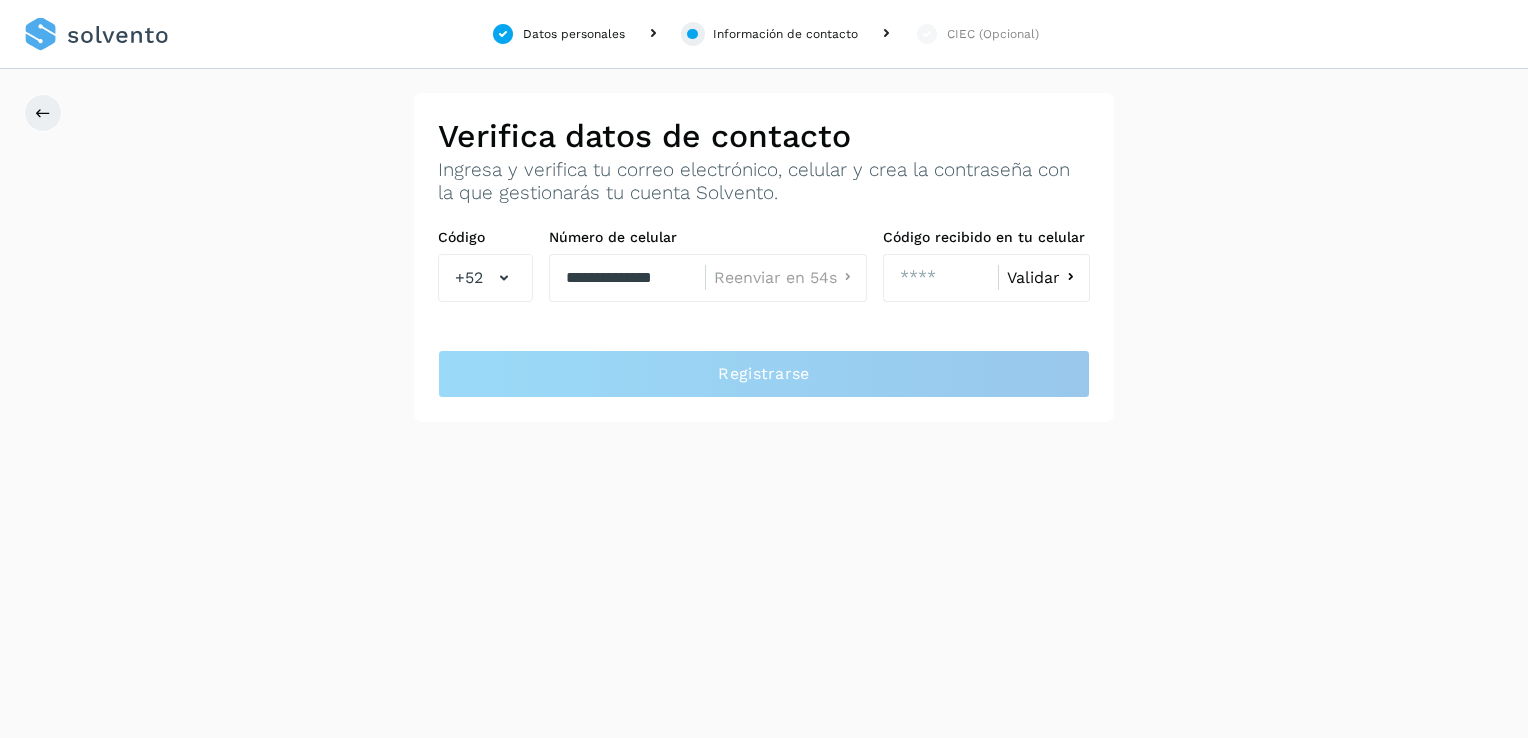 click on "Validar" 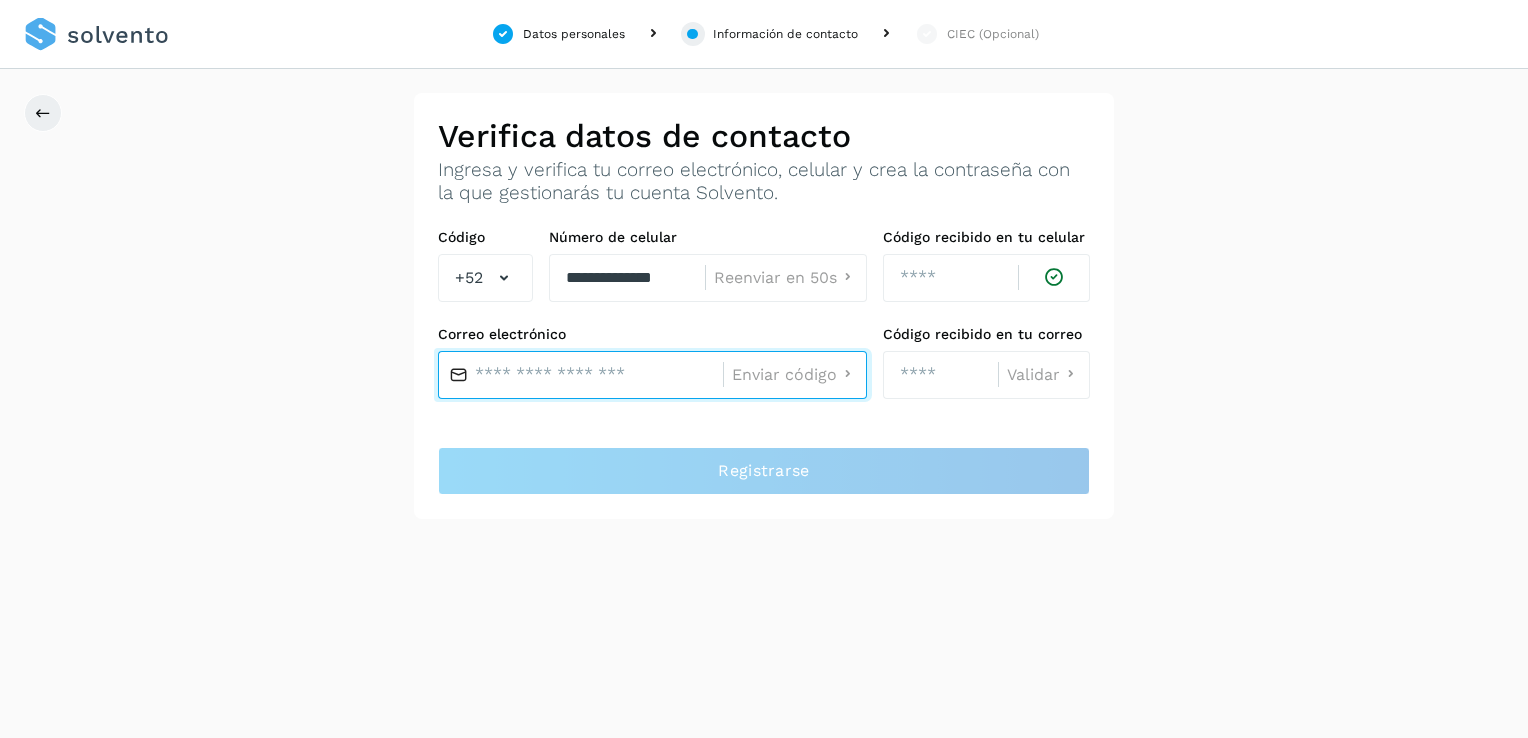 click at bounding box center [580, 375] 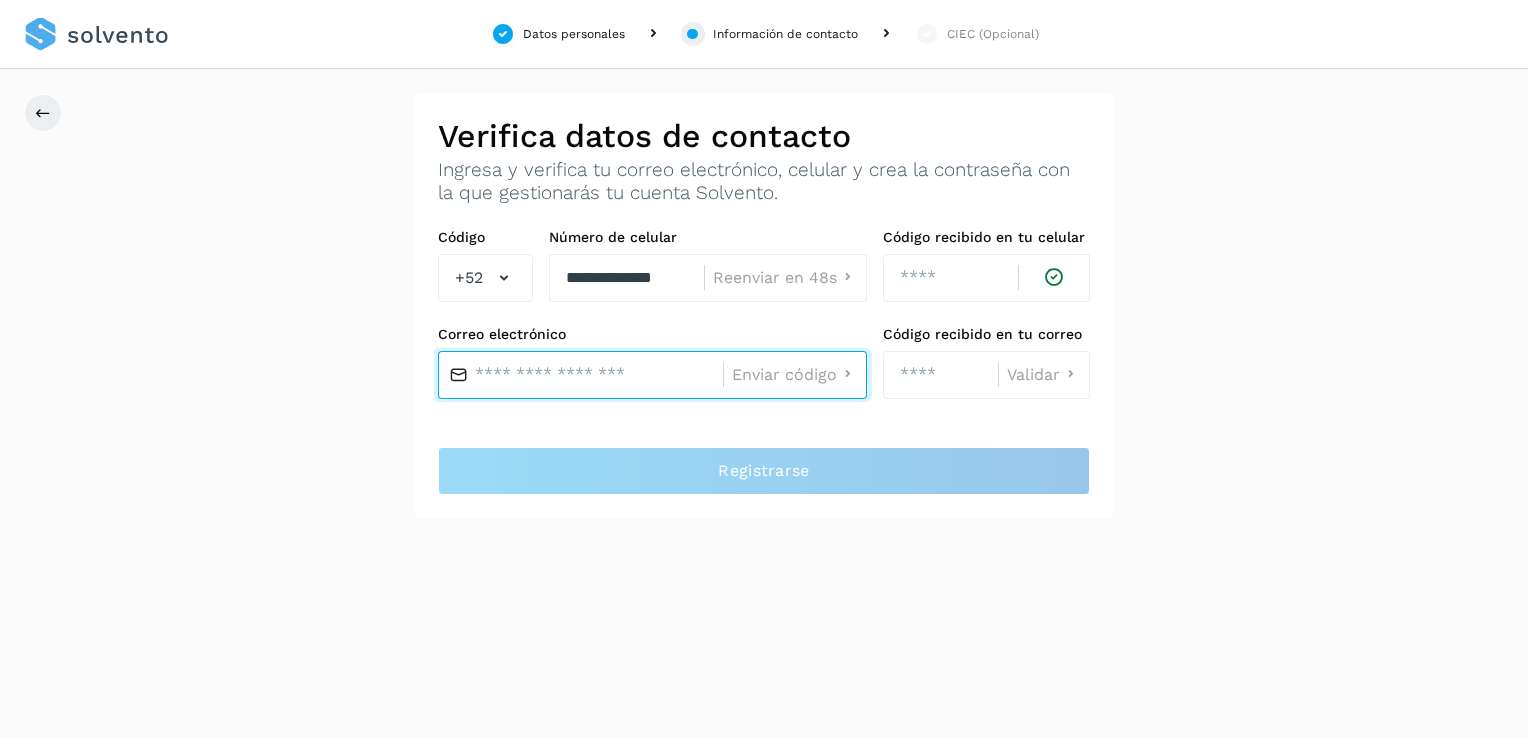 type on "**********" 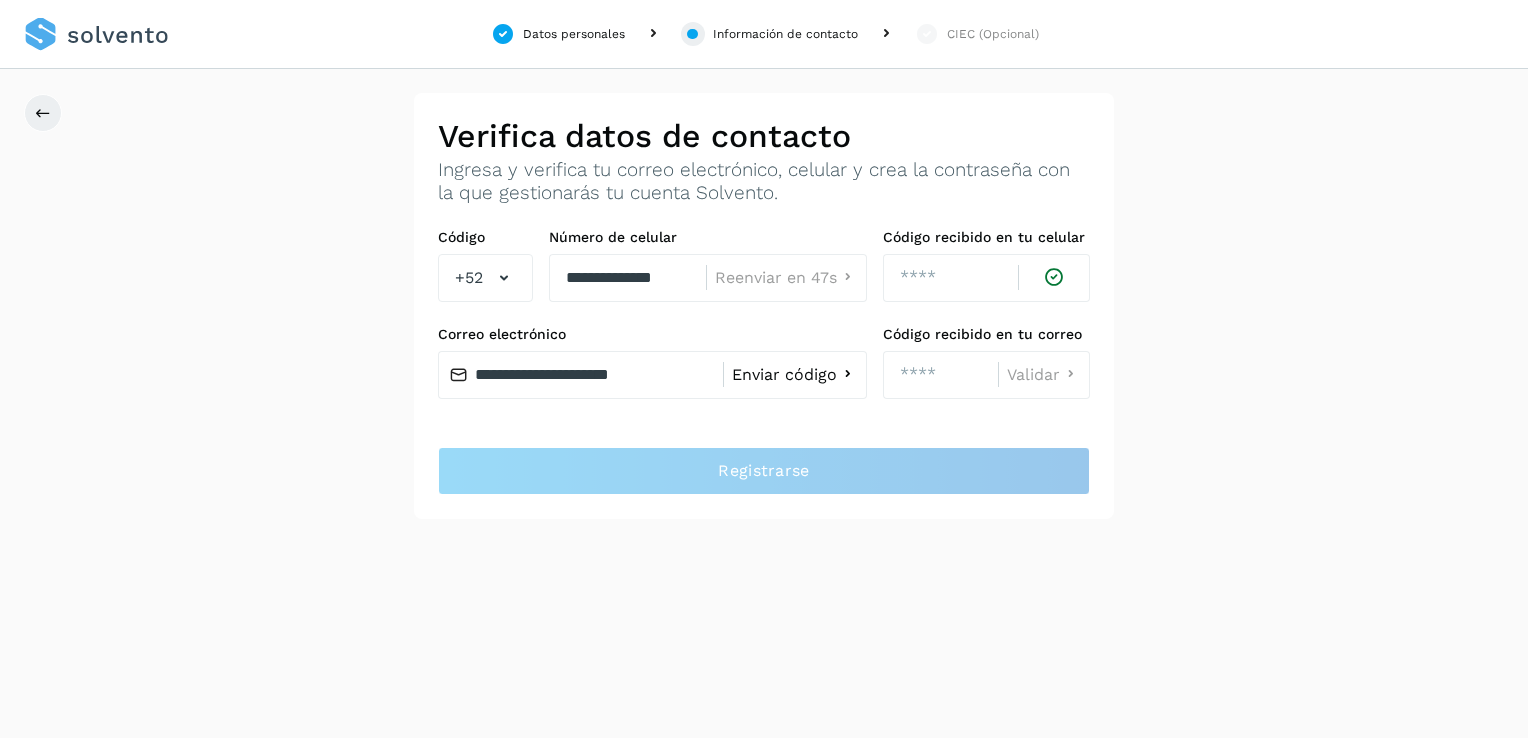 click on "Enviar código" 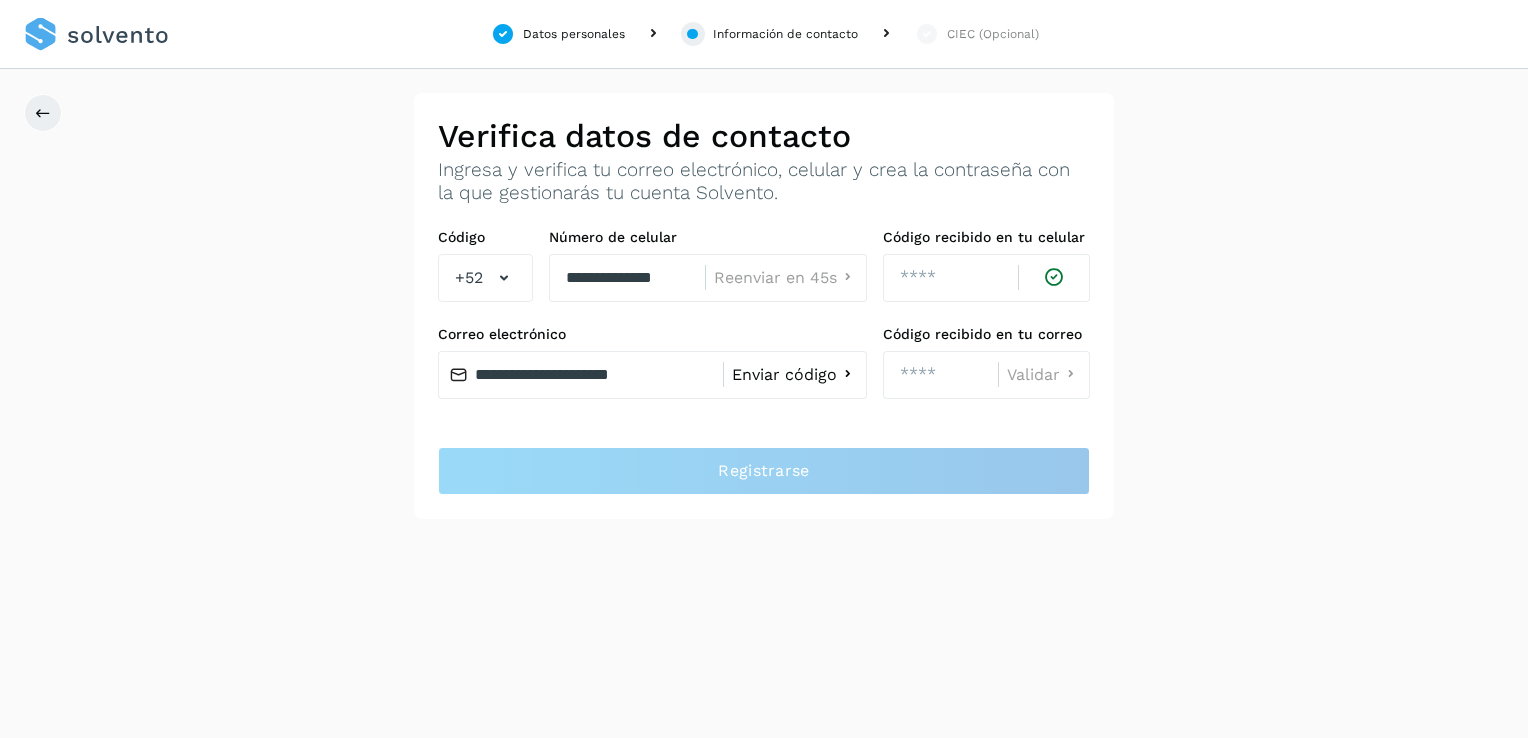click on "Enviar código" 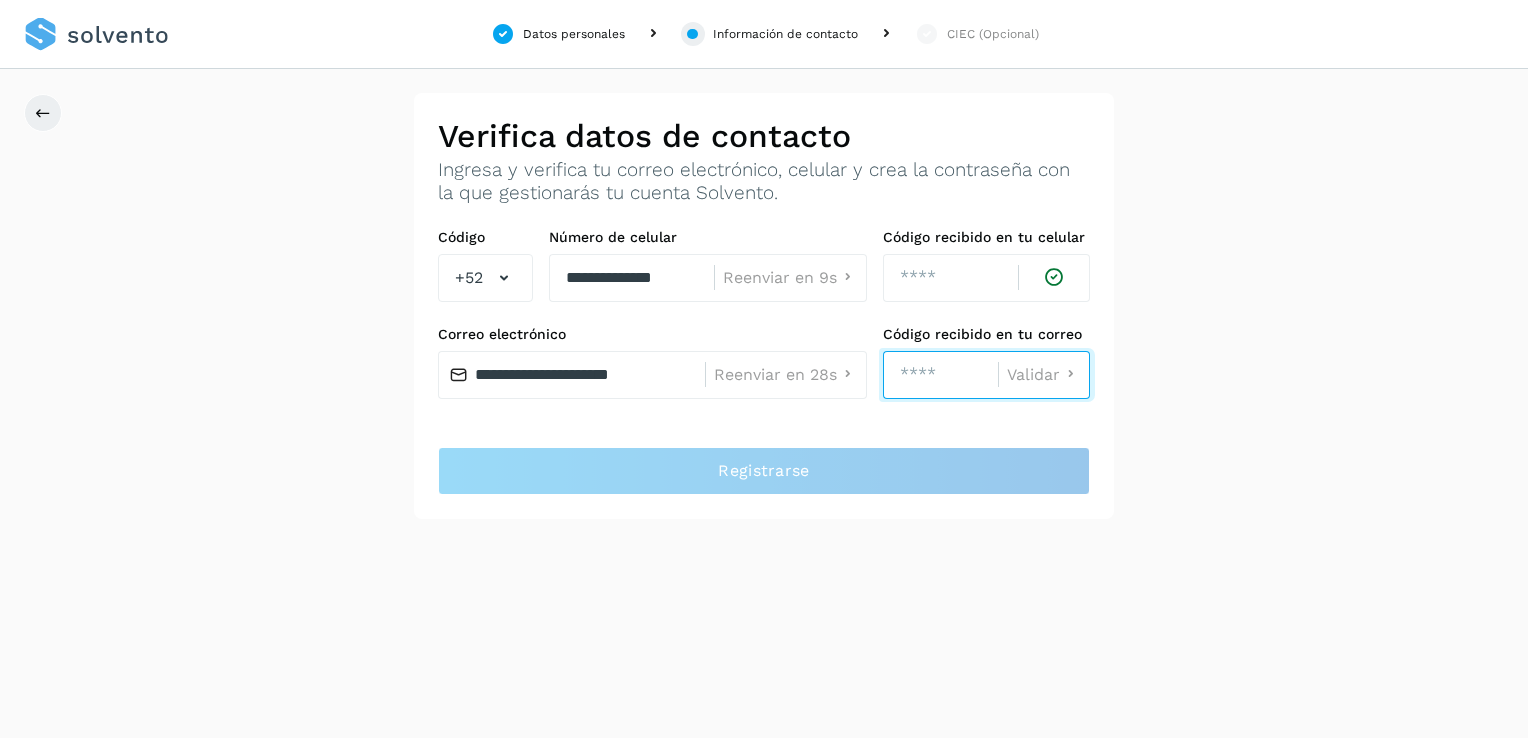click at bounding box center (940, 375) 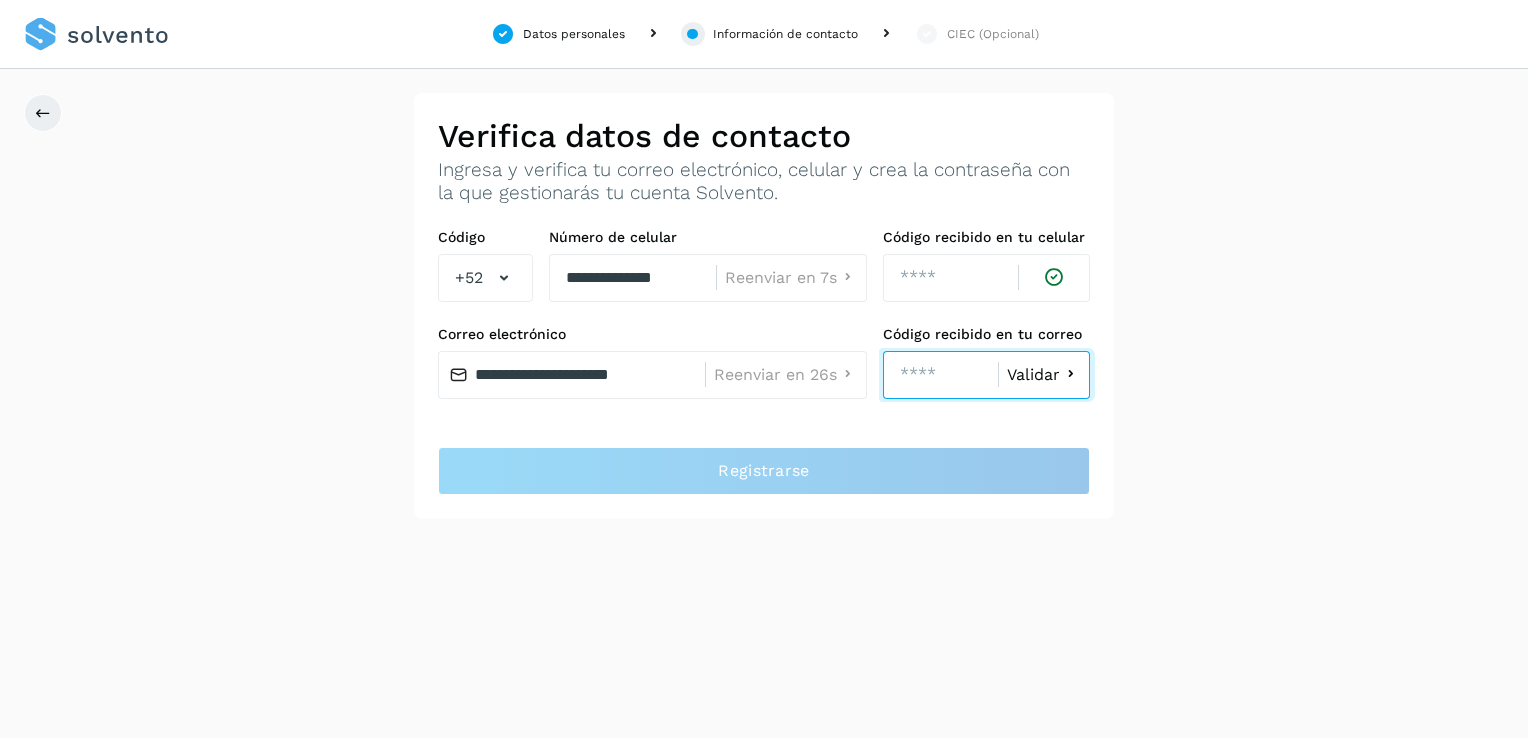 type on "****" 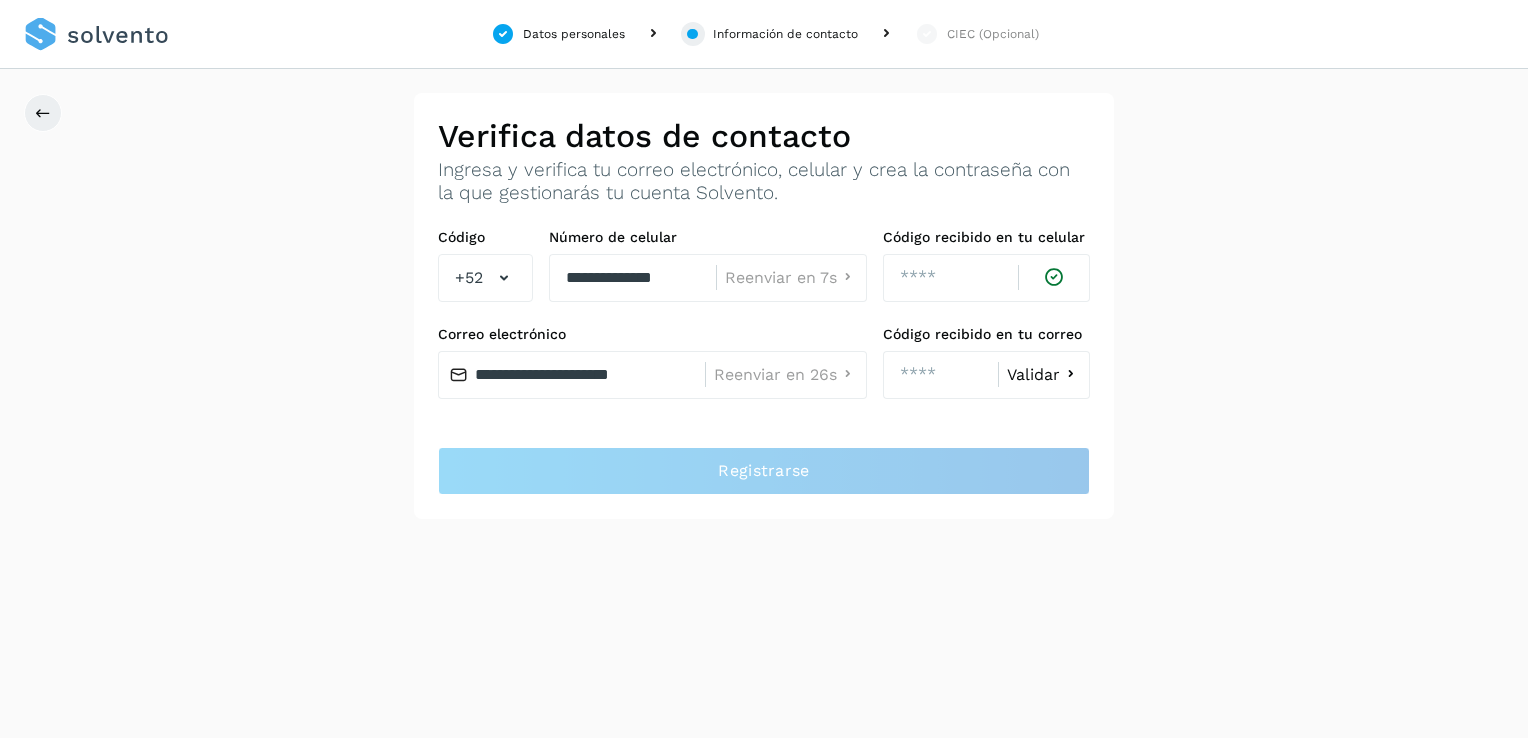 click on "Validar" 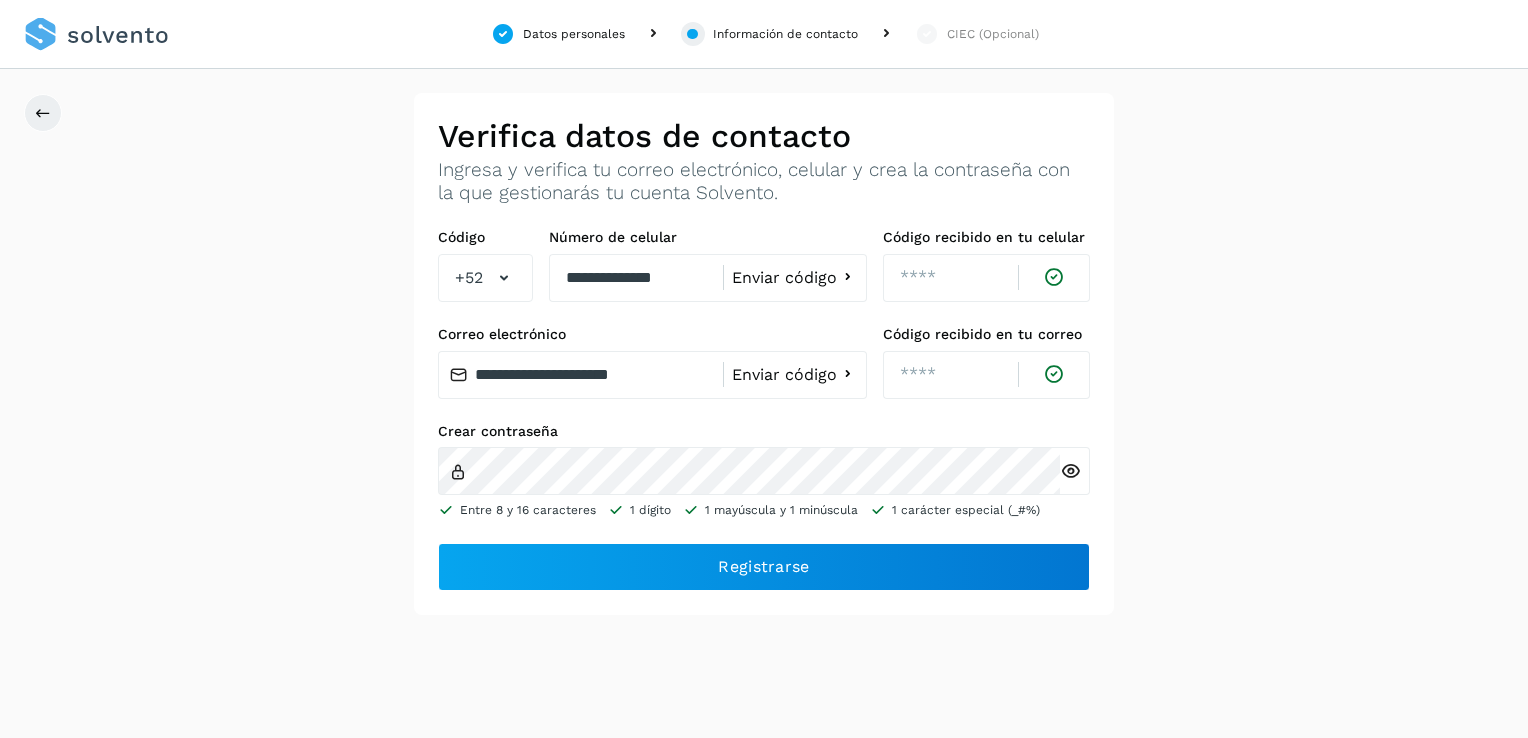 click at bounding box center (1070, 471) 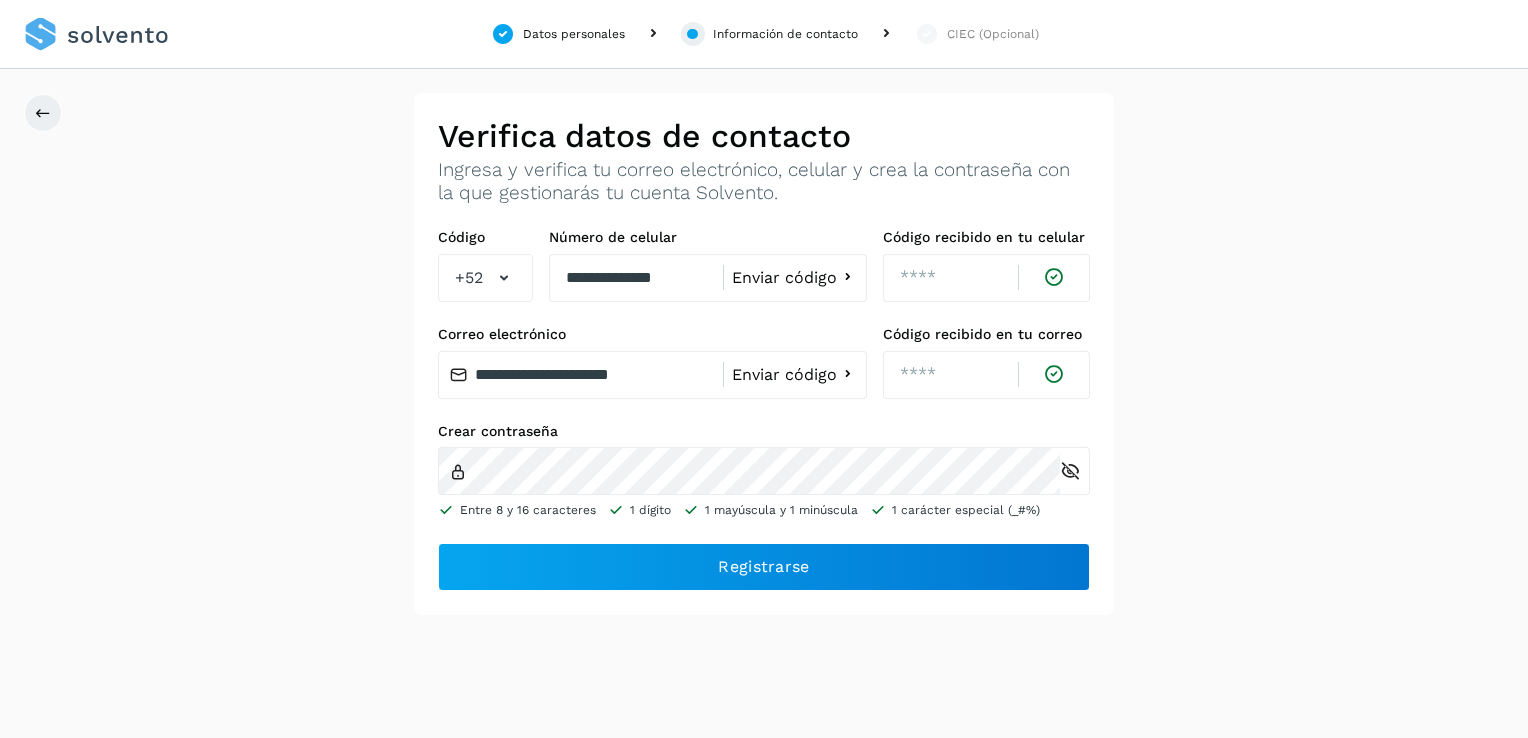 click at bounding box center [1070, 471] 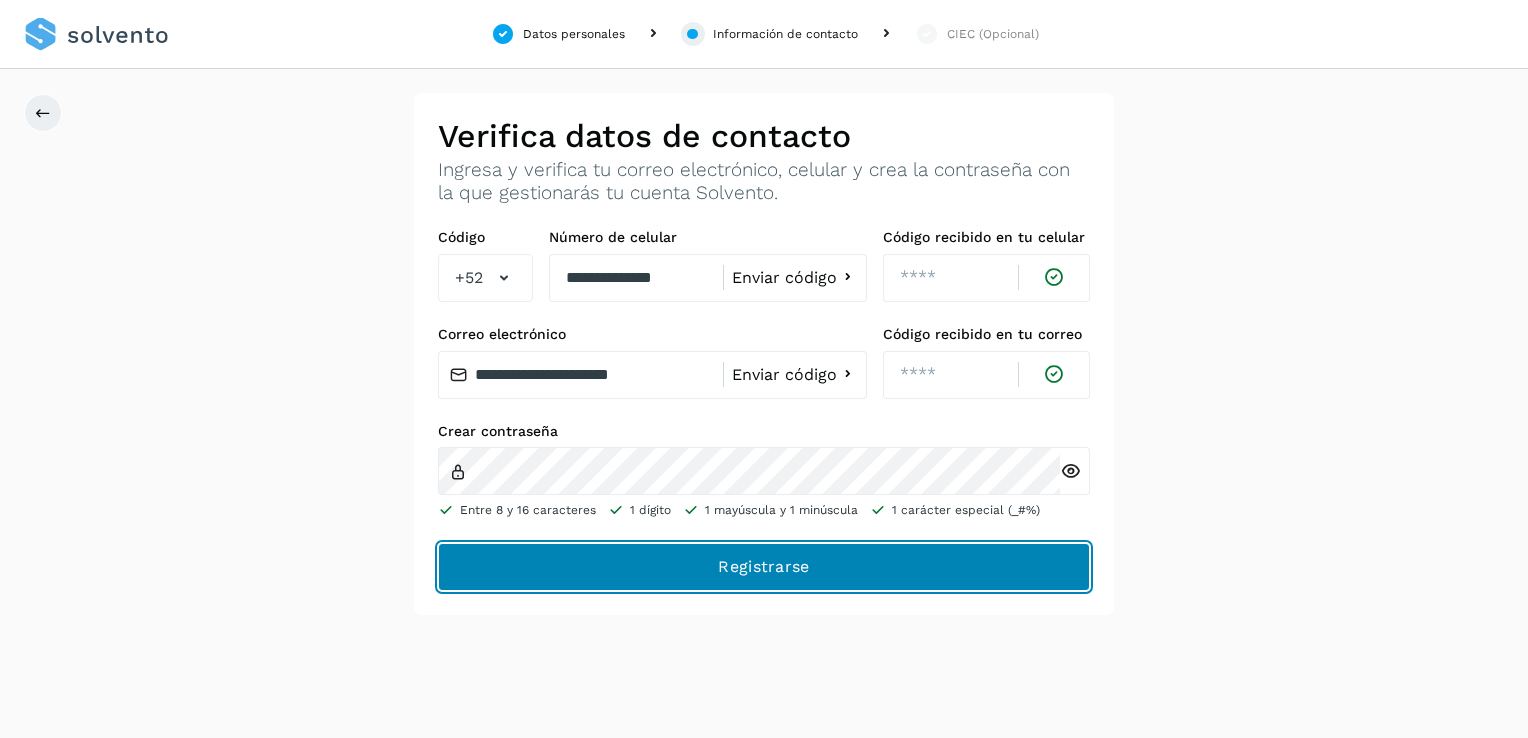 click on "Registrarse" at bounding box center [0, 0] 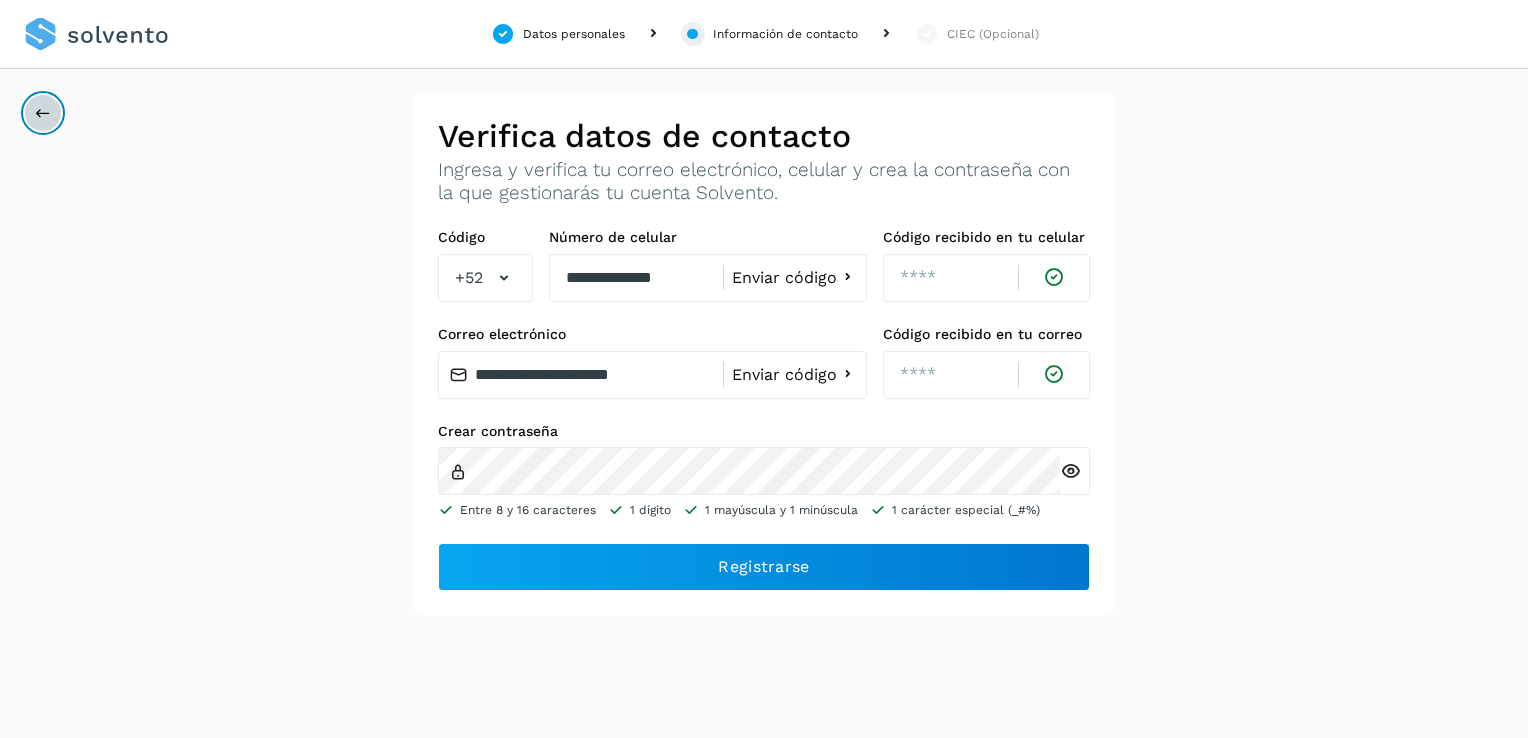 click at bounding box center (43, 113) 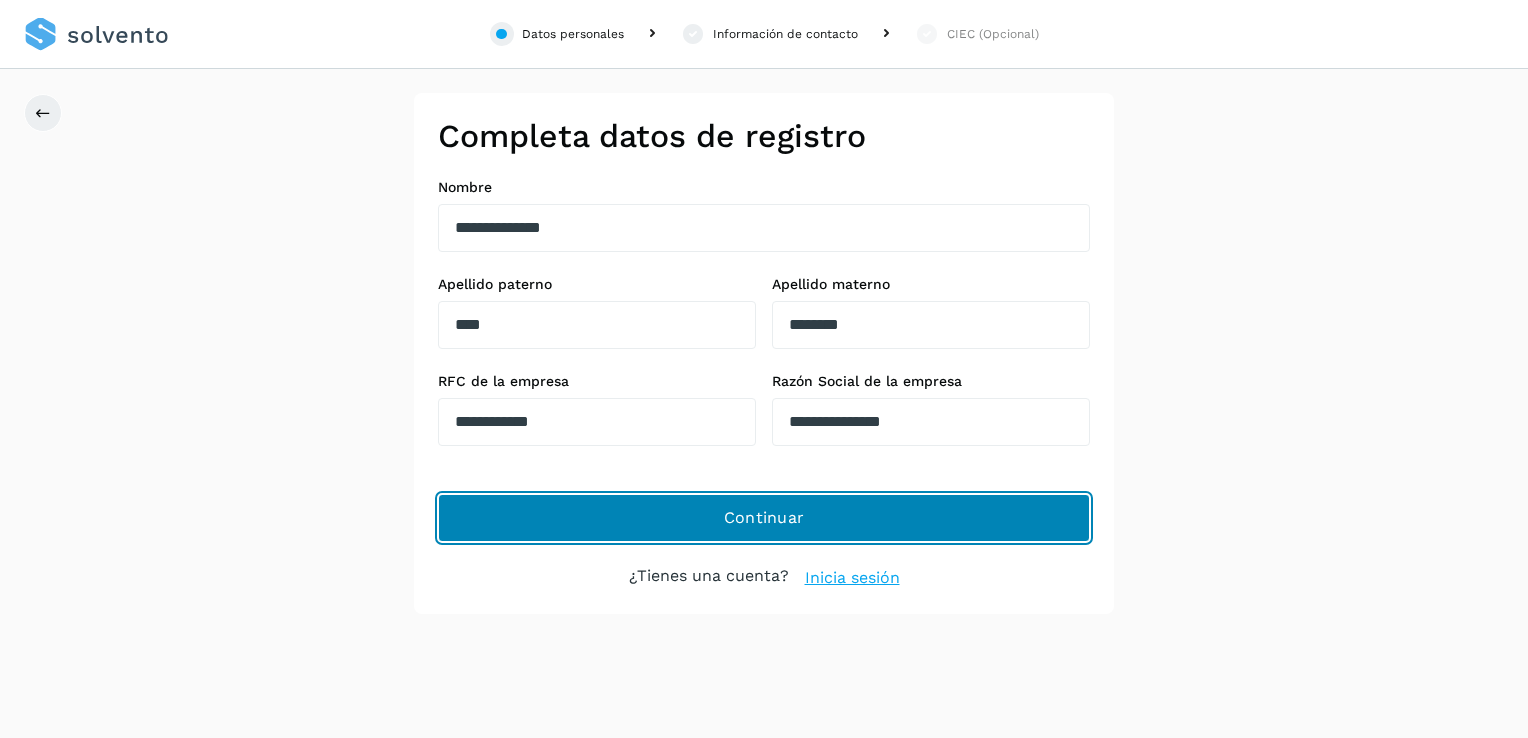 click on "Continuar" at bounding box center (764, 518) 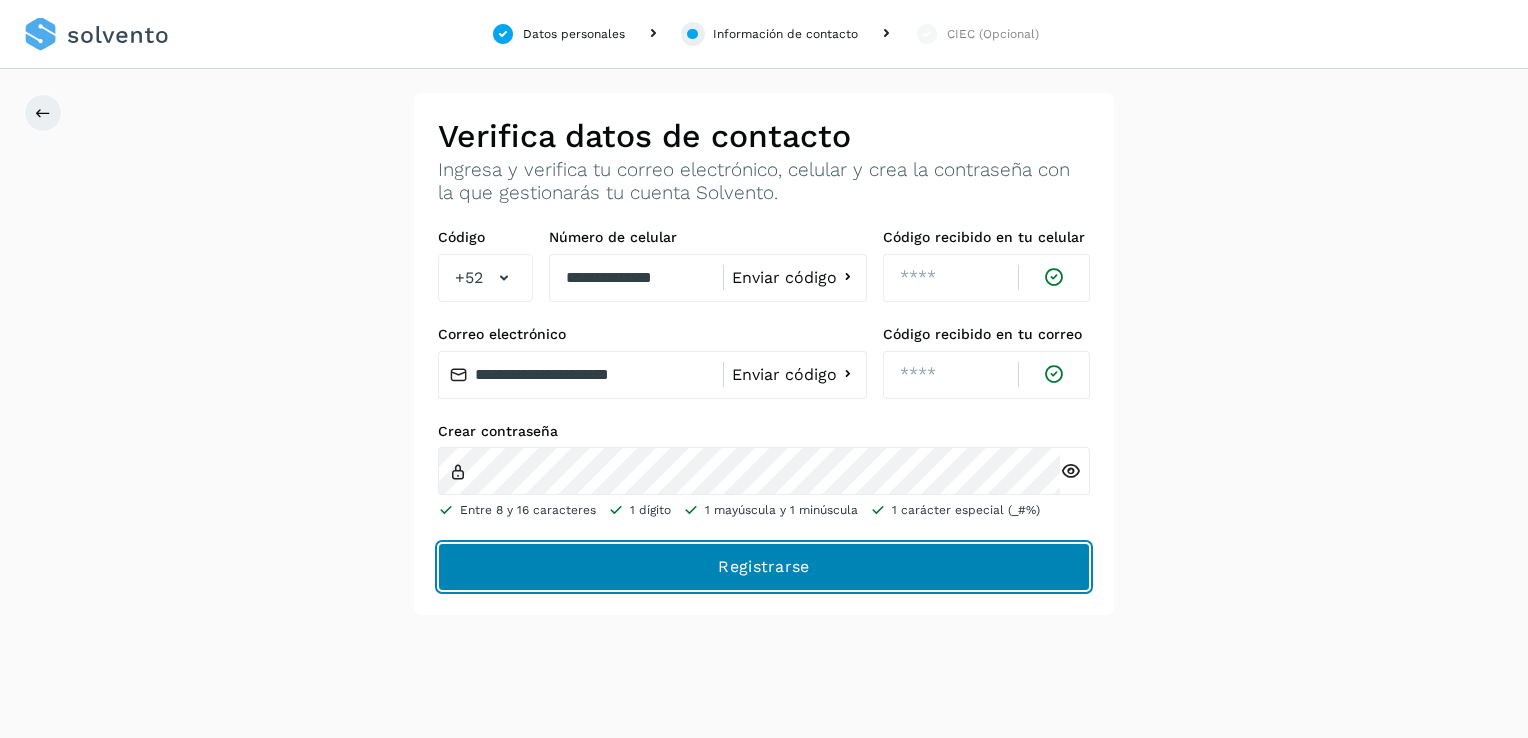 click on "Registrarse" at bounding box center (0, 0) 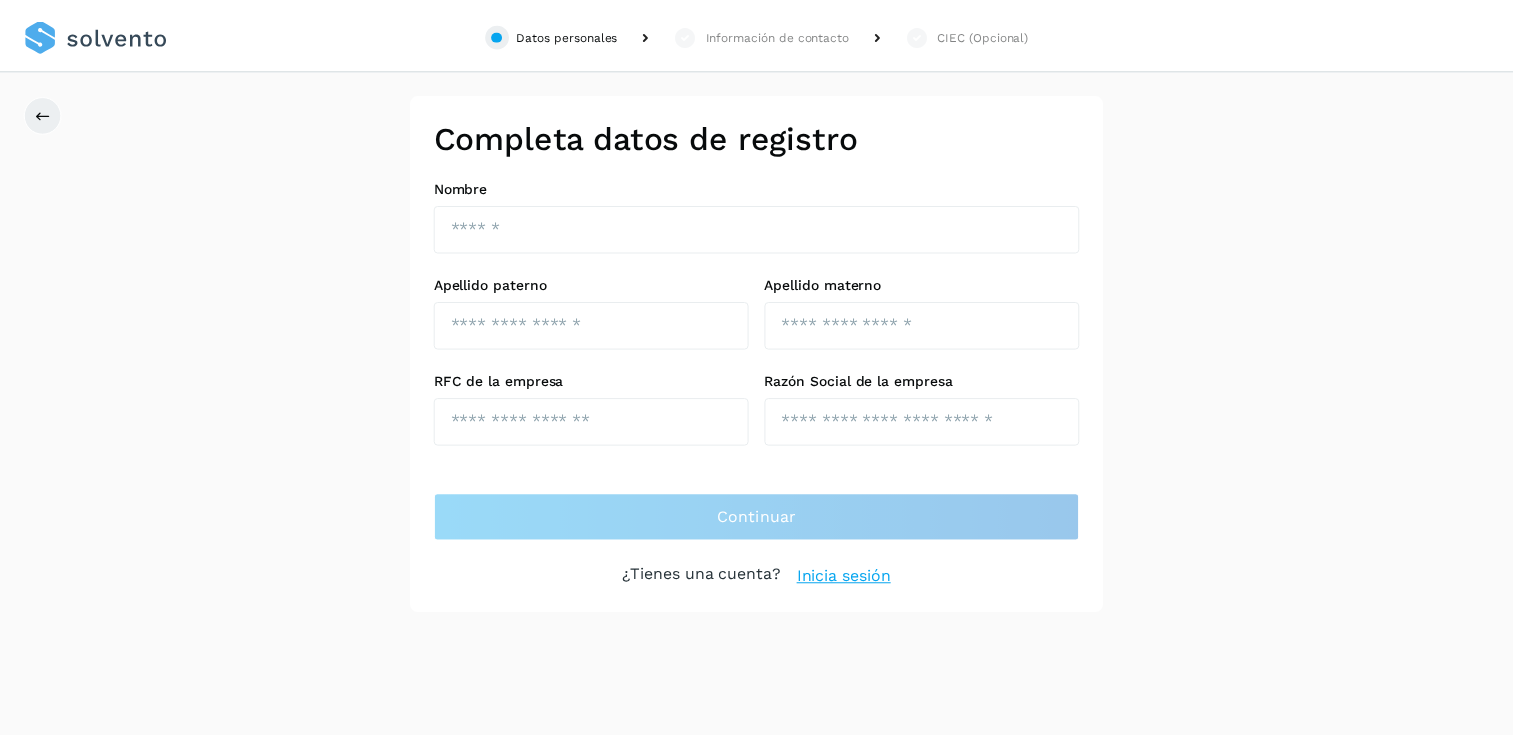 scroll, scrollTop: 0, scrollLeft: 0, axis: both 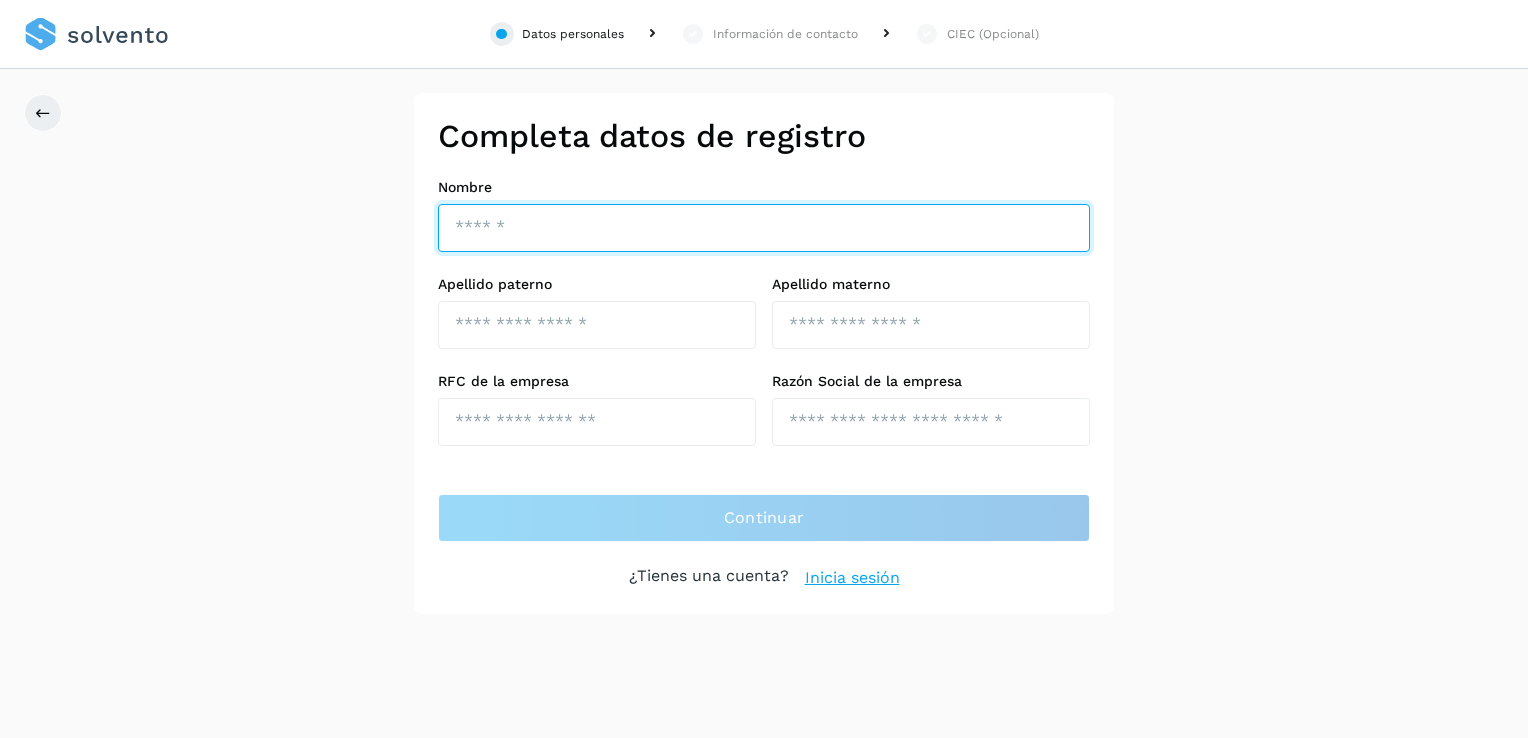 click at bounding box center [764, 228] 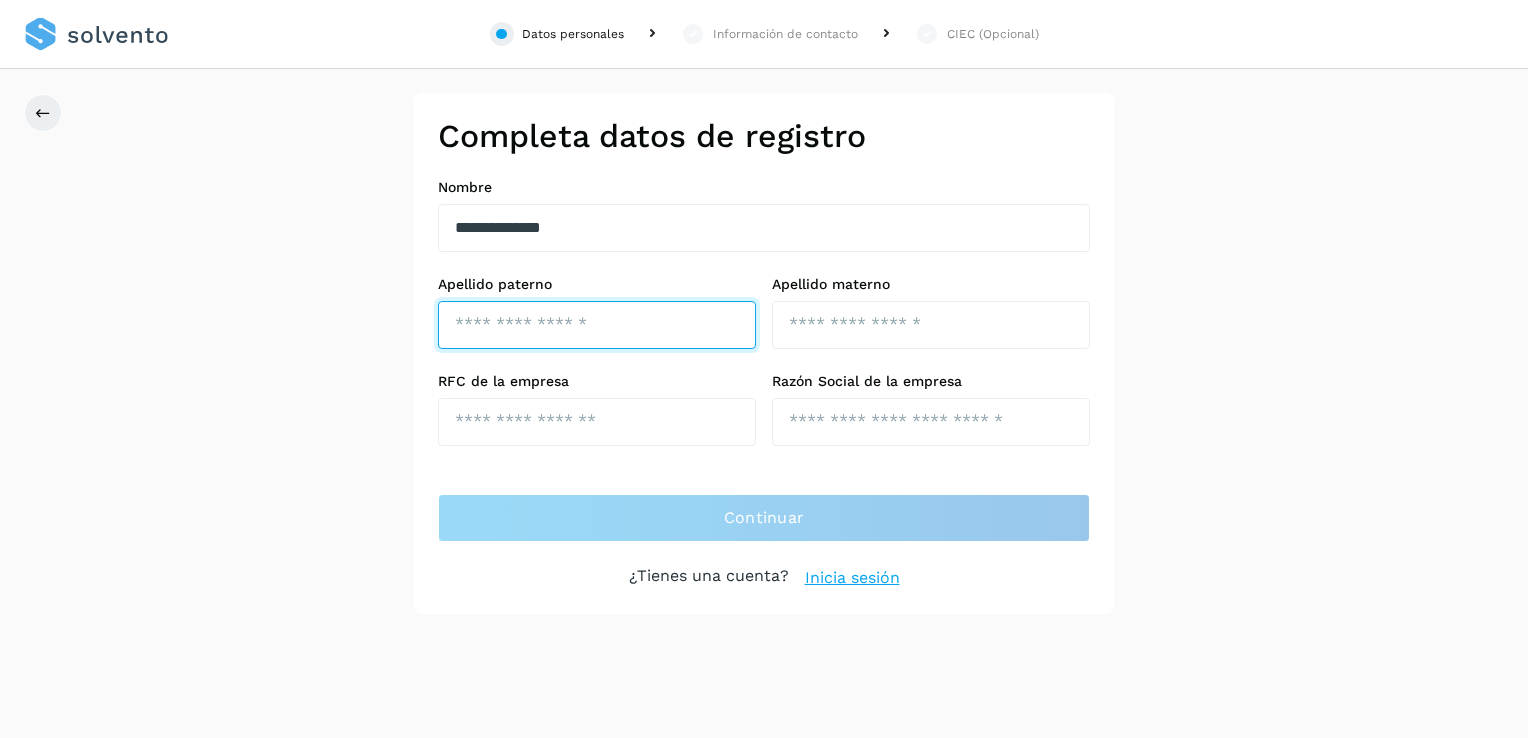 type on "****" 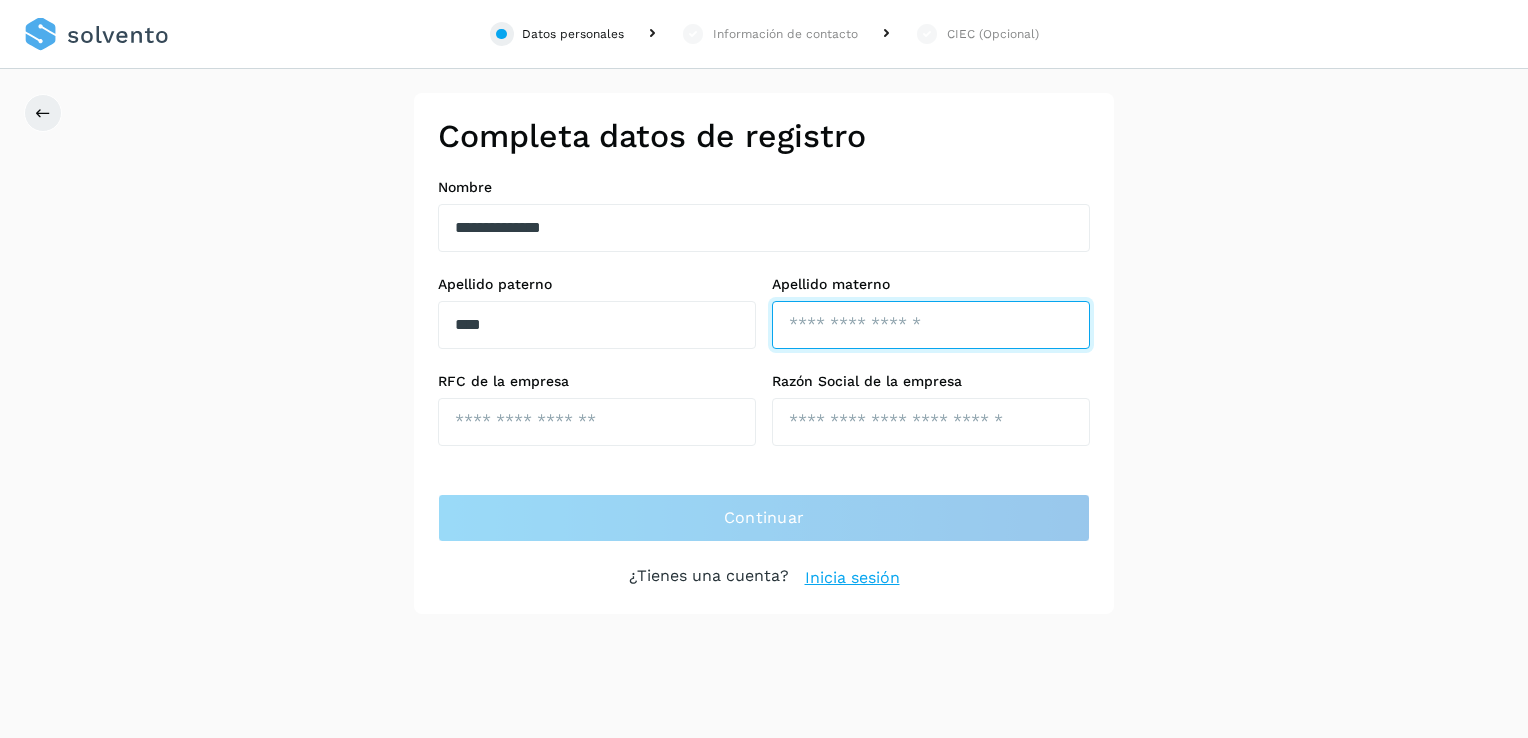 type on "********" 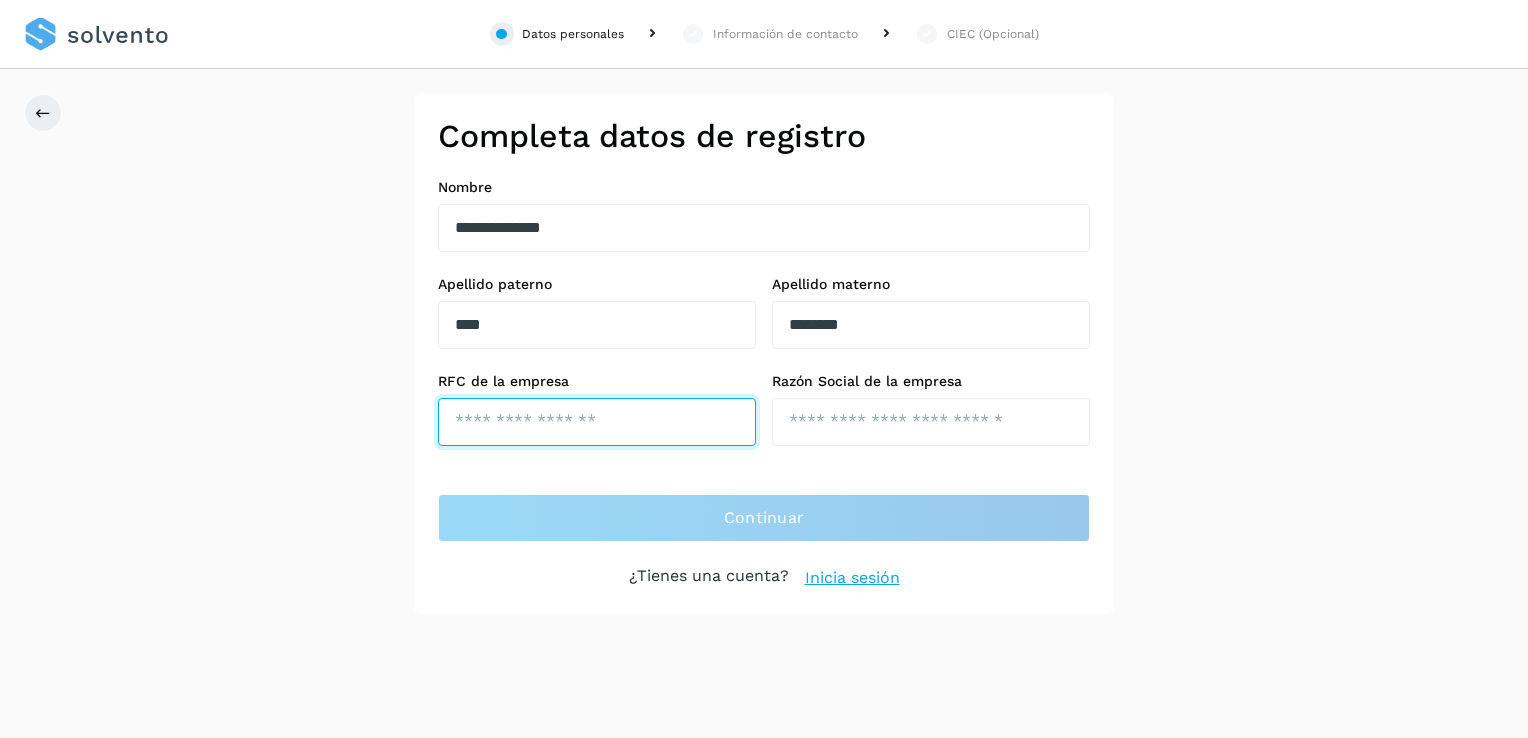 type on "**********" 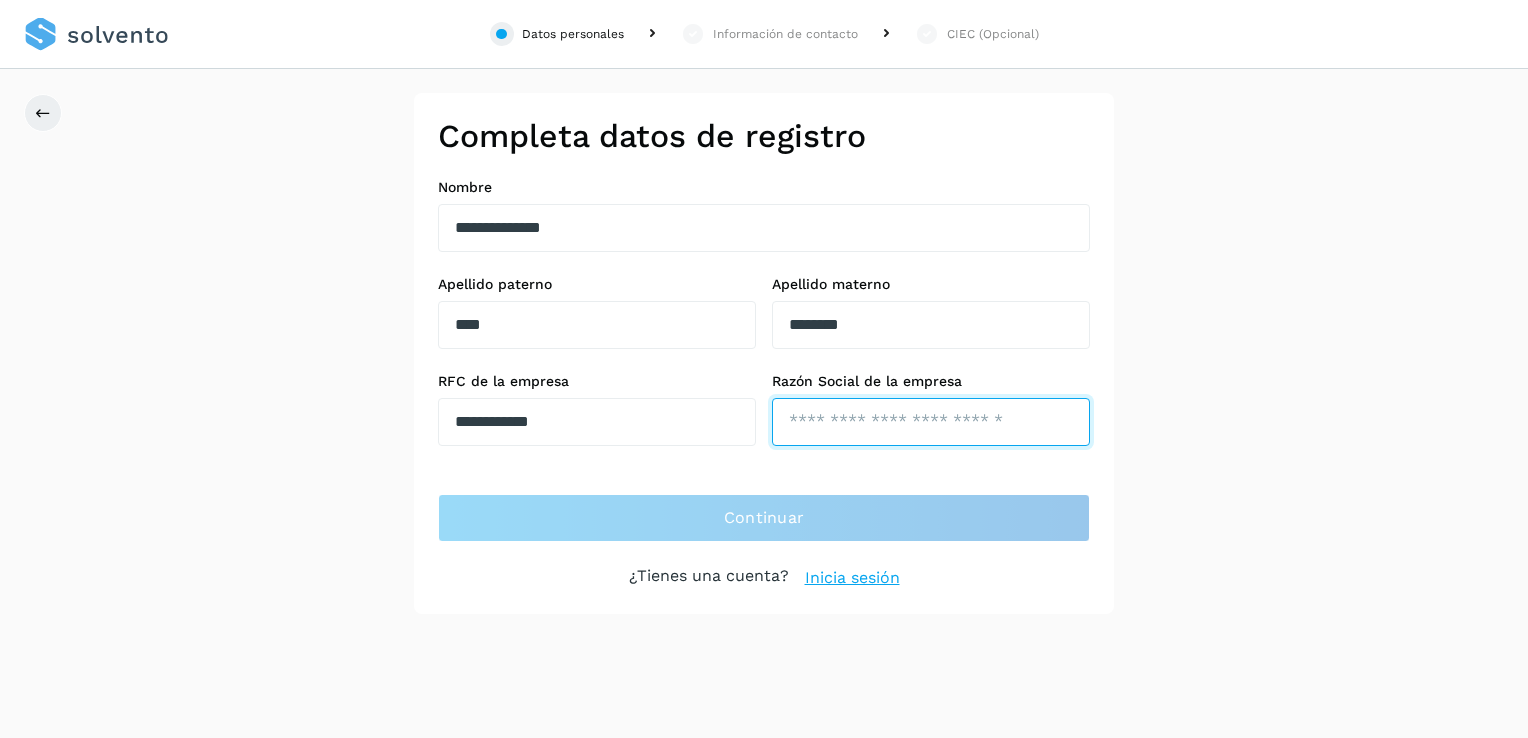 type on "**********" 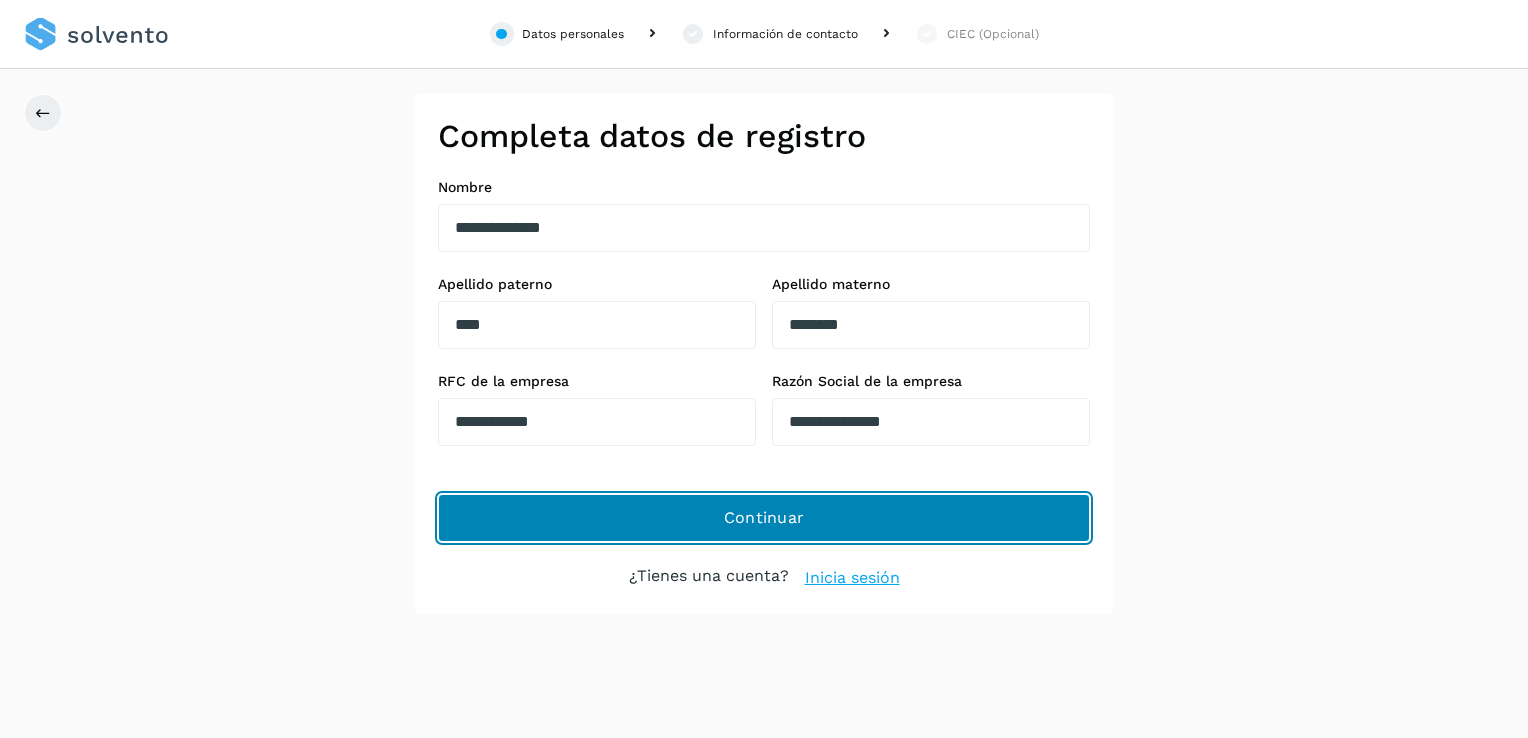 click on "Continuar" at bounding box center [764, 518] 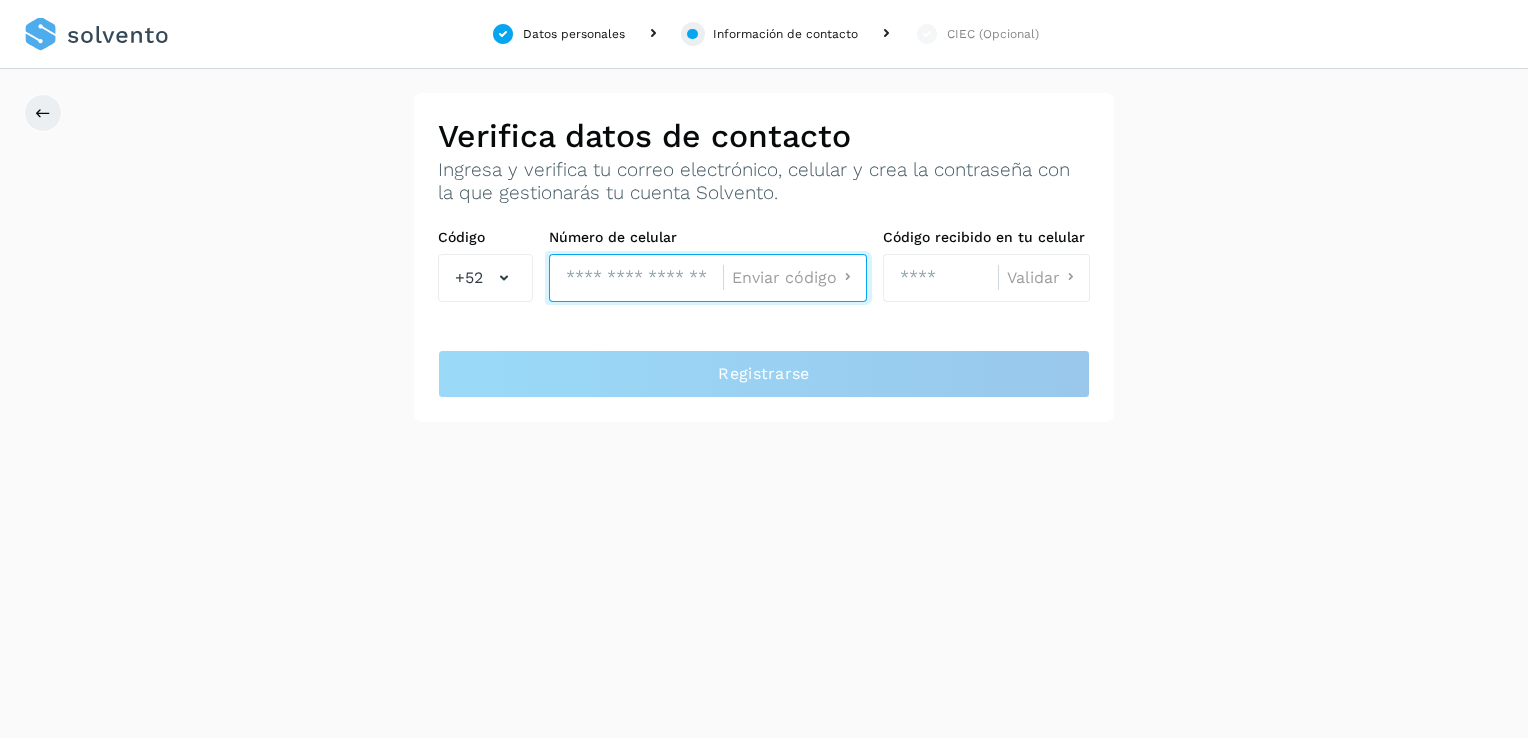 click at bounding box center [636, 278] 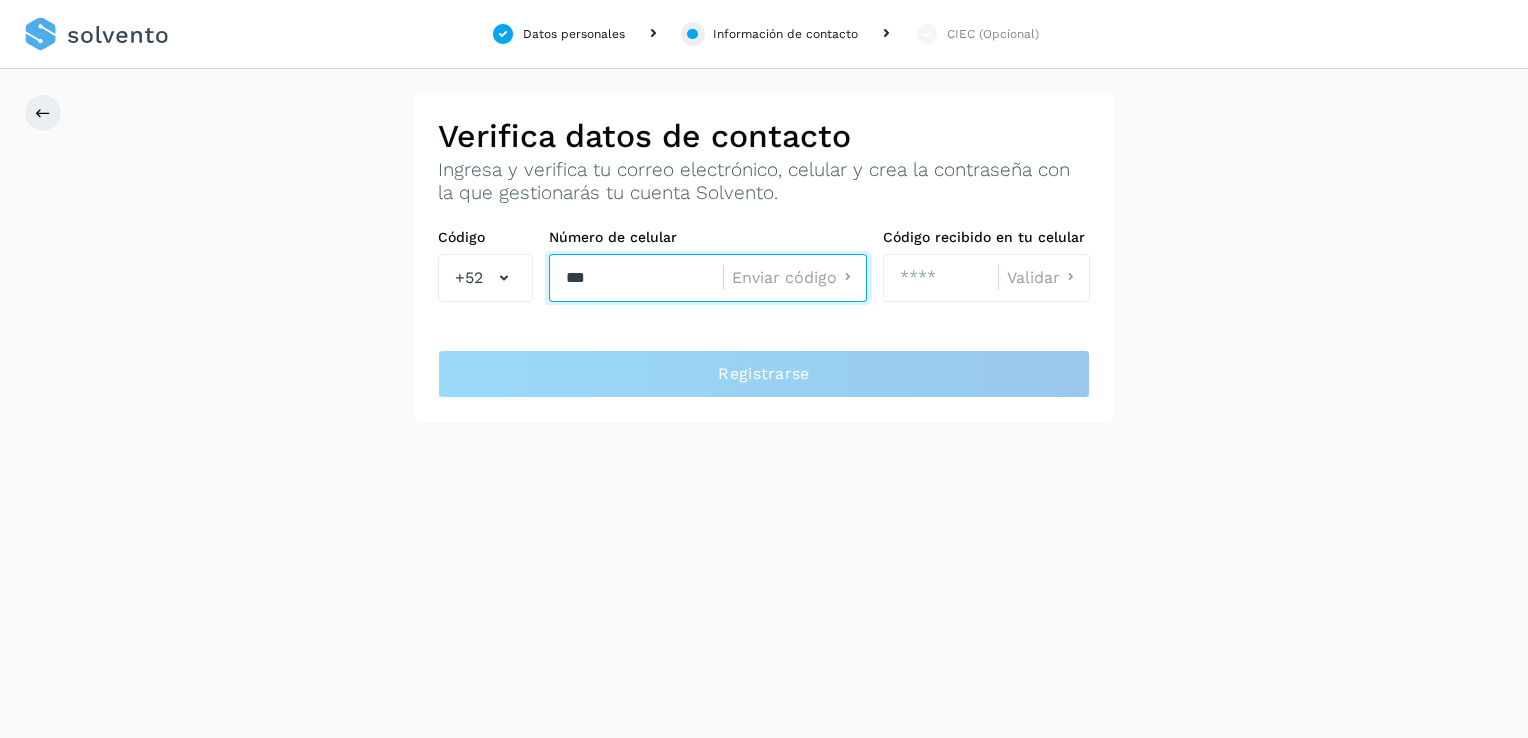 type on "**********" 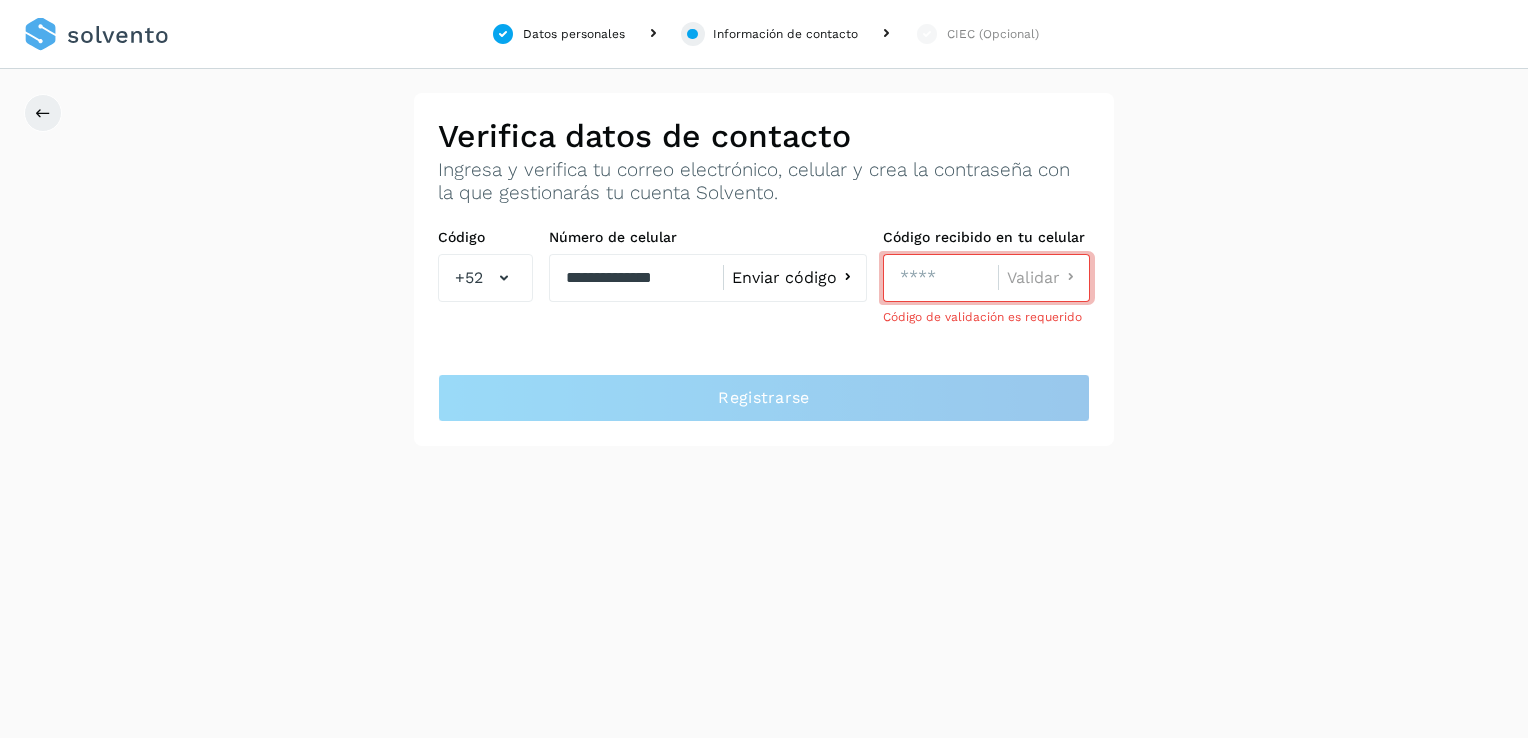 click on "Enviar código" at bounding box center [795, 278] 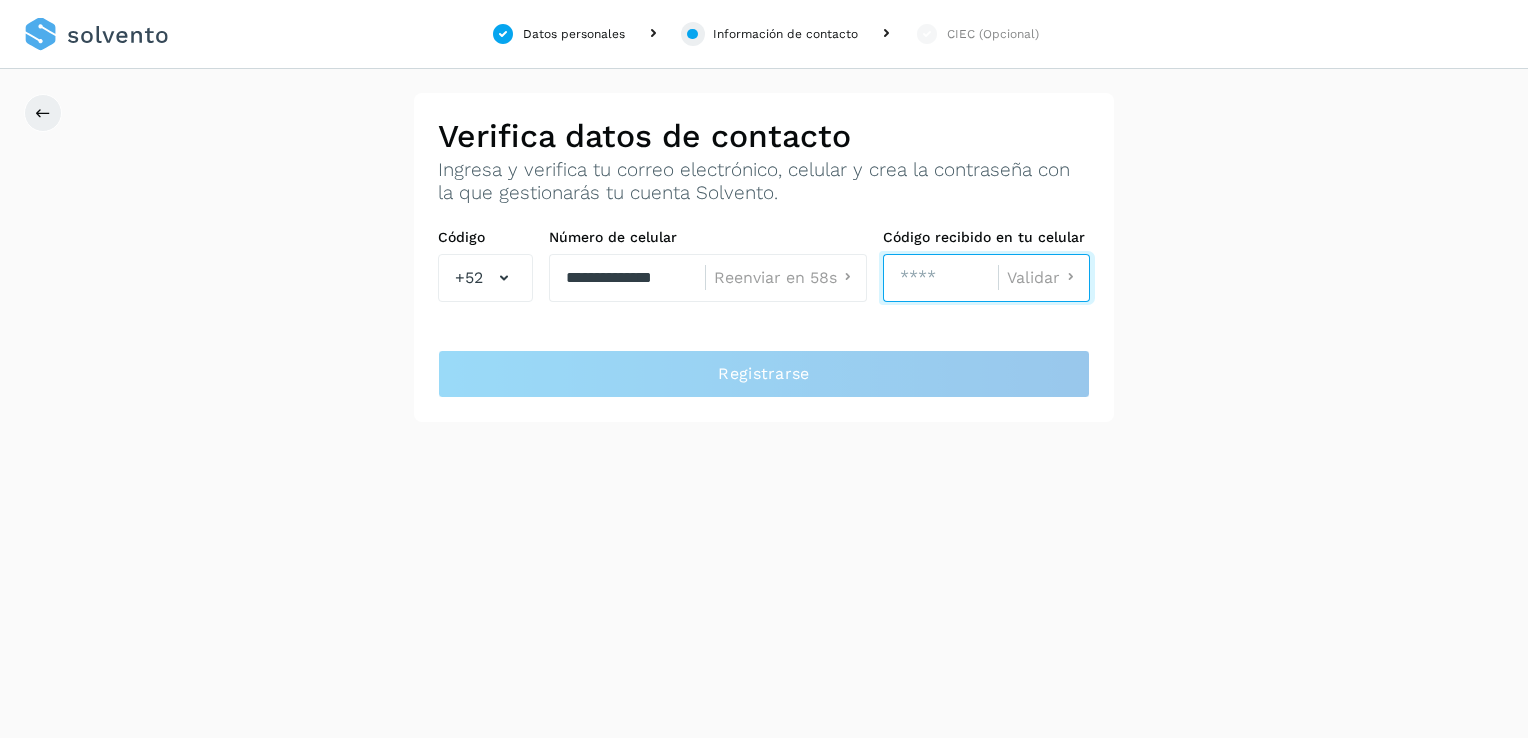 click at bounding box center [940, 278] 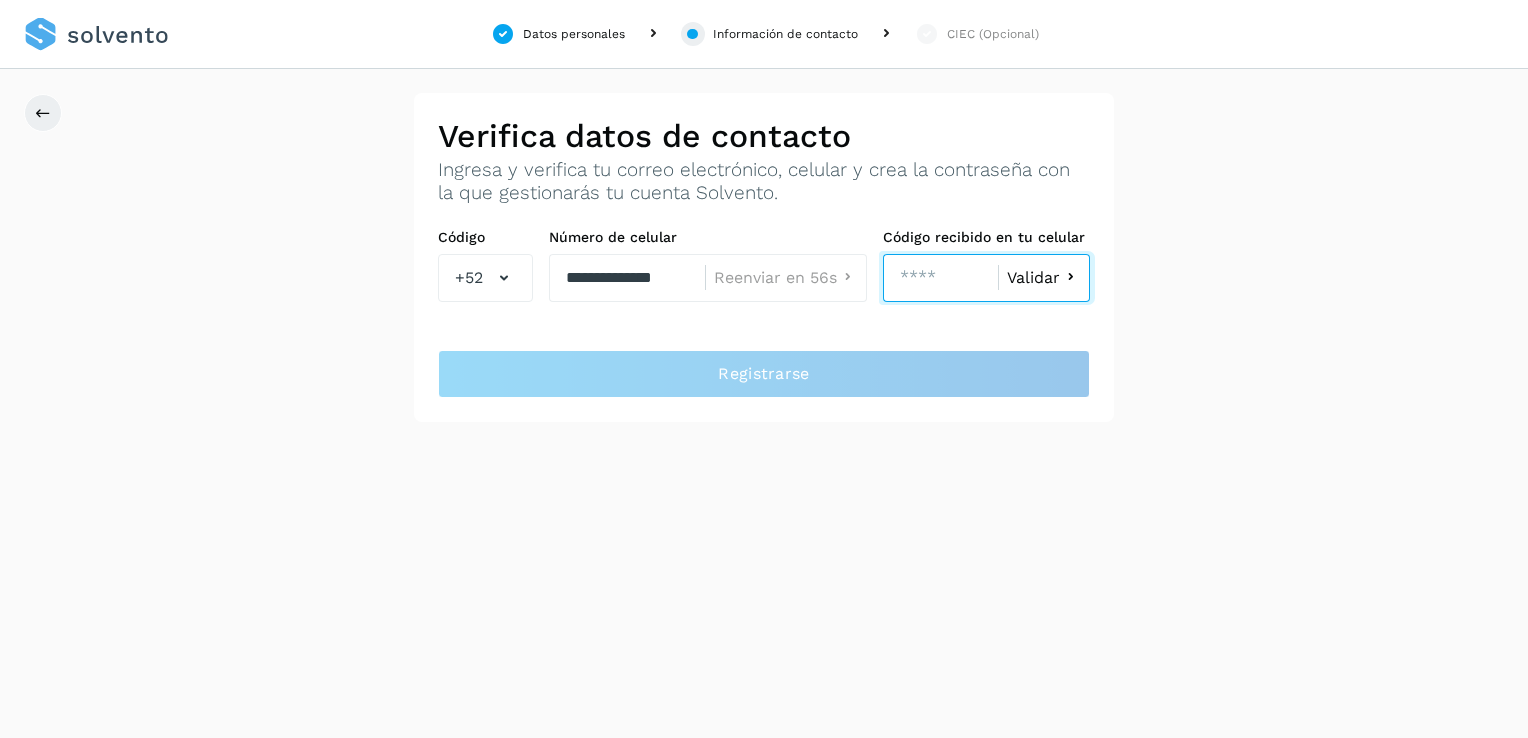 type on "****" 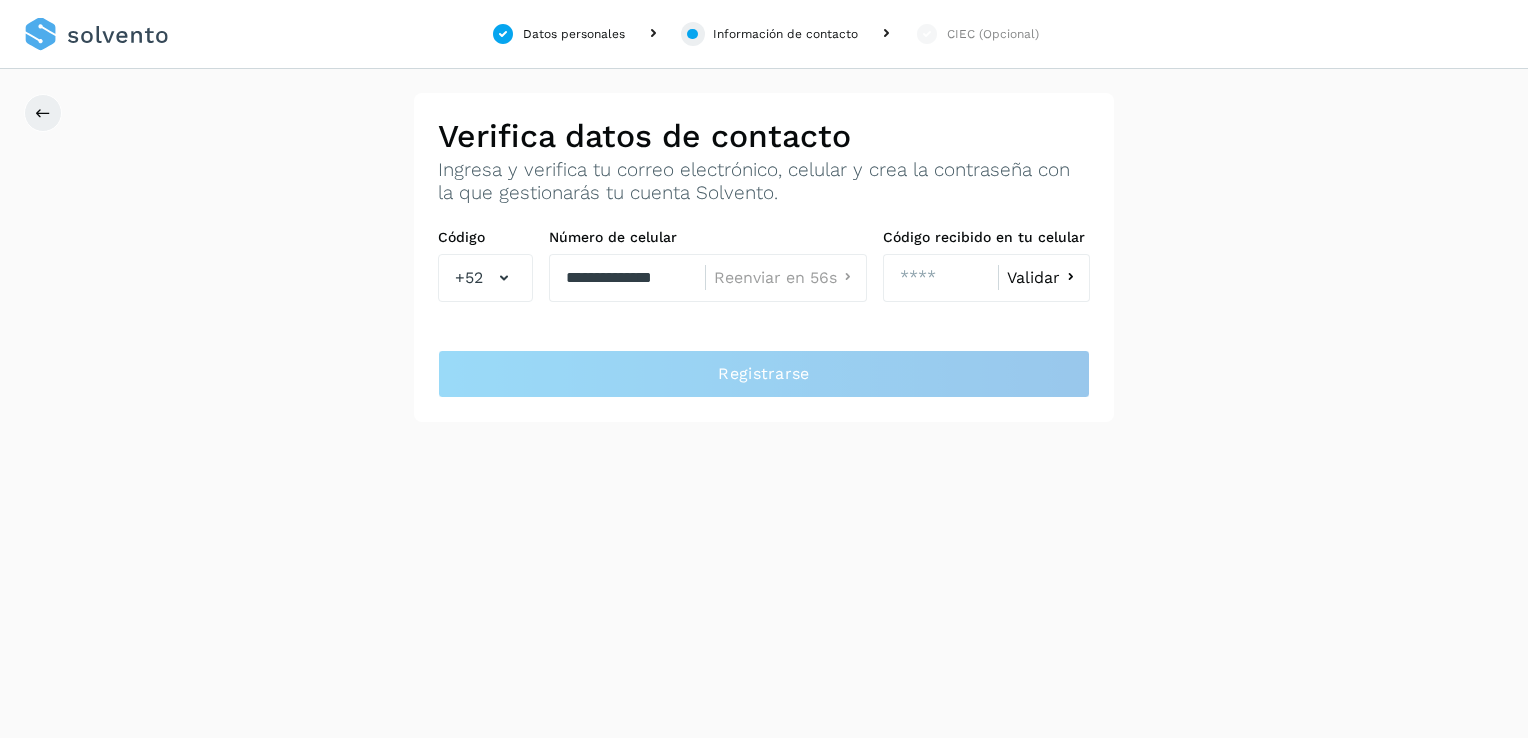 click on "Validar" 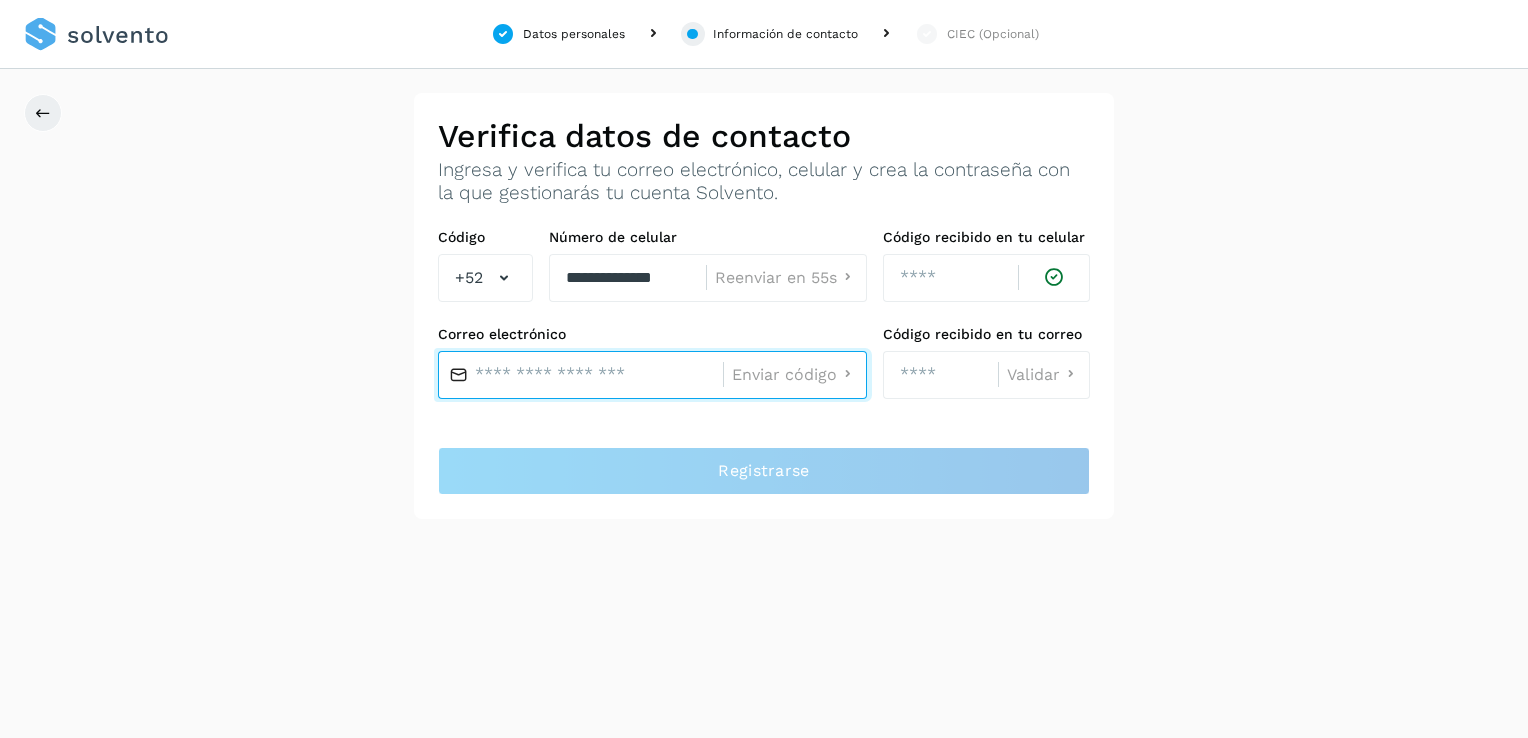 click at bounding box center [580, 375] 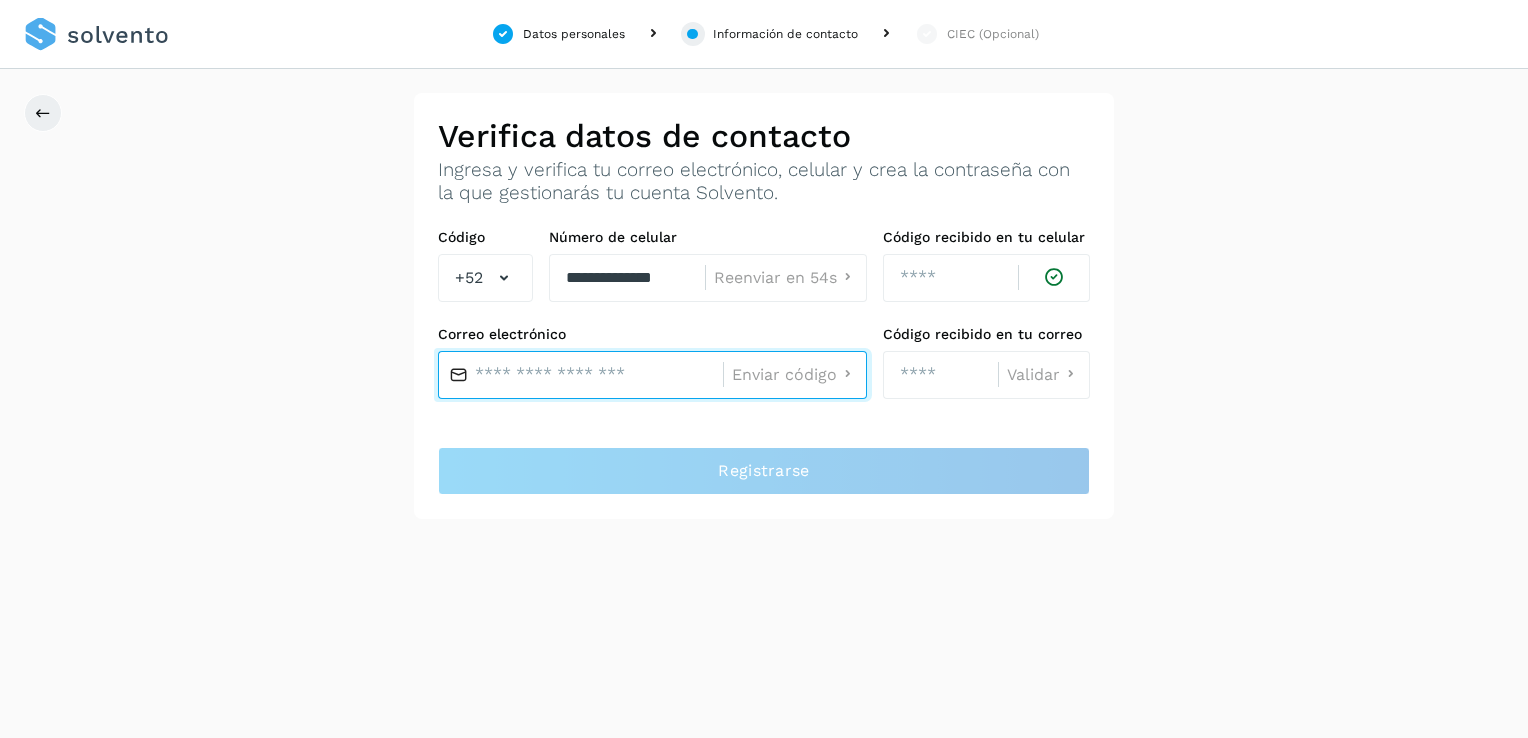 type on "**********" 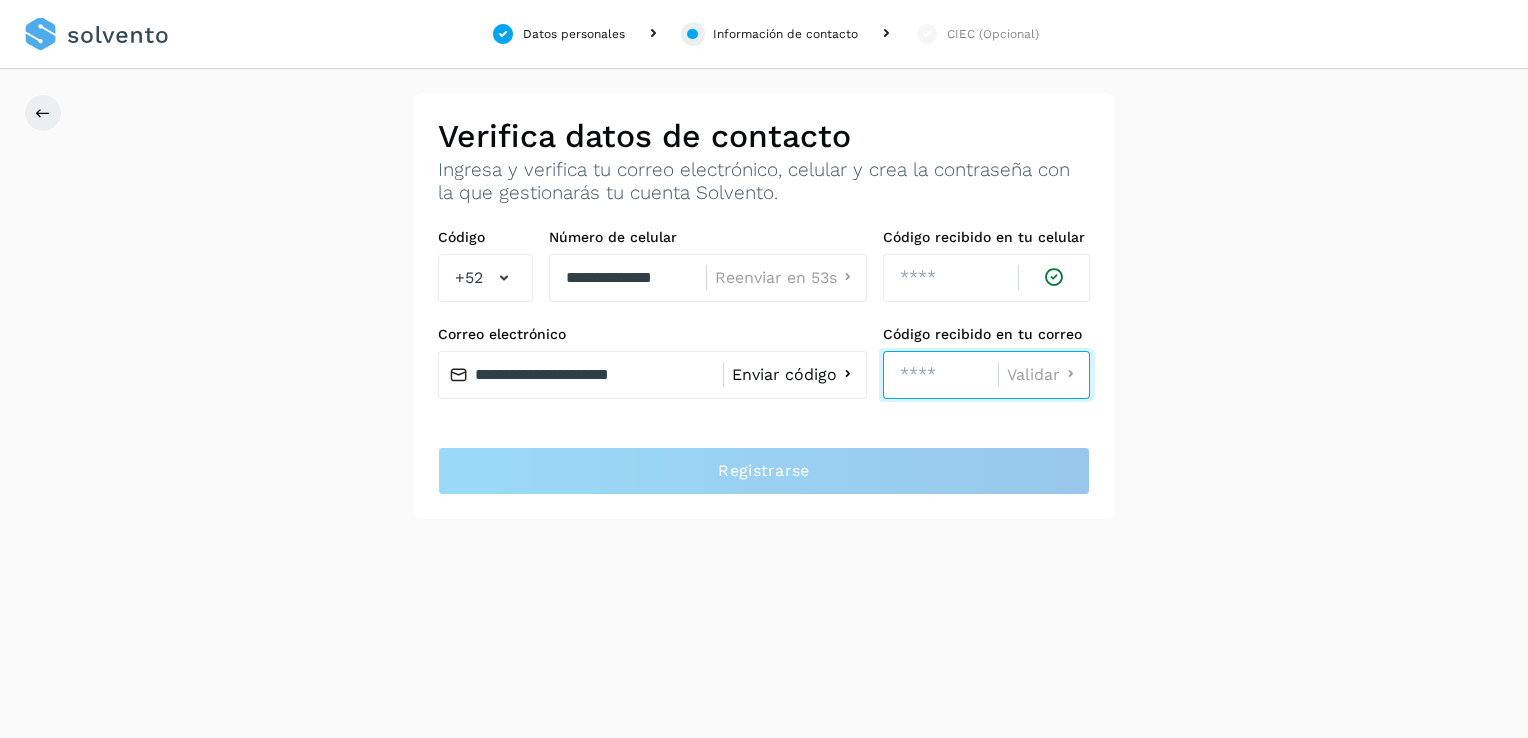 click on "****" at bounding box center [940, 375] 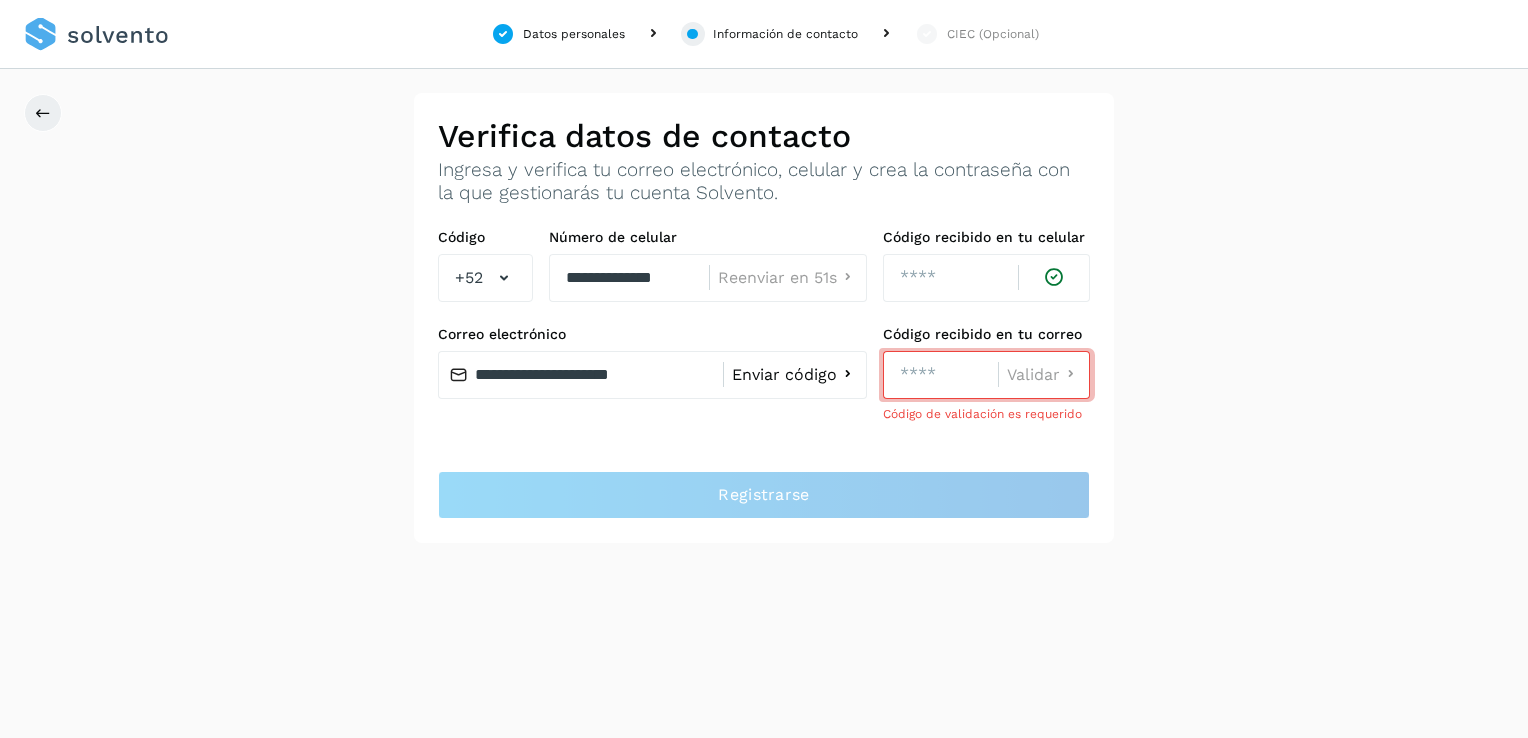 click on "Enviar código" 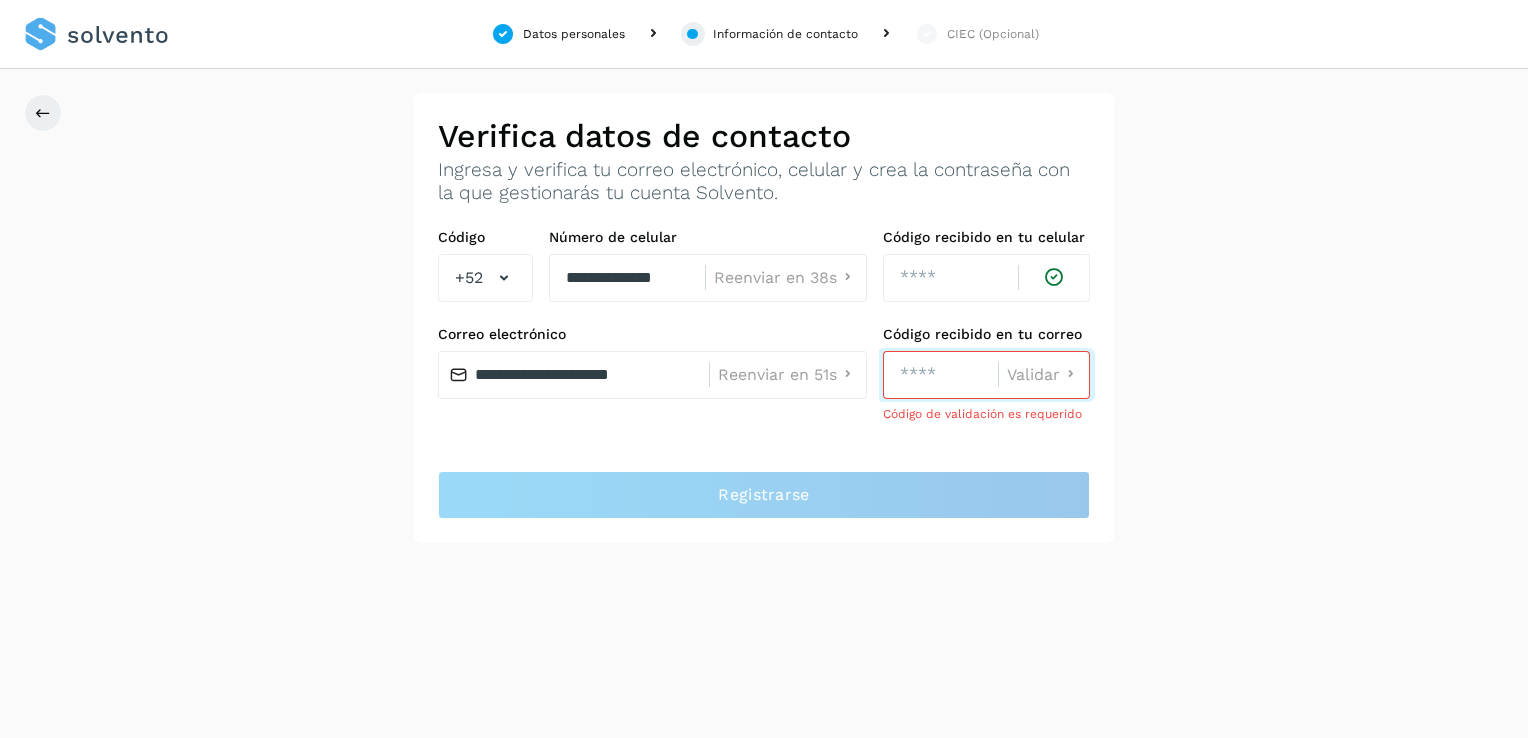 click at bounding box center (940, 375) 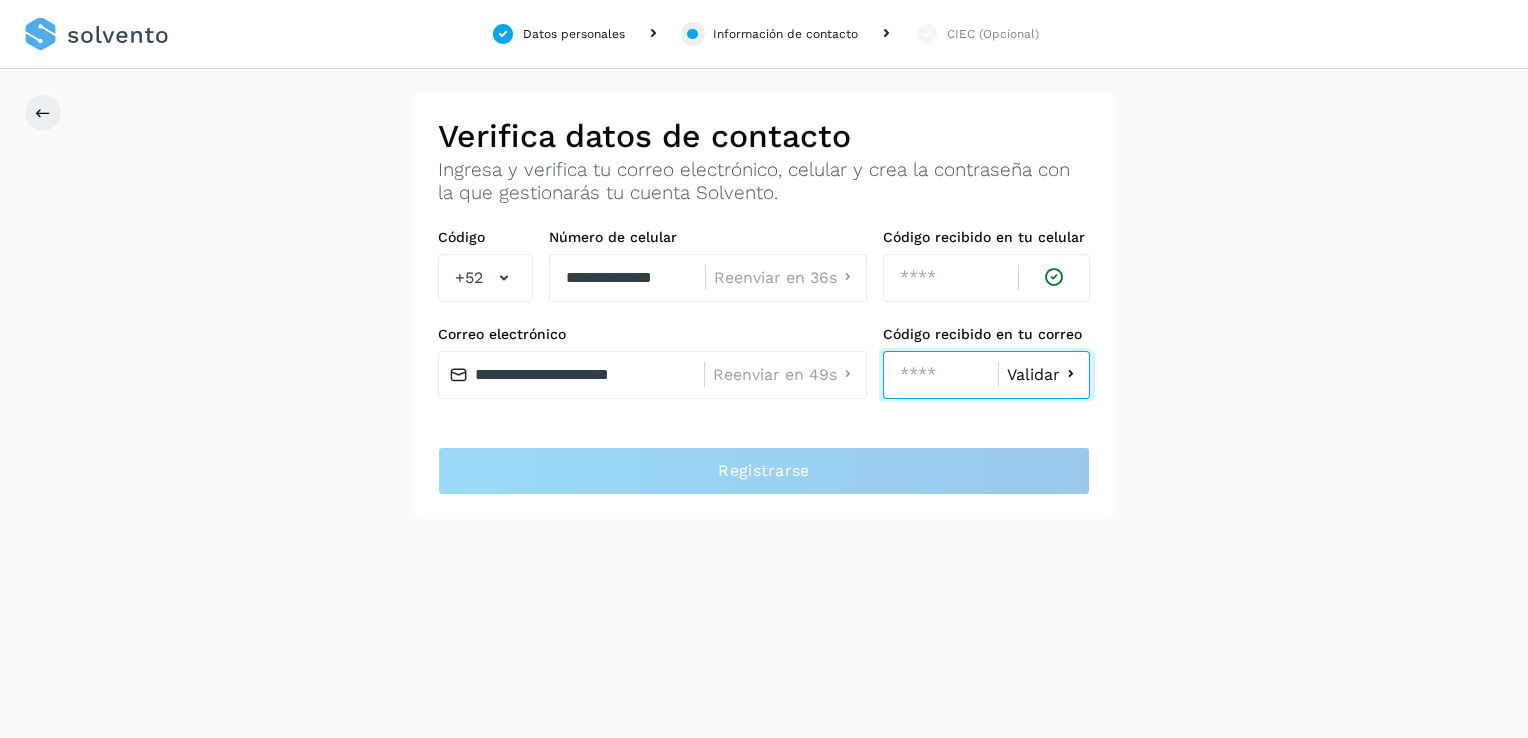 type on "****" 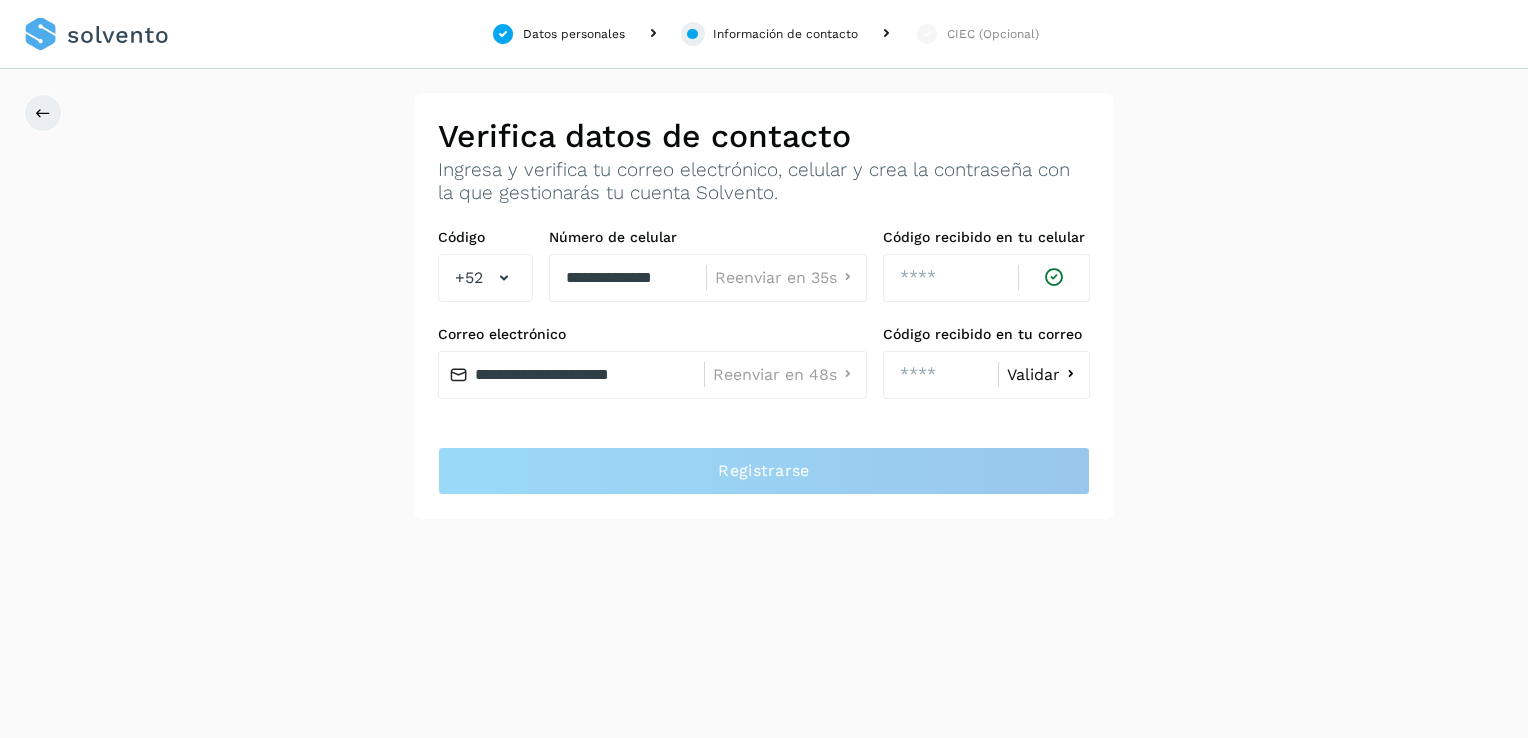 click 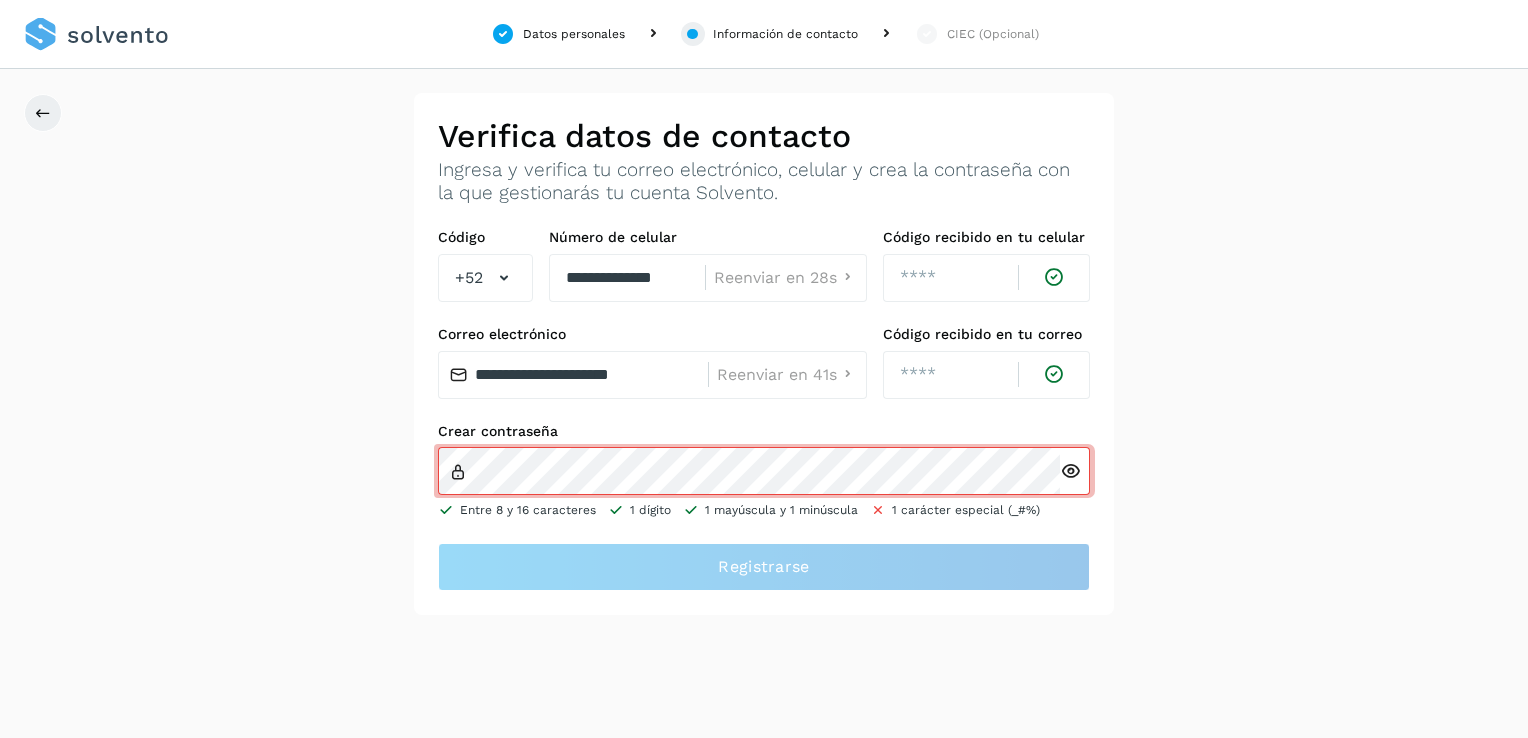 click at bounding box center [1070, 471] 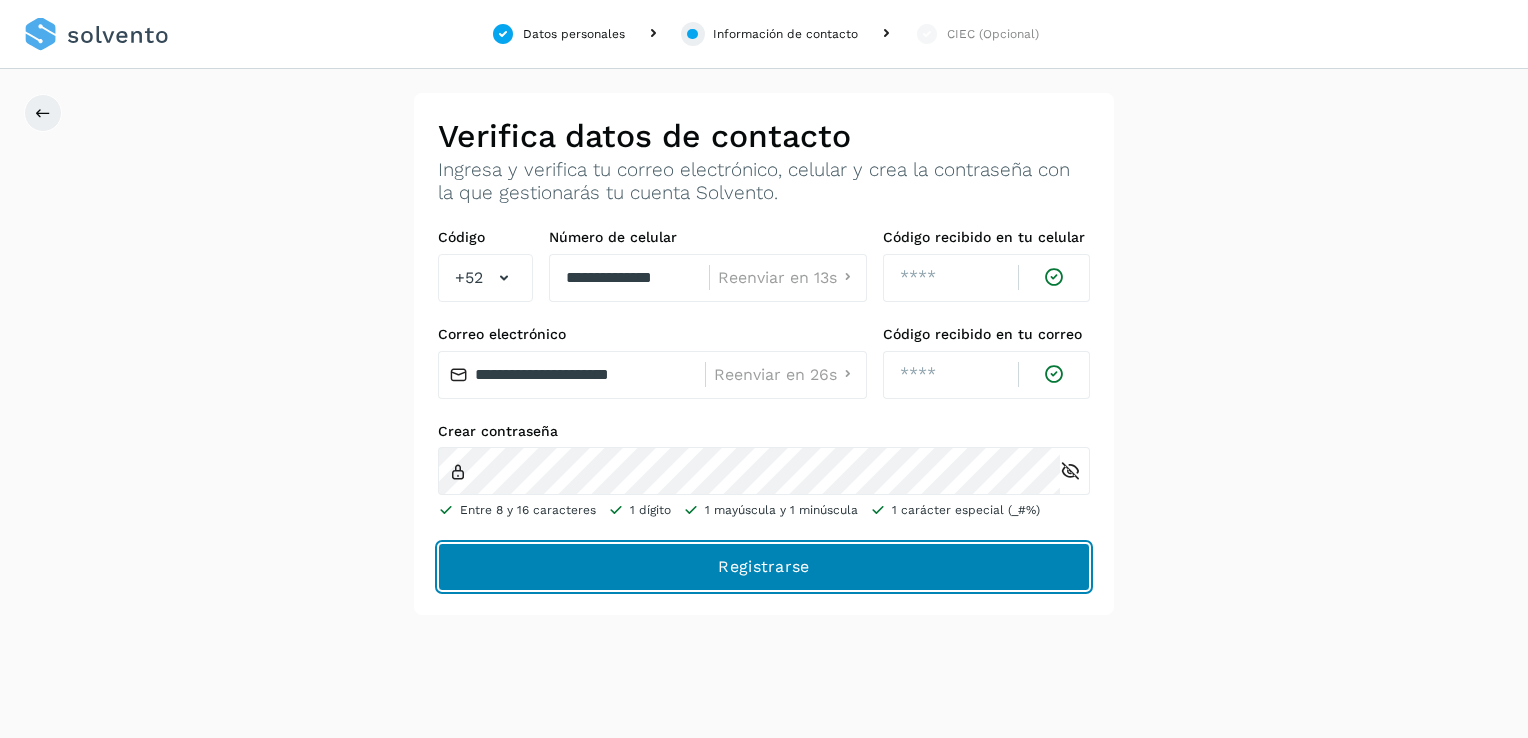 click on "Registrarse" 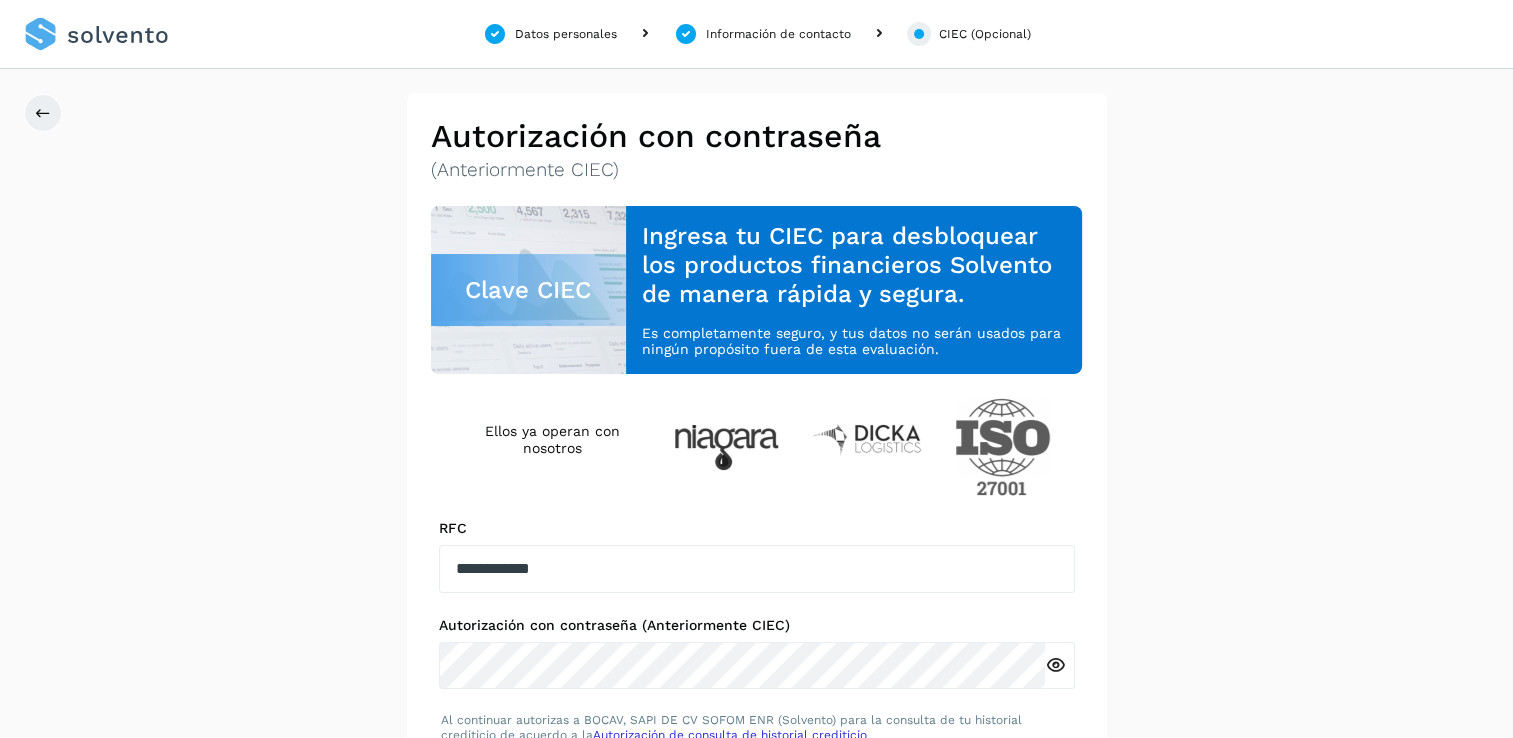 scroll, scrollTop: 70, scrollLeft: 0, axis: vertical 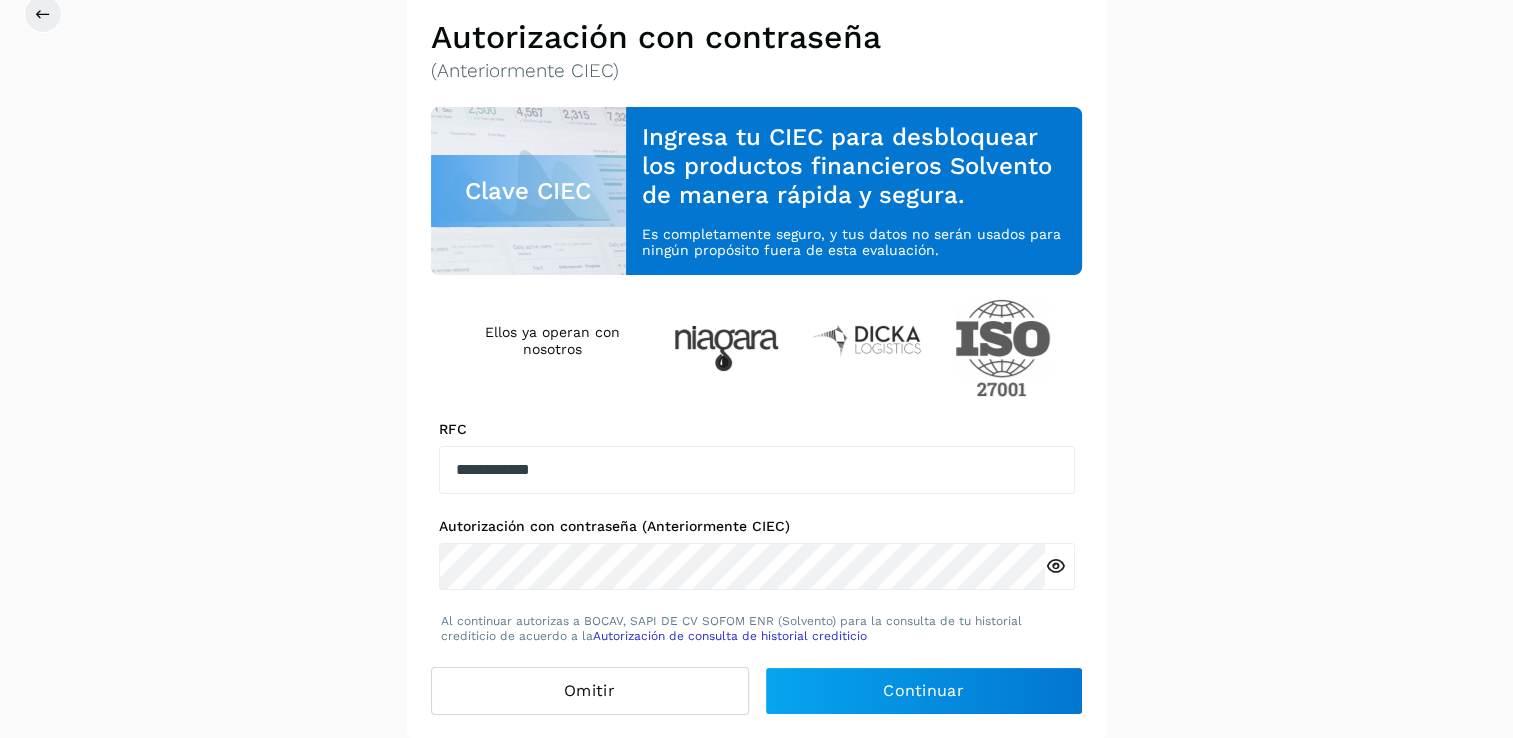 click at bounding box center (1055, 566) 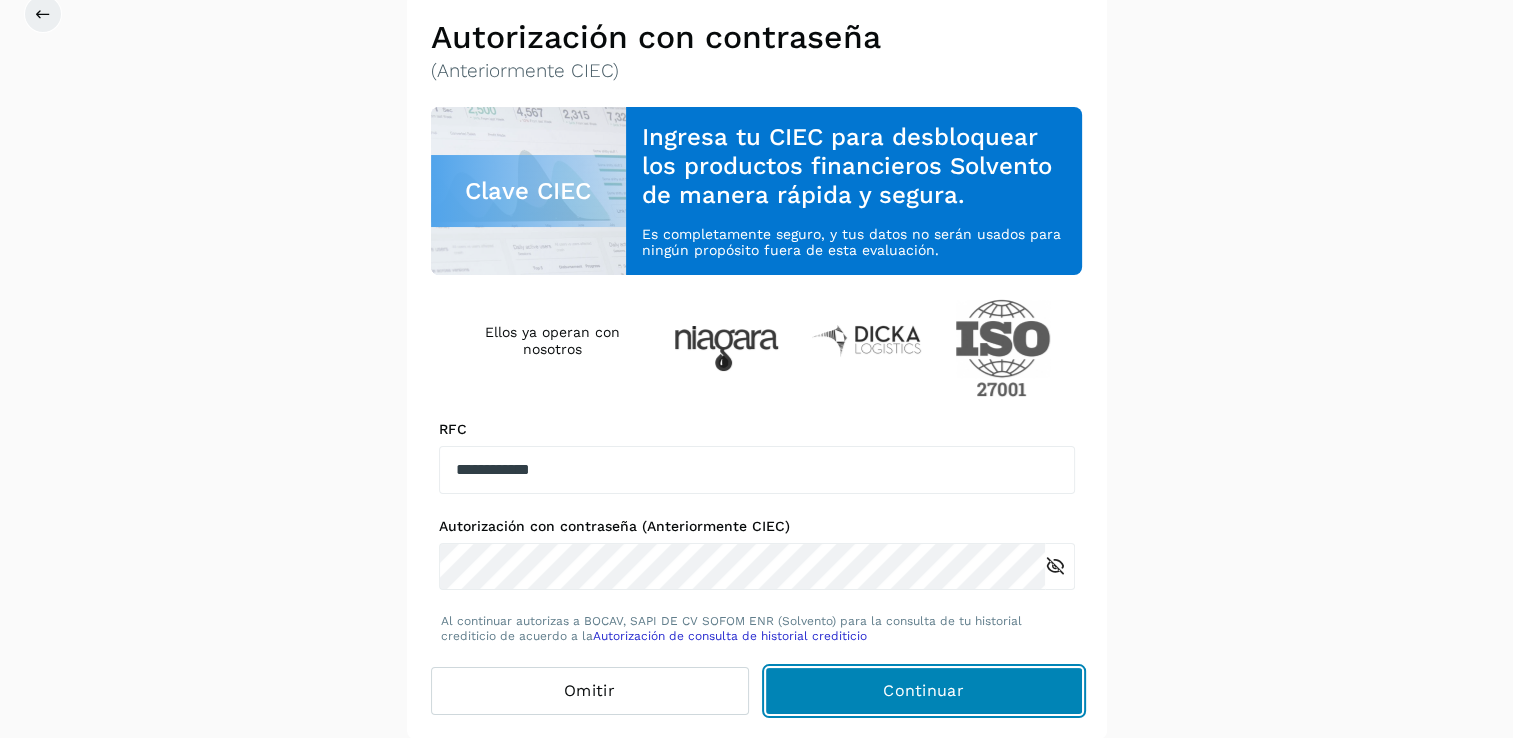 click on "Continuar" 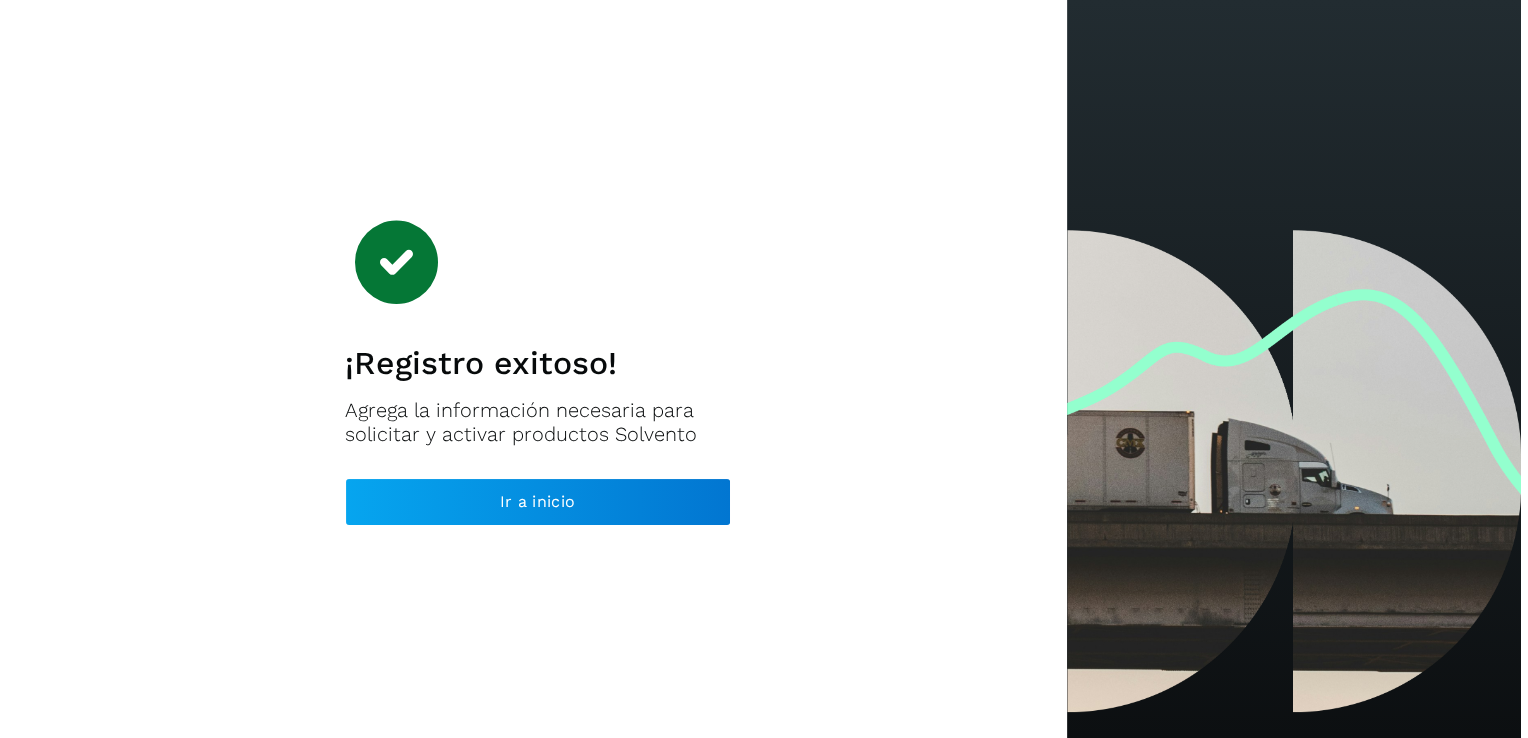 scroll, scrollTop: 0, scrollLeft: 0, axis: both 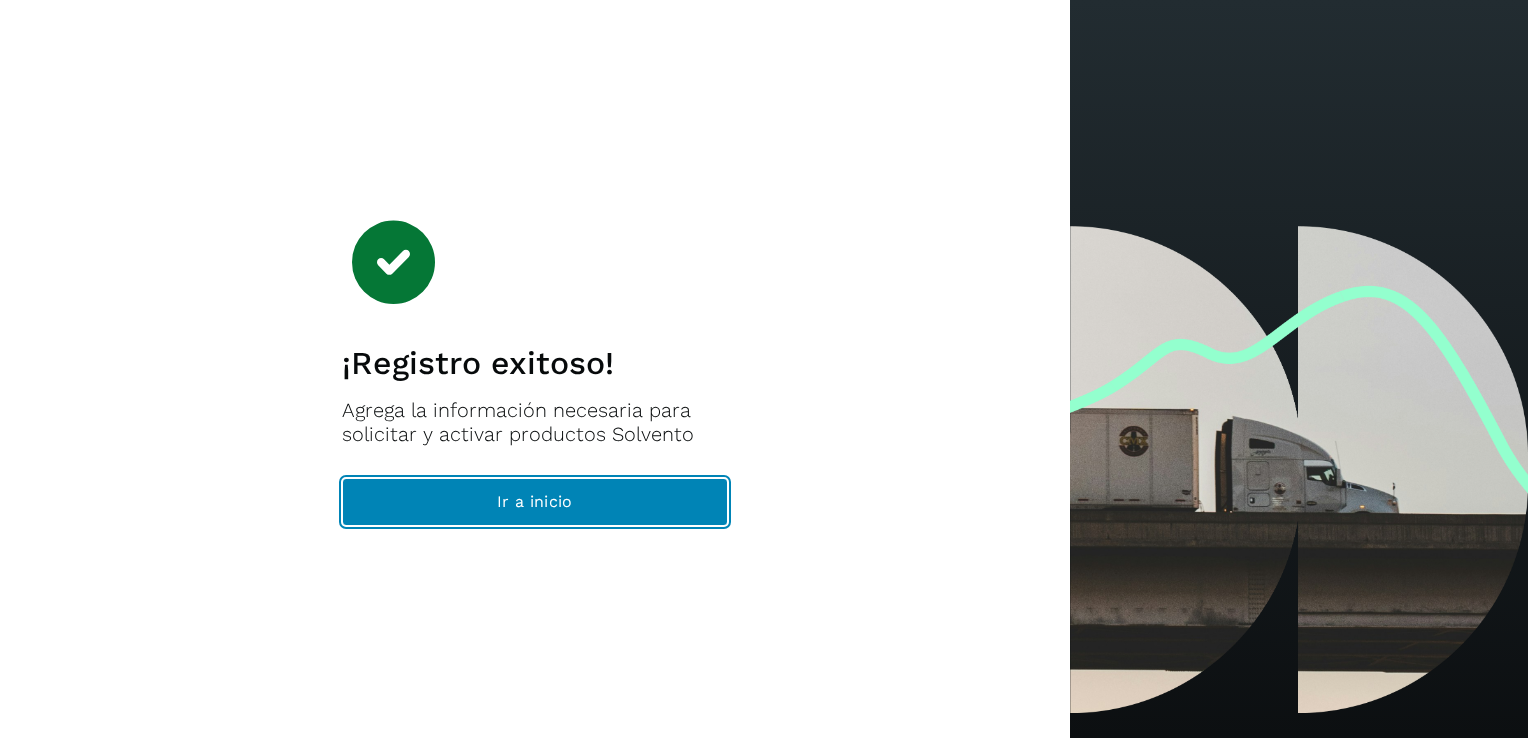 click on "Ir a inicio" 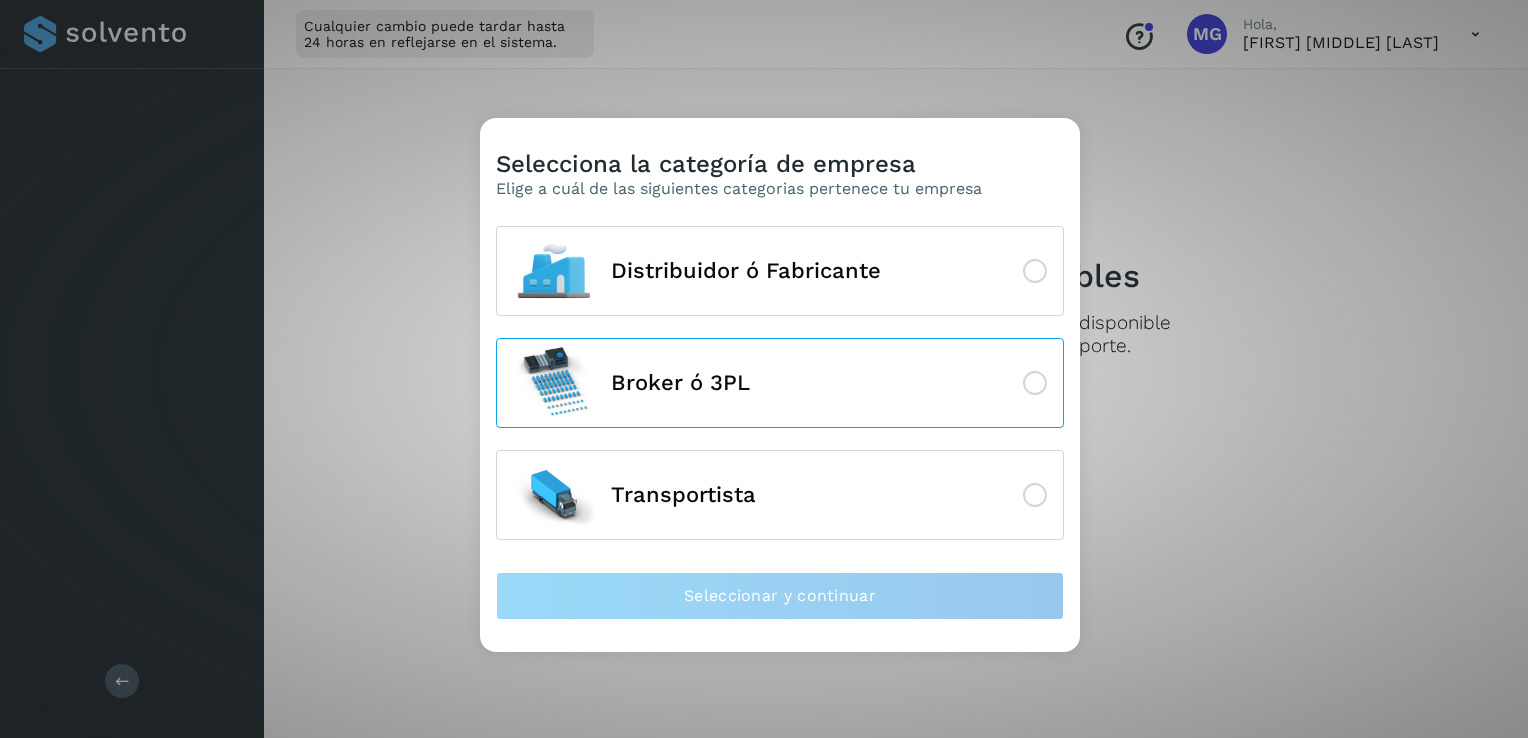 click on "Broker ó 3PL" 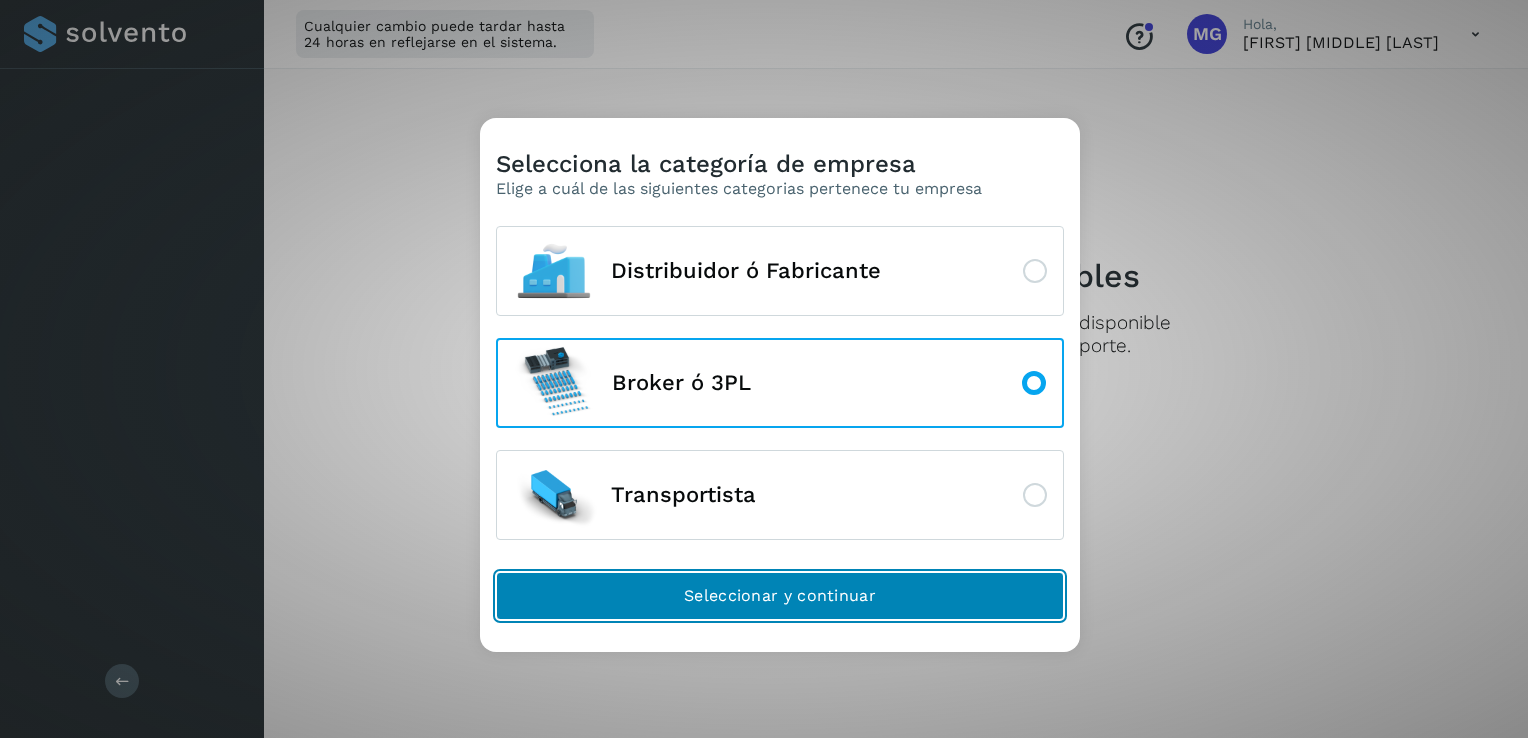 click on "Seleccionar y continuar" 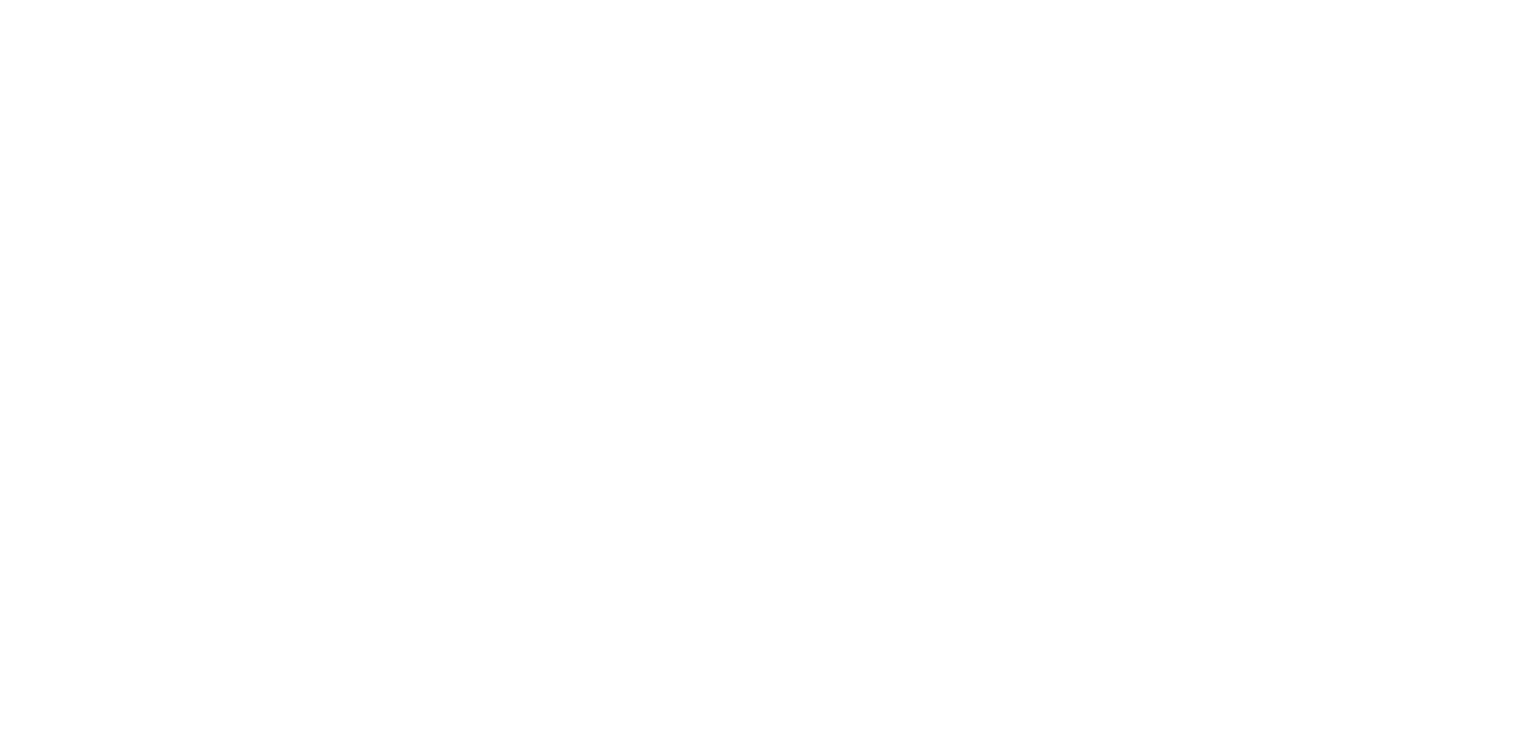 scroll, scrollTop: 0, scrollLeft: 0, axis: both 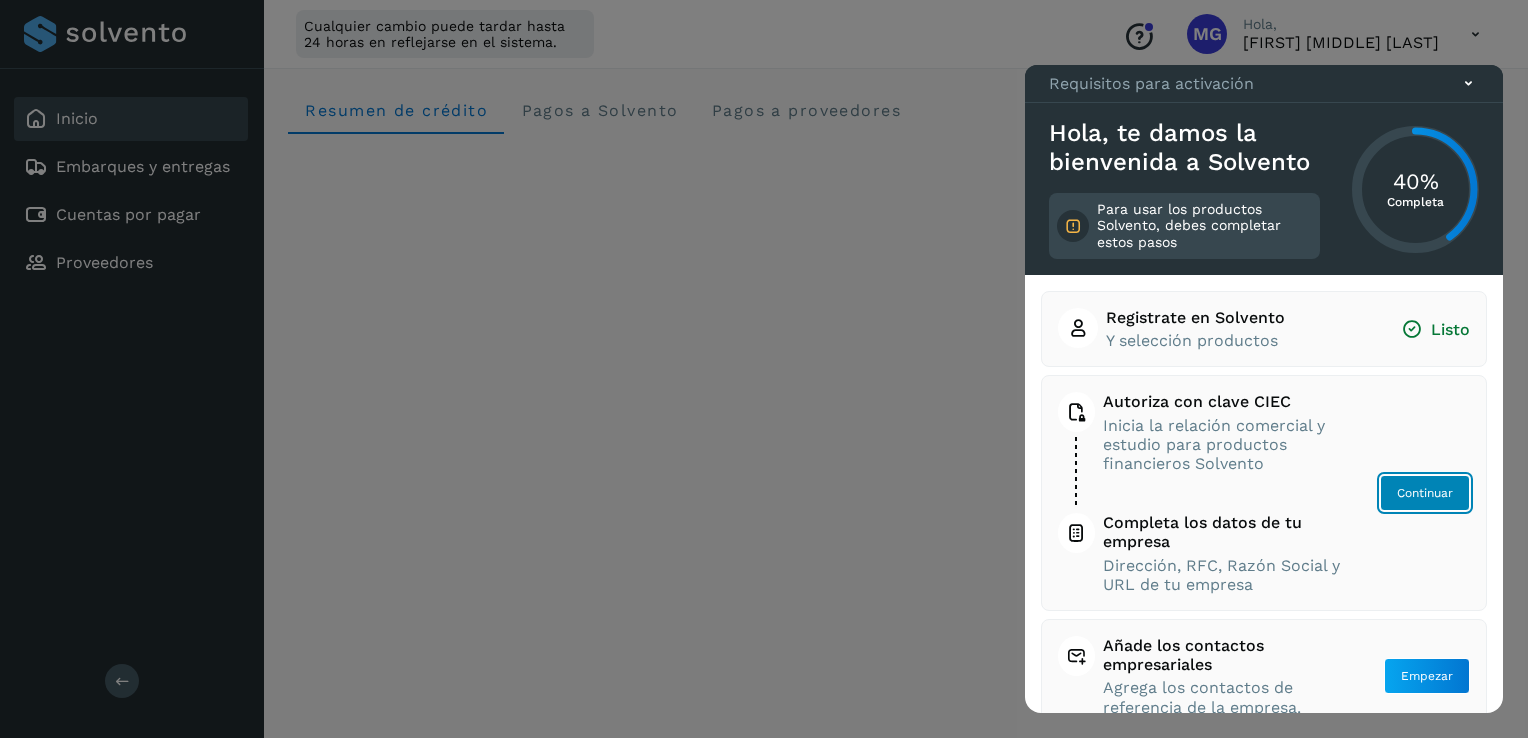 click on "Continuar" 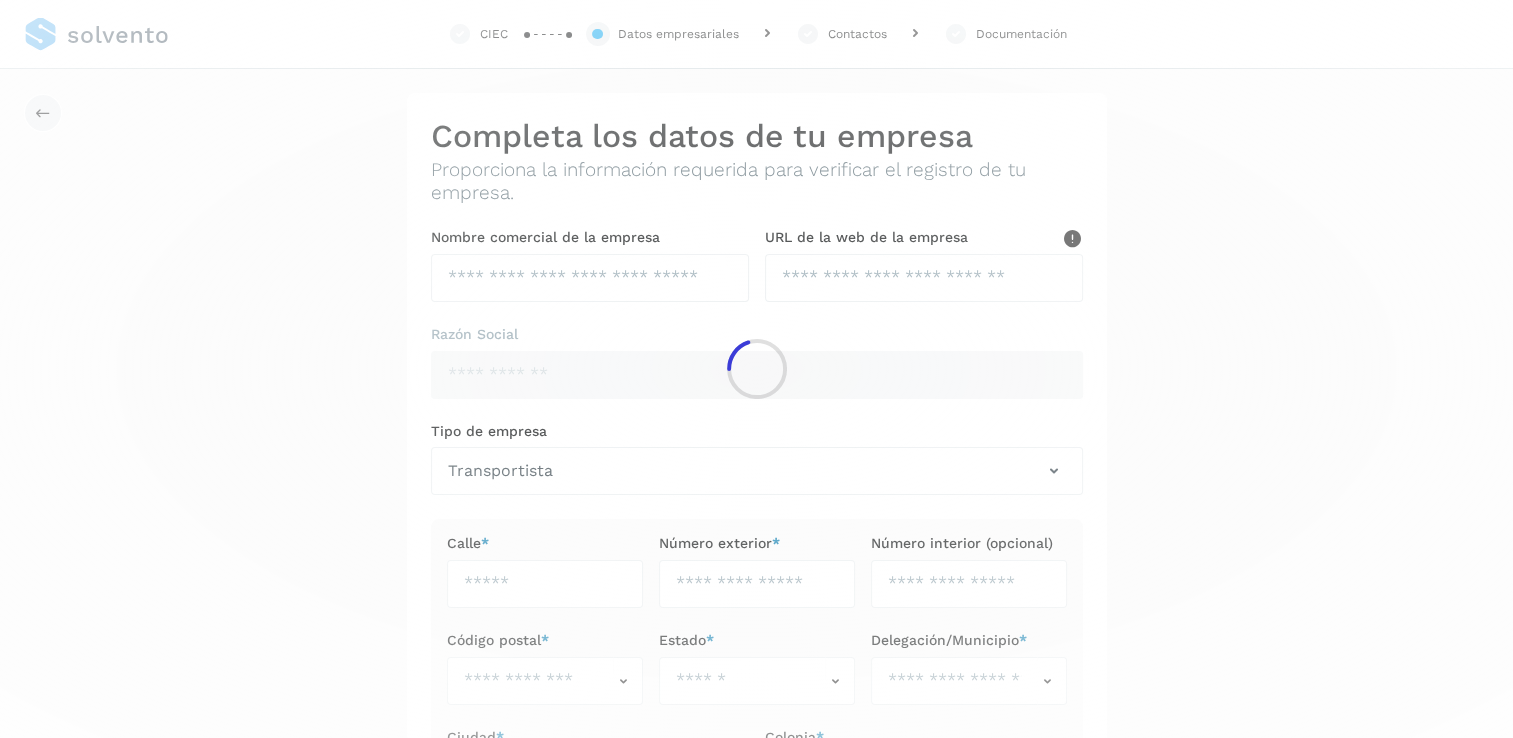 type on "**********" 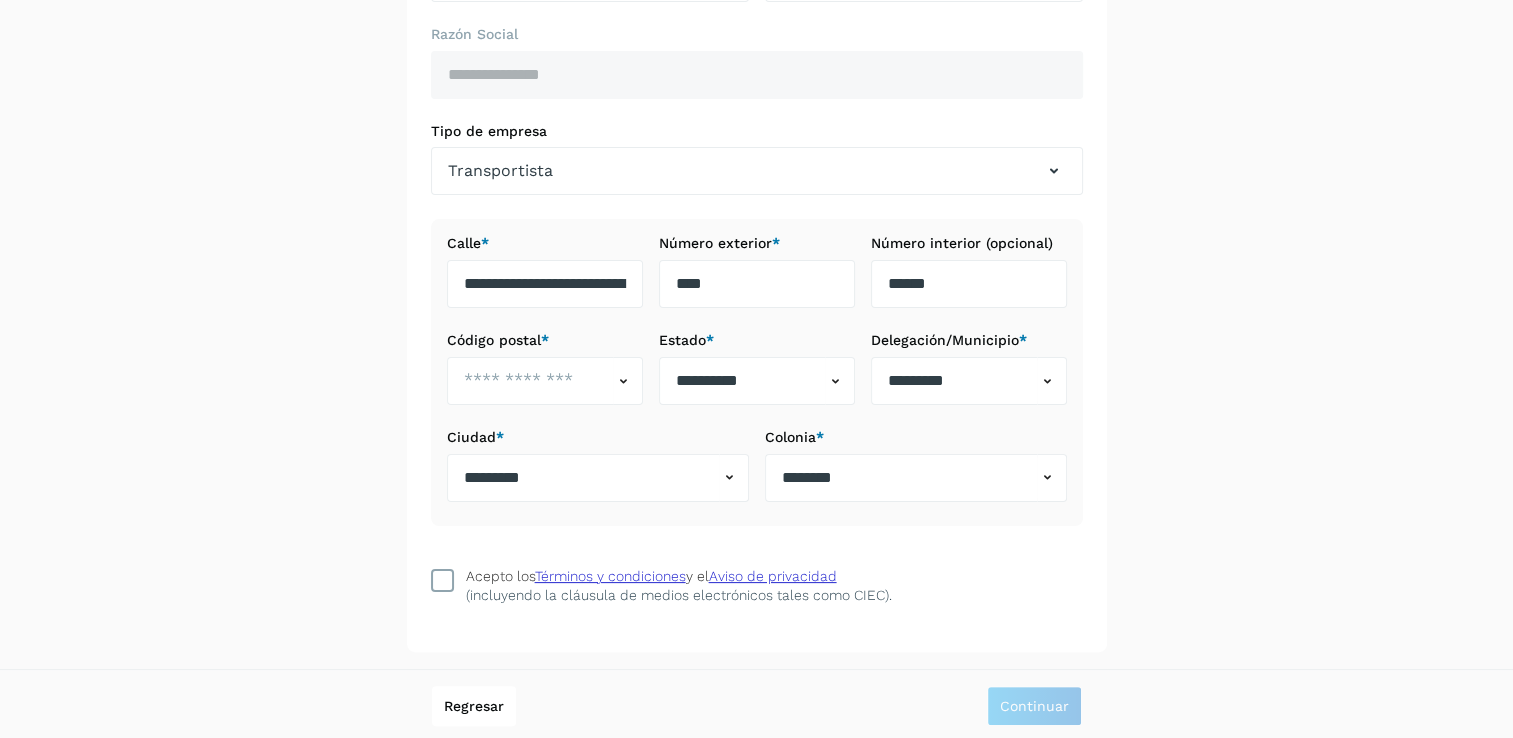 scroll, scrollTop: 0, scrollLeft: 0, axis: both 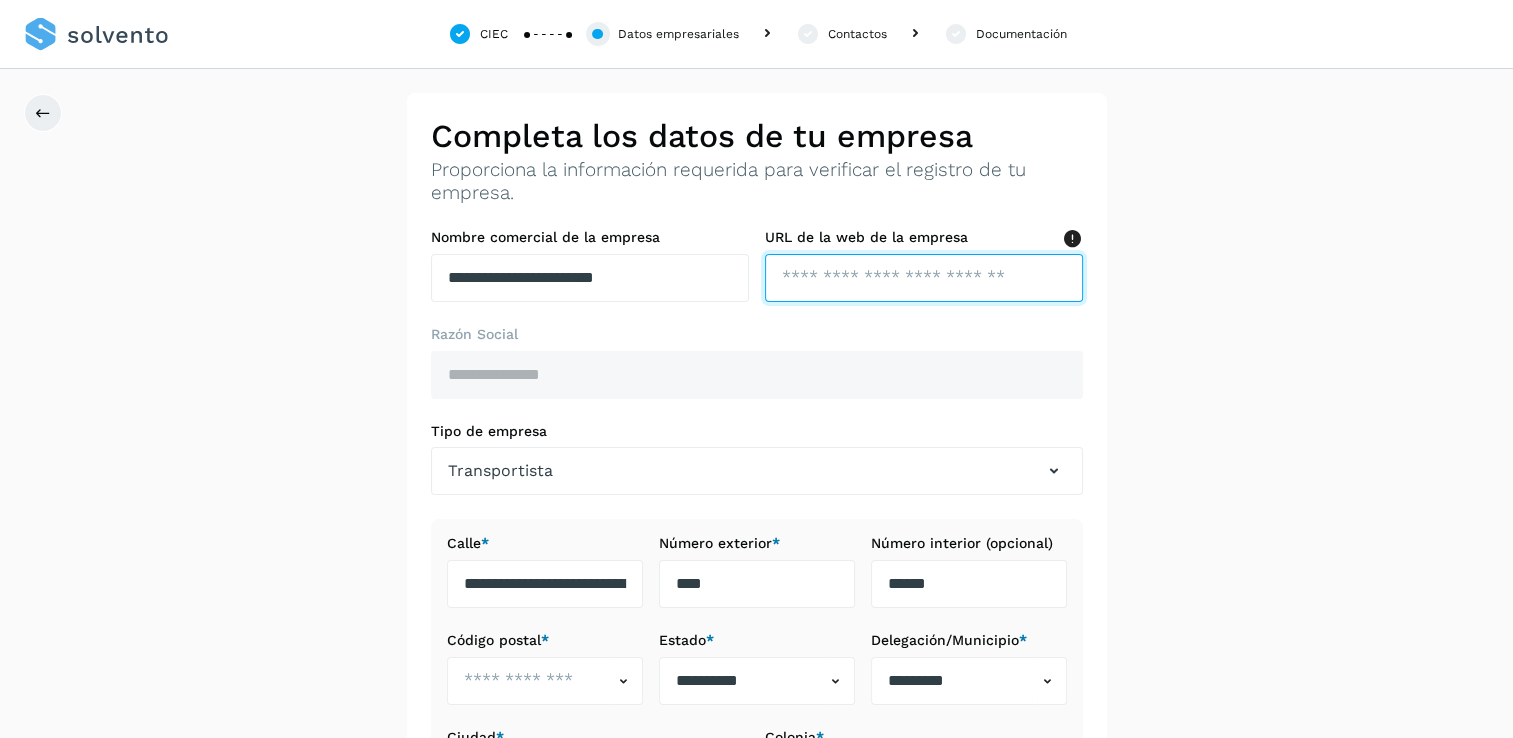 click at bounding box center (924, 278) 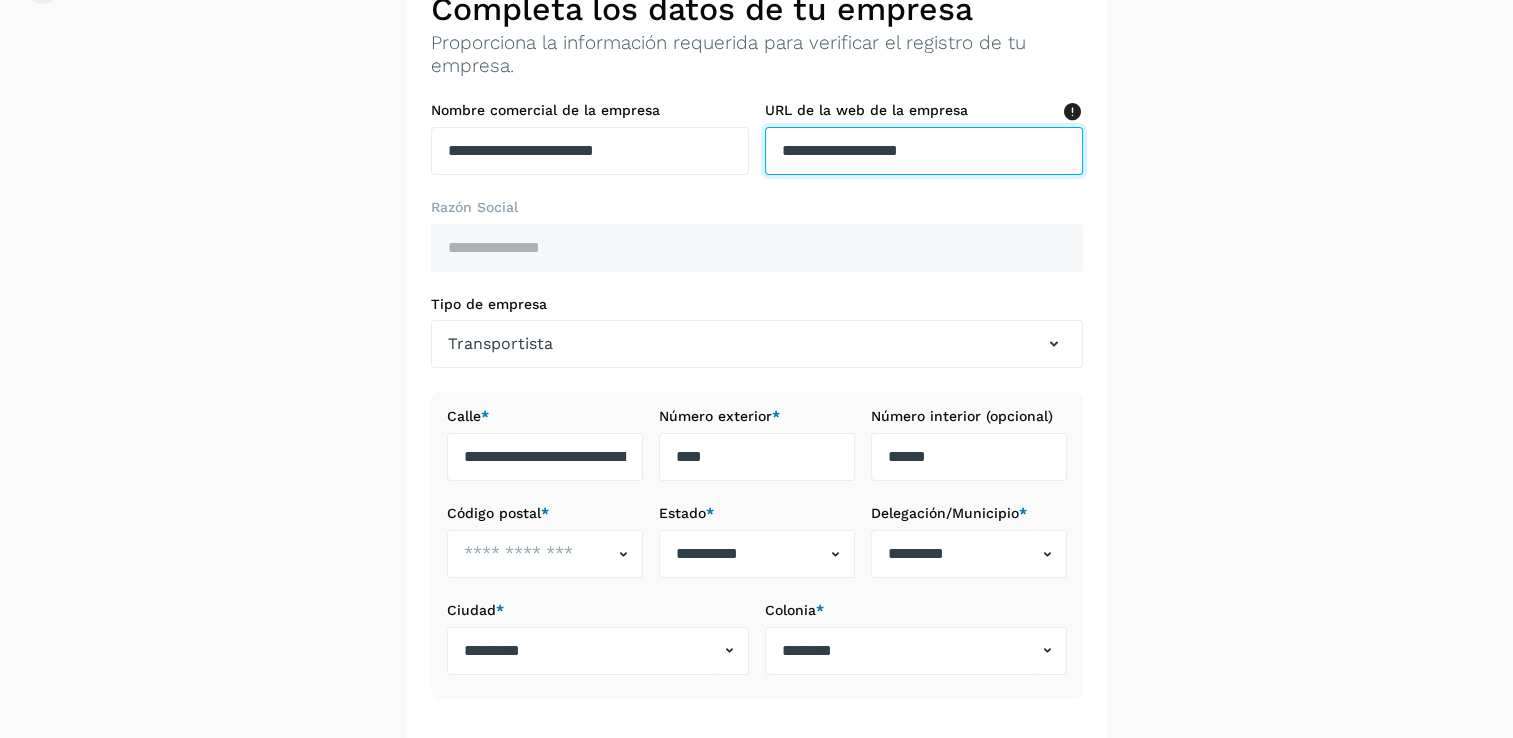 scroll, scrollTop: 128, scrollLeft: 0, axis: vertical 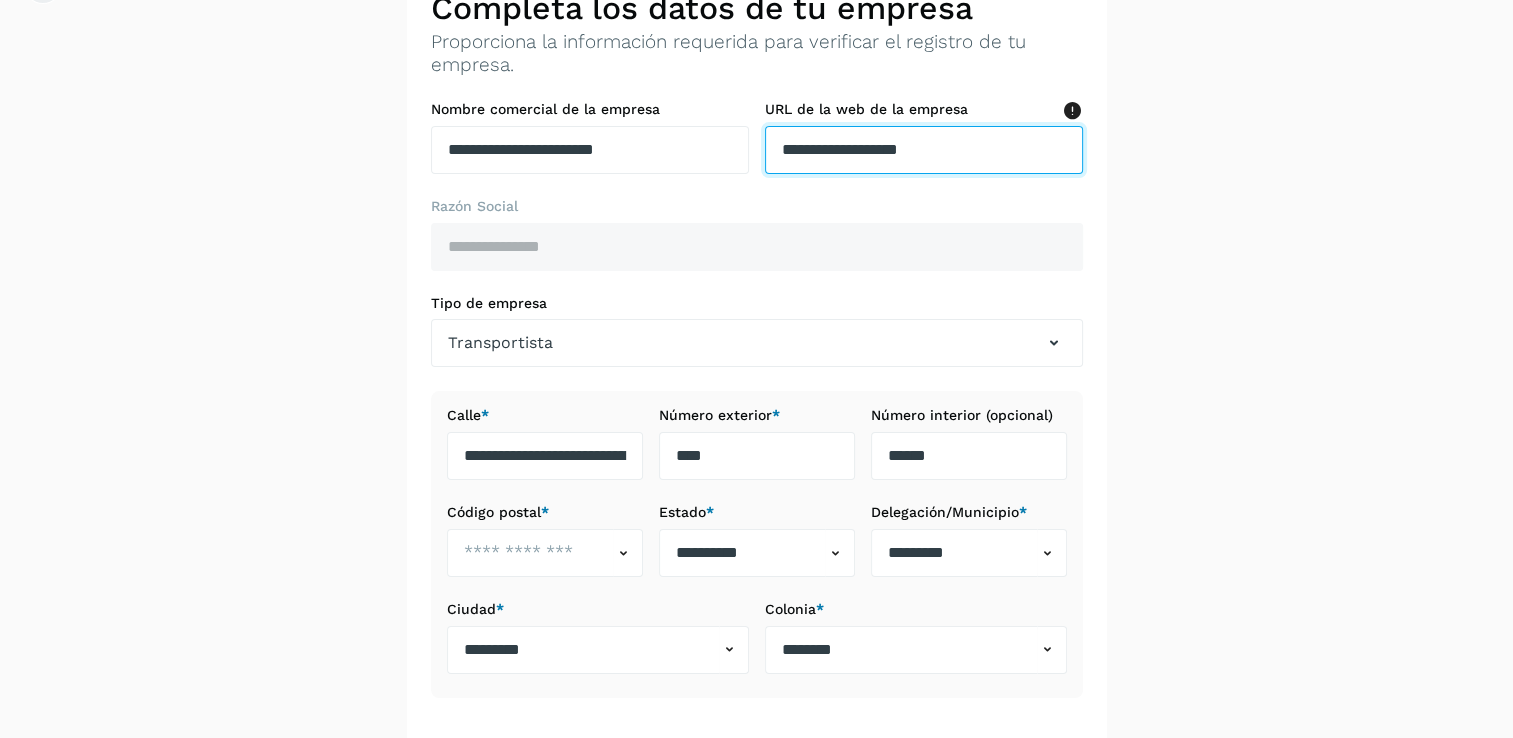 type on "**********" 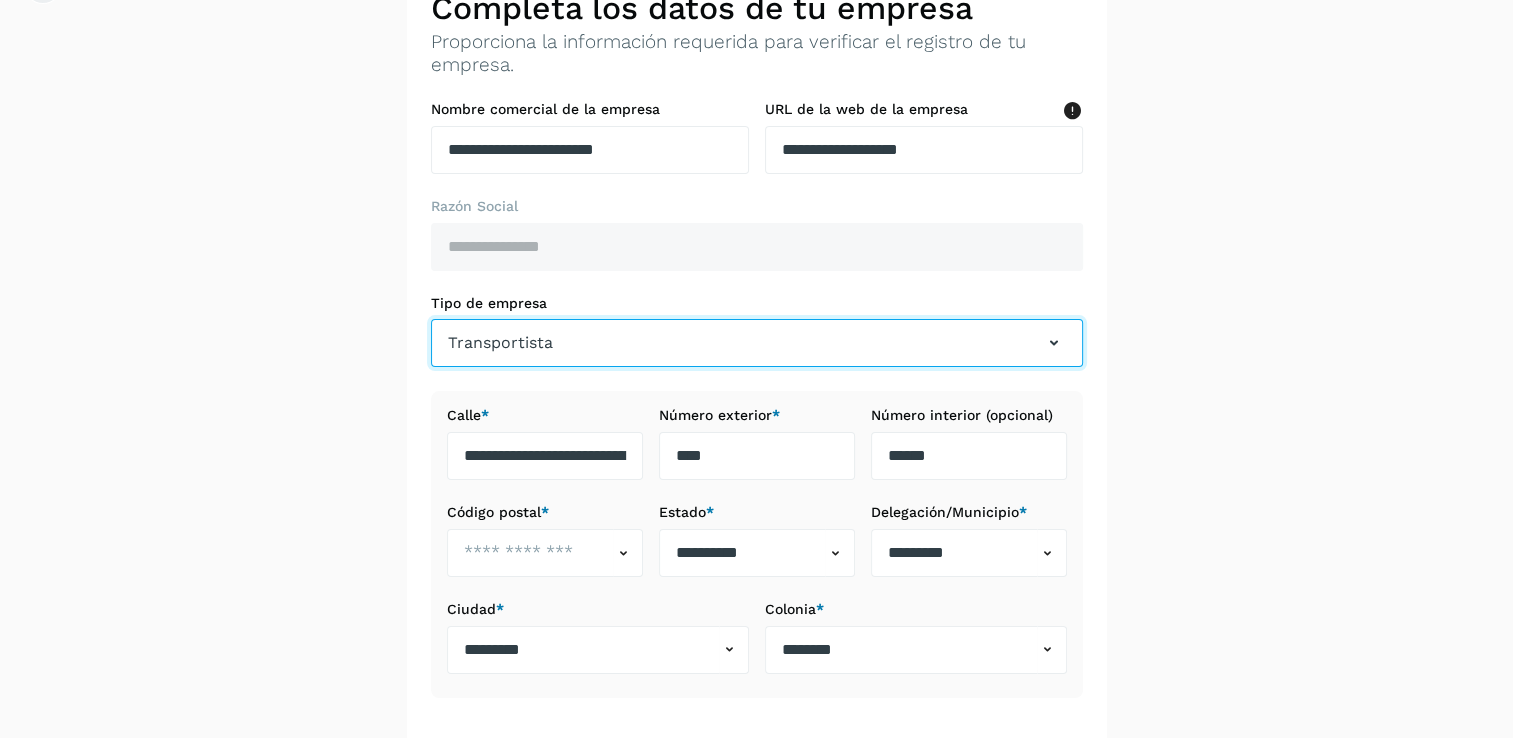 click on "Transportista" at bounding box center [757, 343] 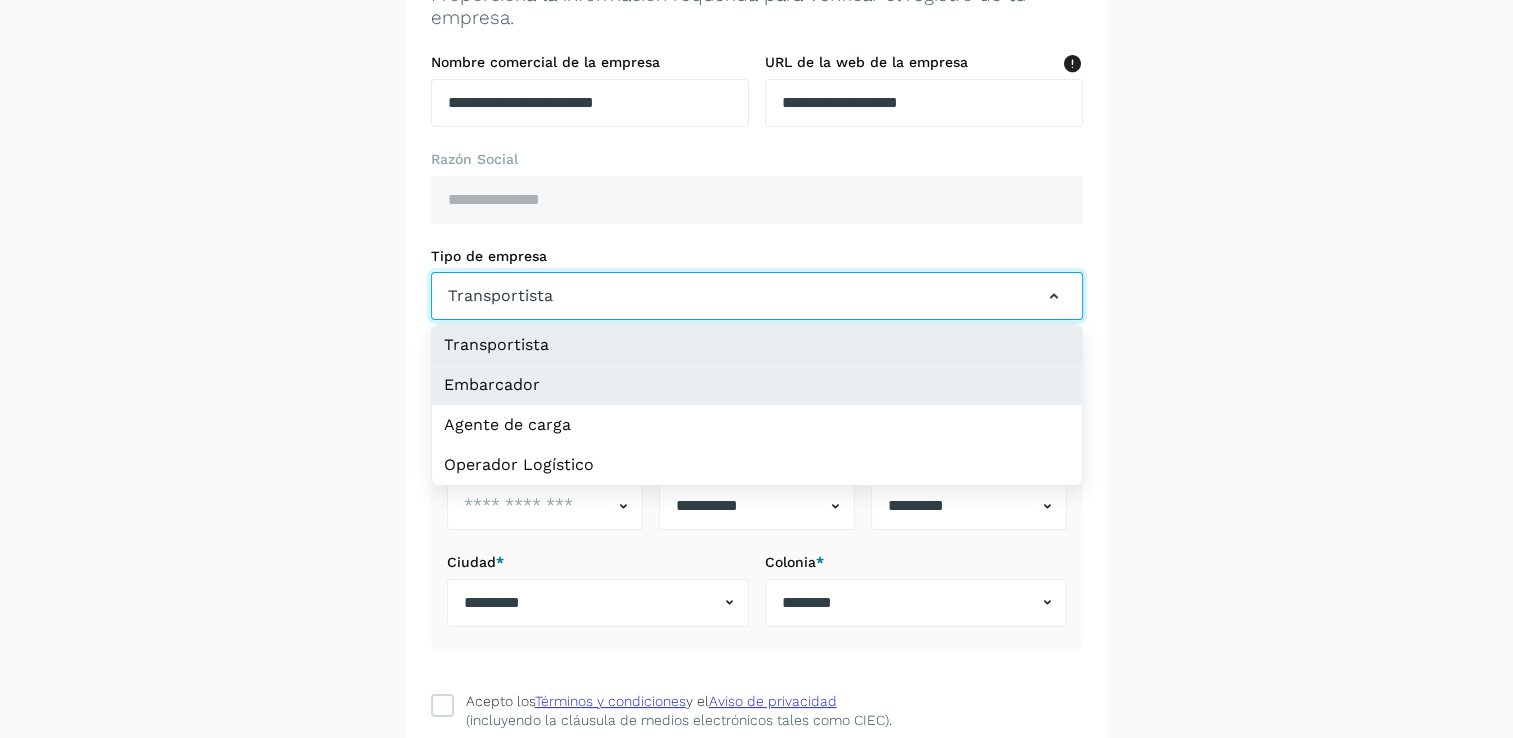 scroll, scrollTop: 176, scrollLeft: 0, axis: vertical 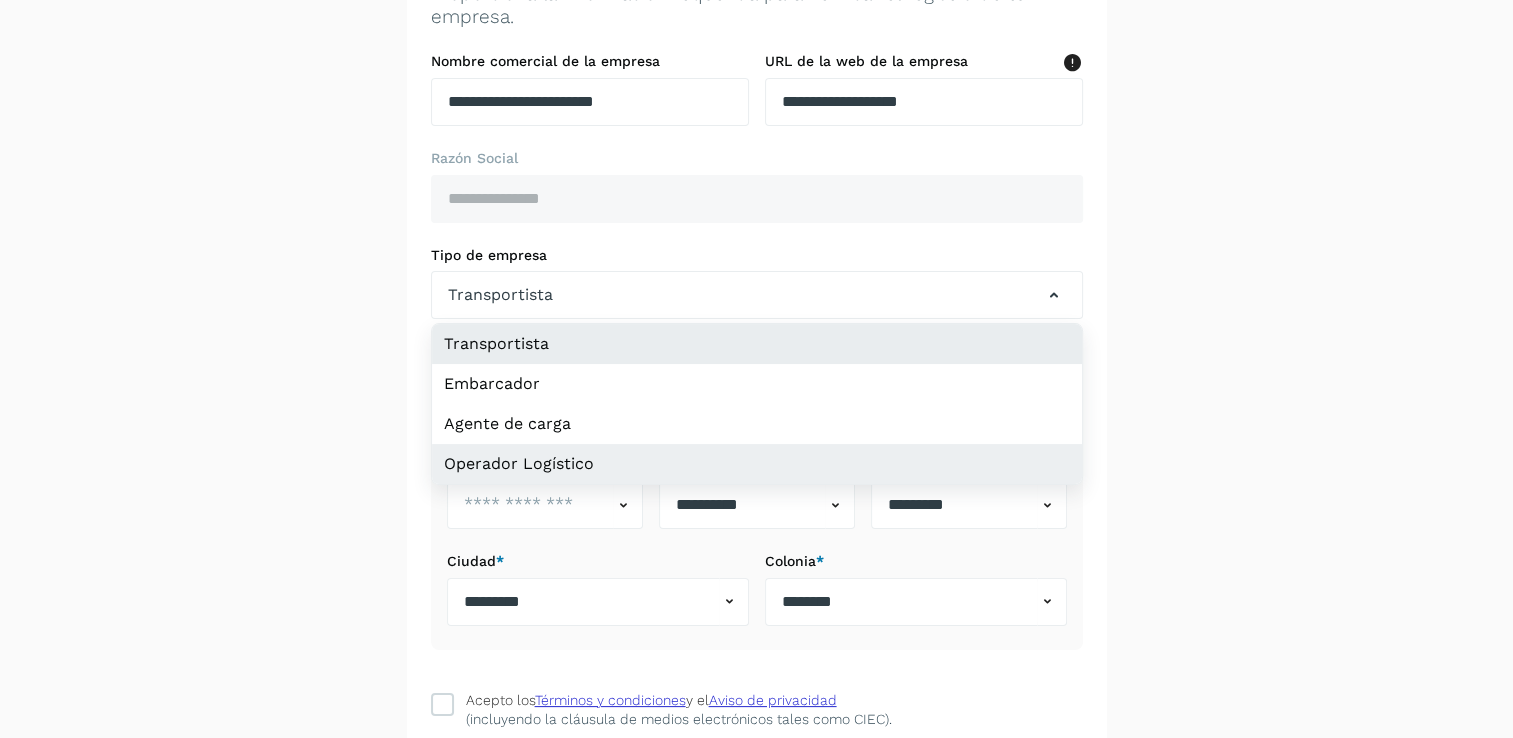 click on "Operador Logístico" 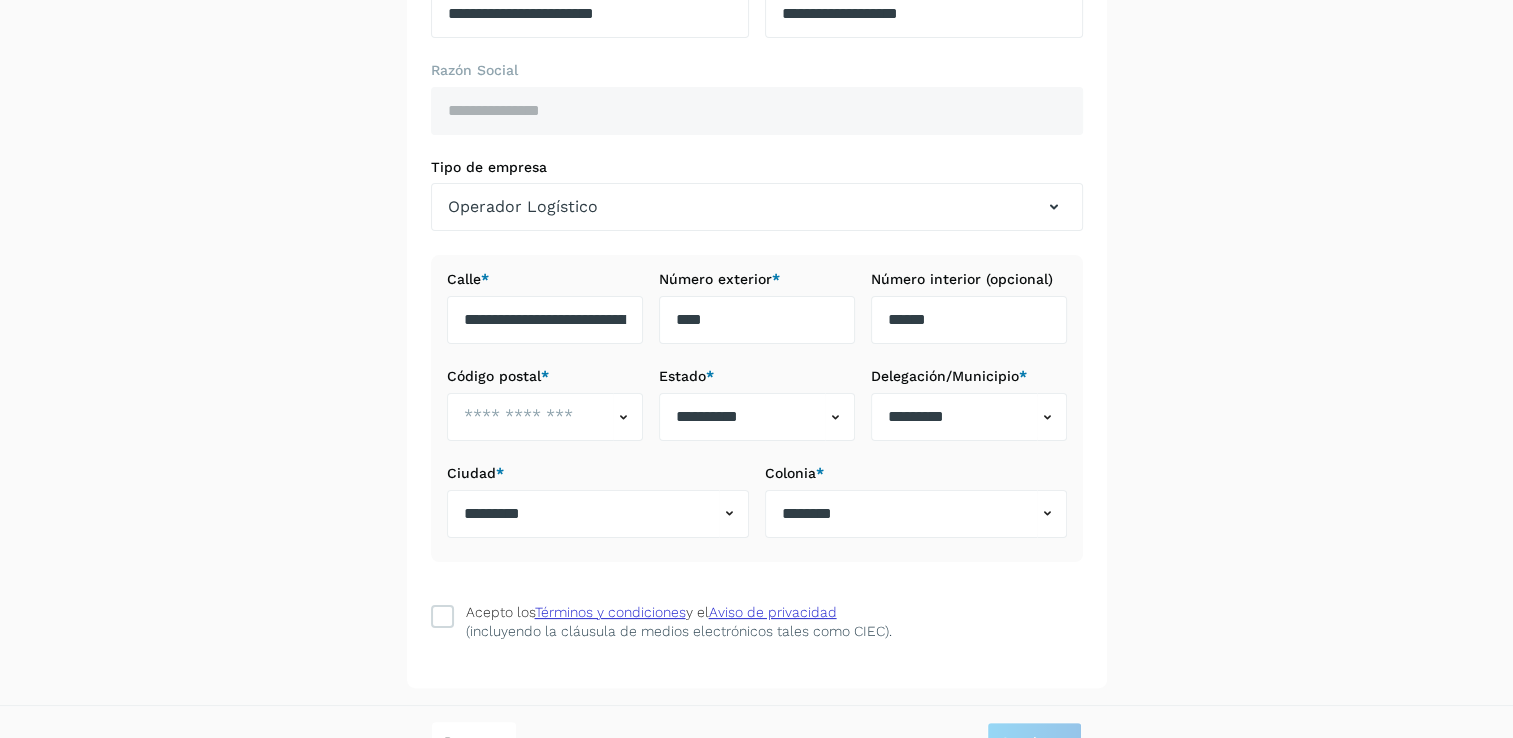 scroll, scrollTop: 300, scrollLeft: 0, axis: vertical 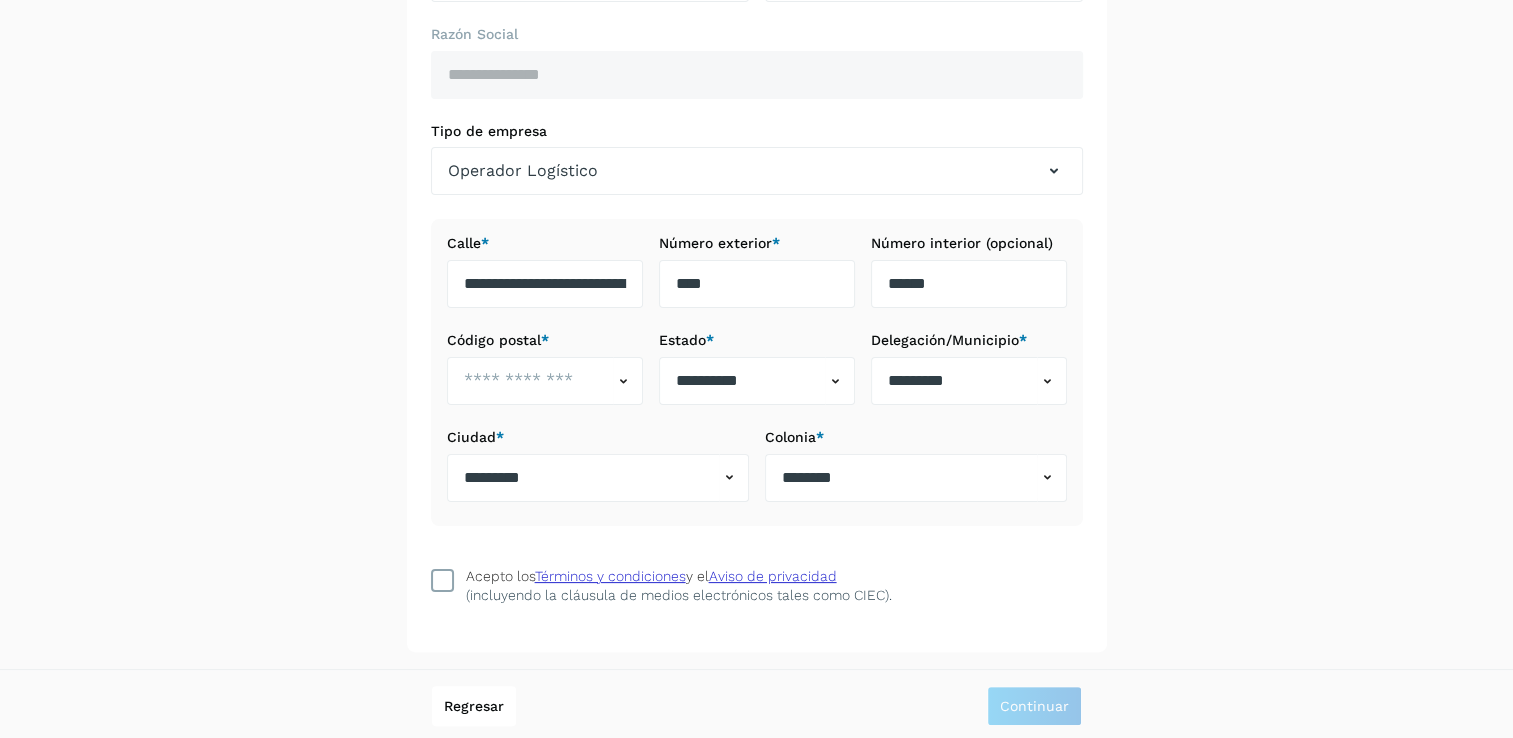 click at bounding box center [442, 580] 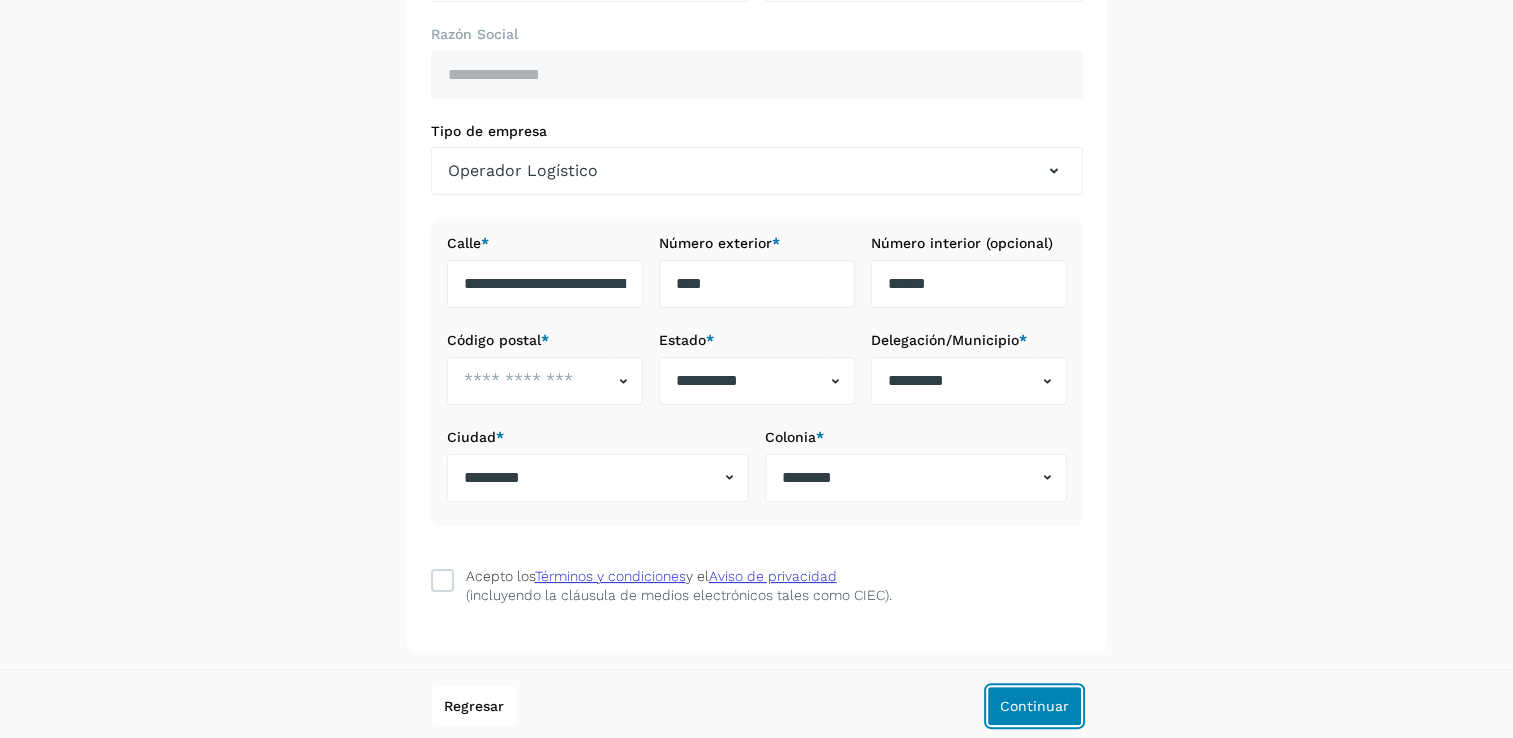 click on "Continuar" 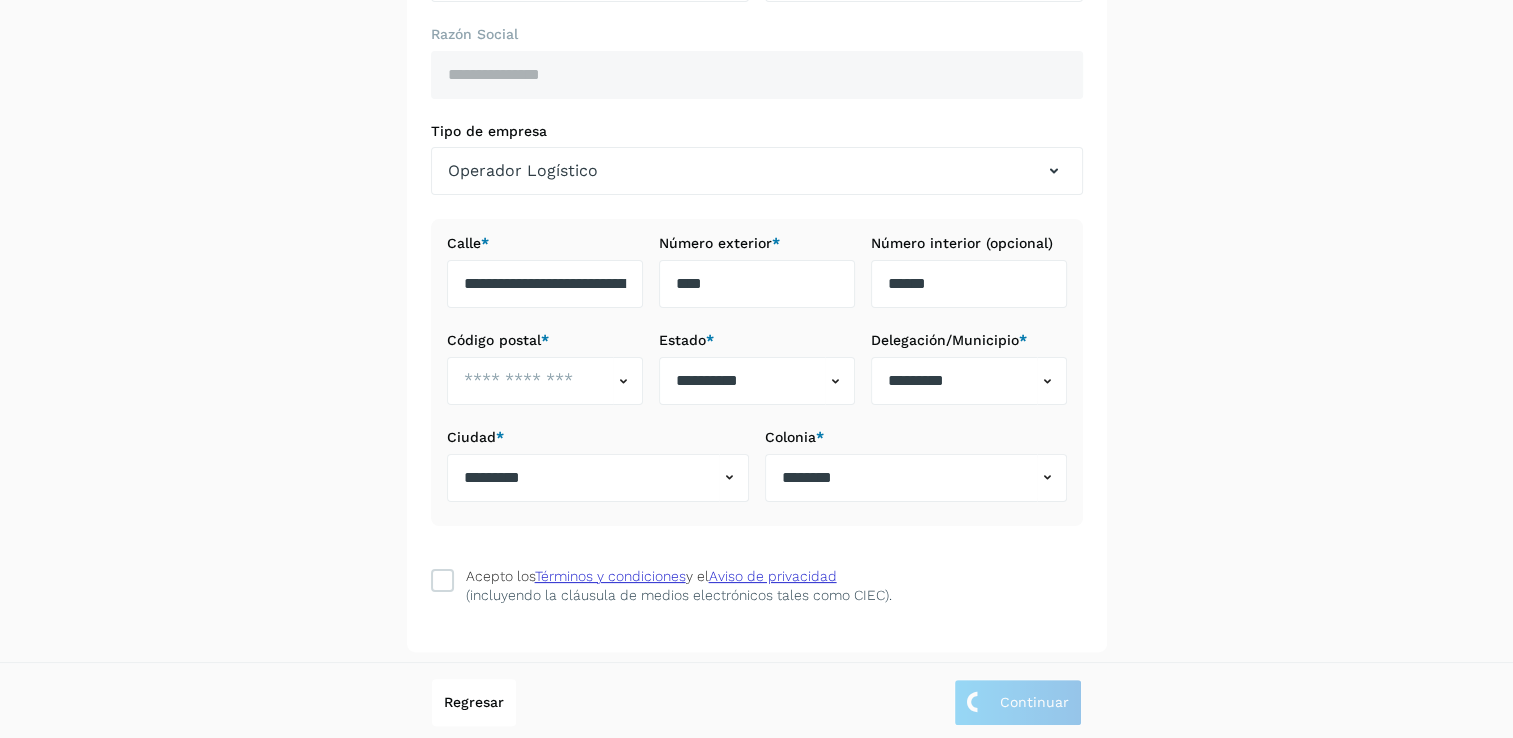 scroll, scrollTop: 0, scrollLeft: 0, axis: both 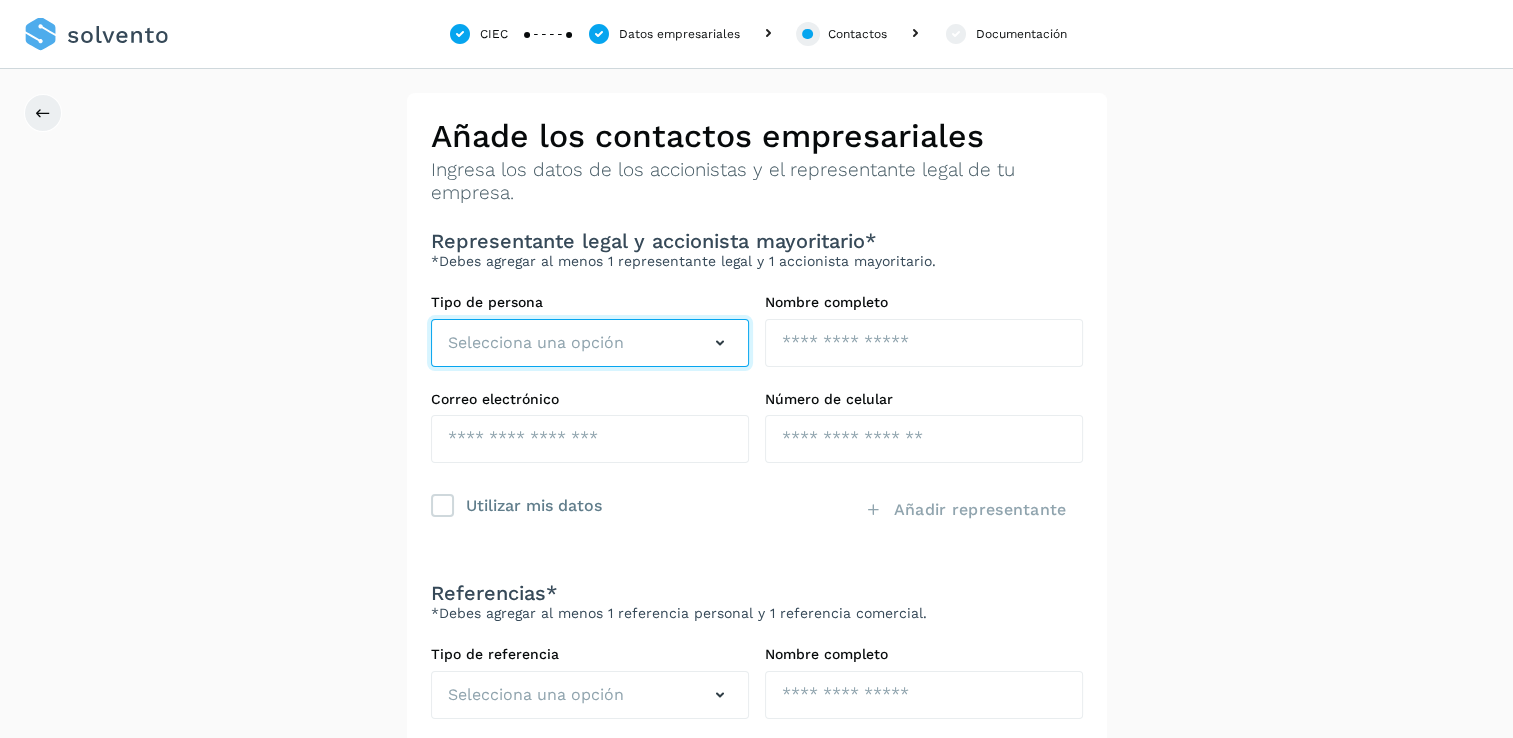 click on "Selecciona una opción" at bounding box center [536, 343] 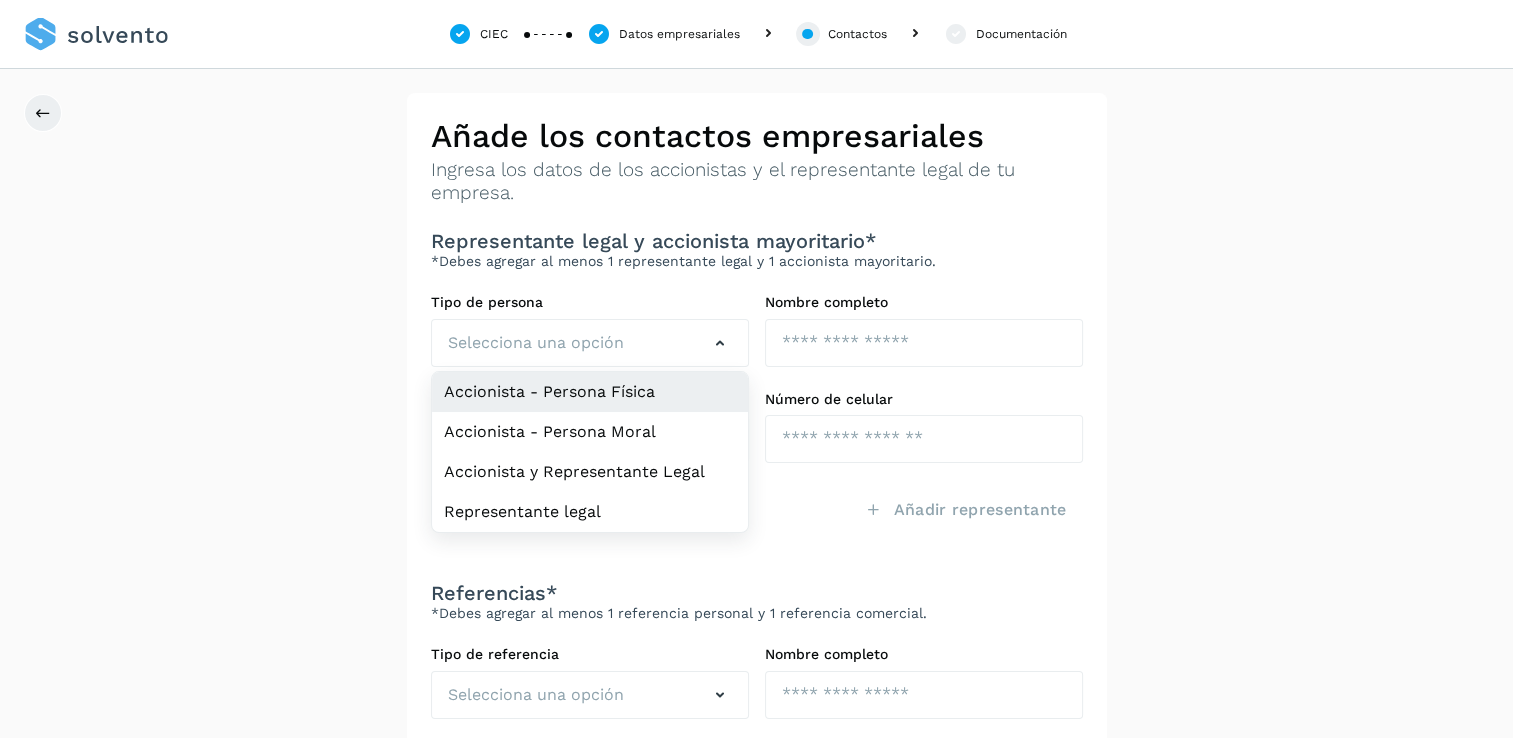 click on "Accionista - Persona Física" 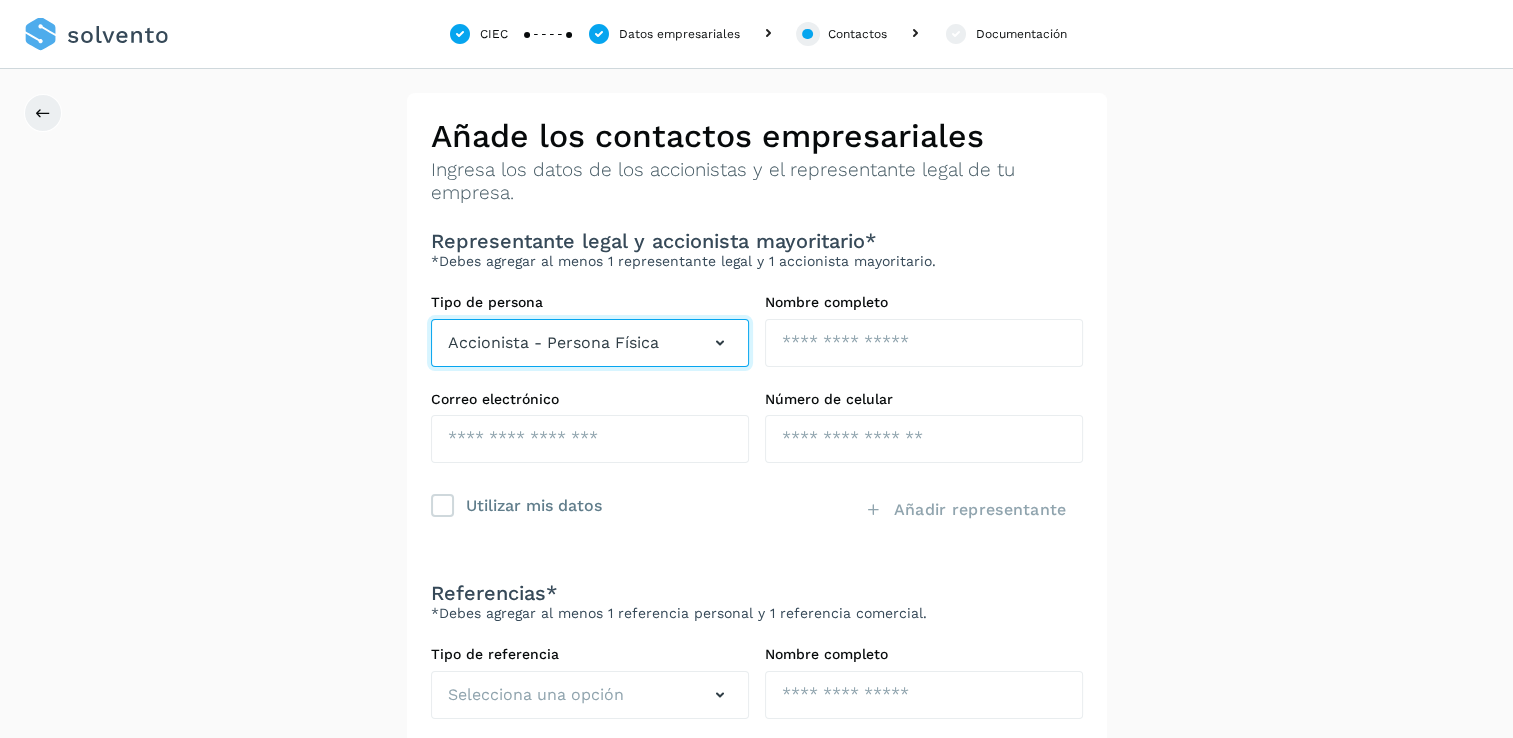 click on "Accionista - Persona Física" at bounding box center (553, 343) 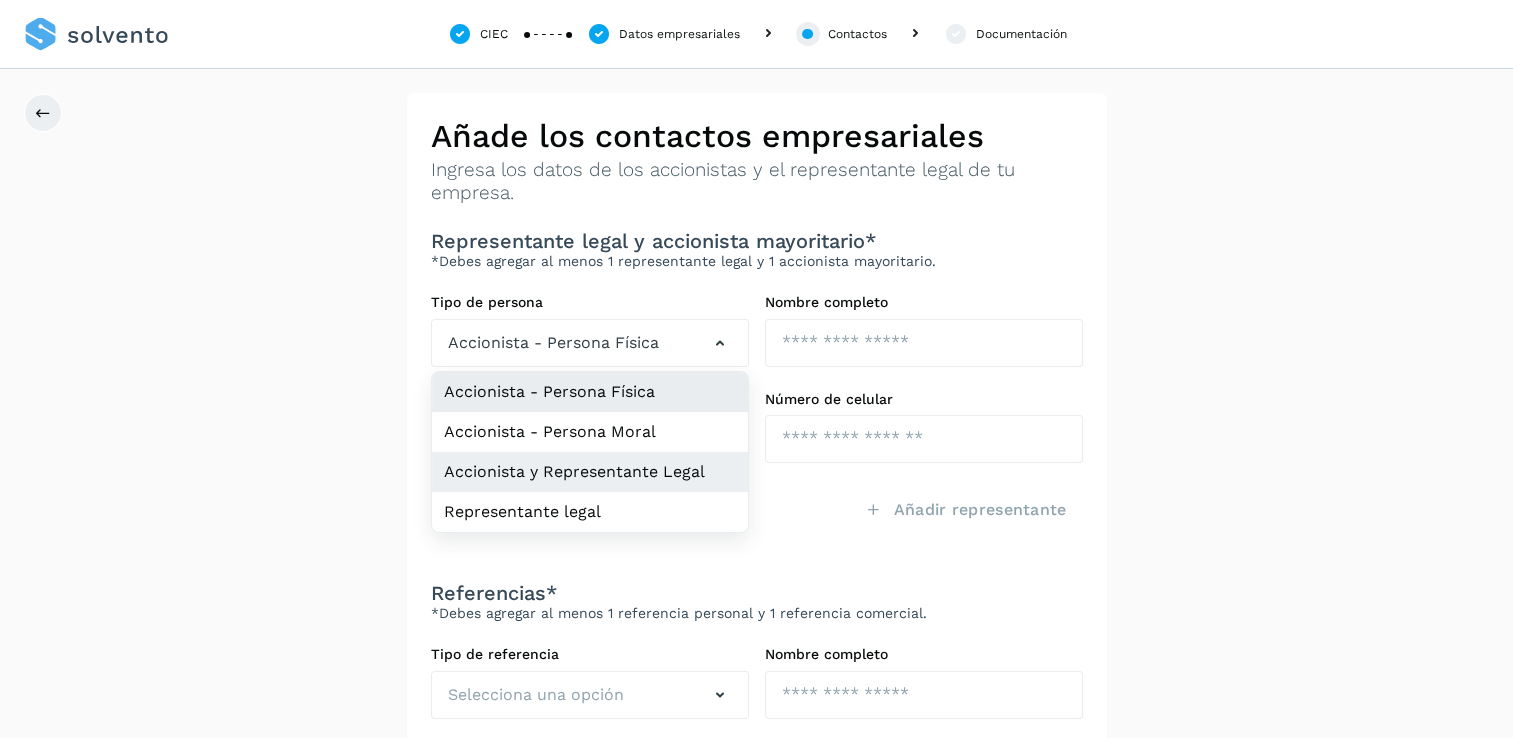 click on "Accionista y Representante Legal" 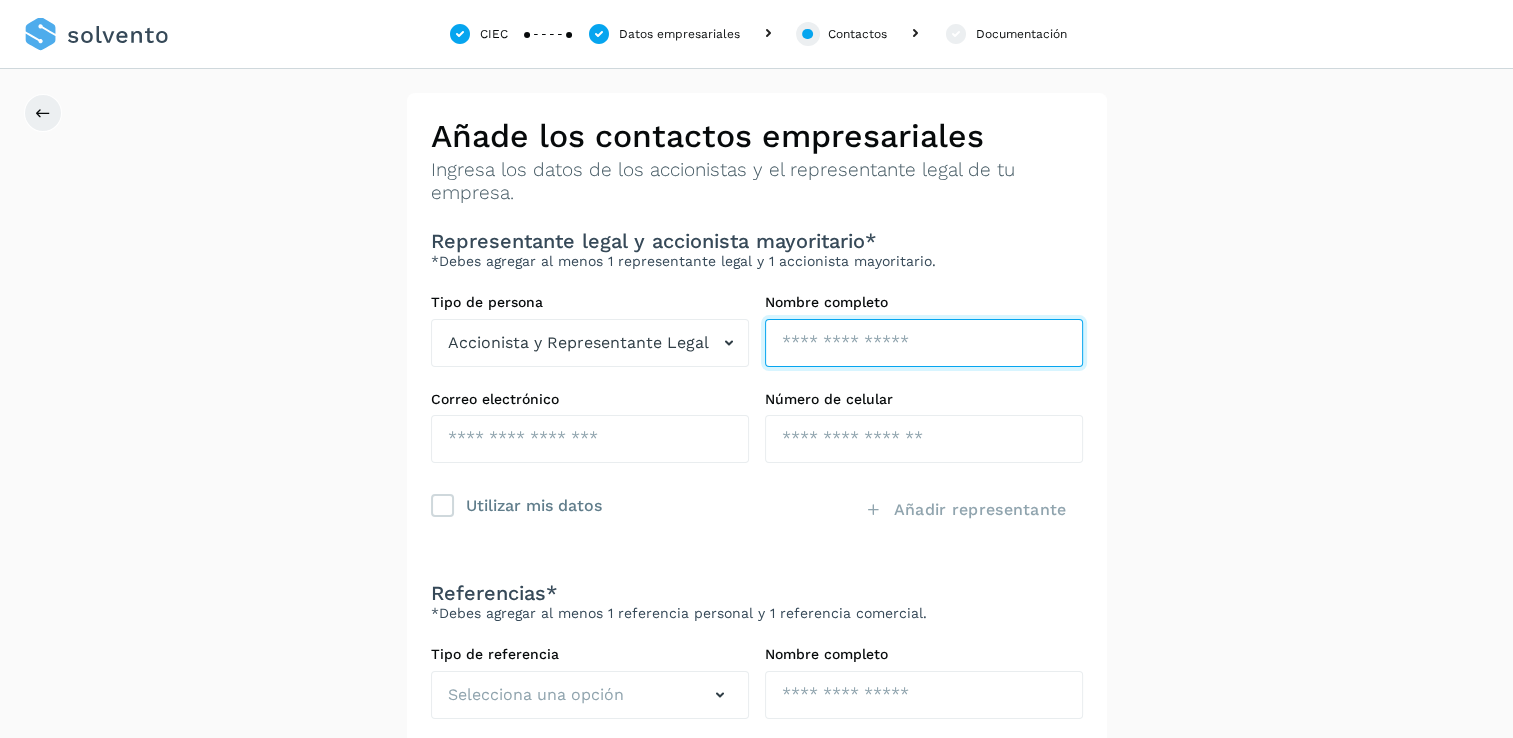 click at bounding box center [924, 343] 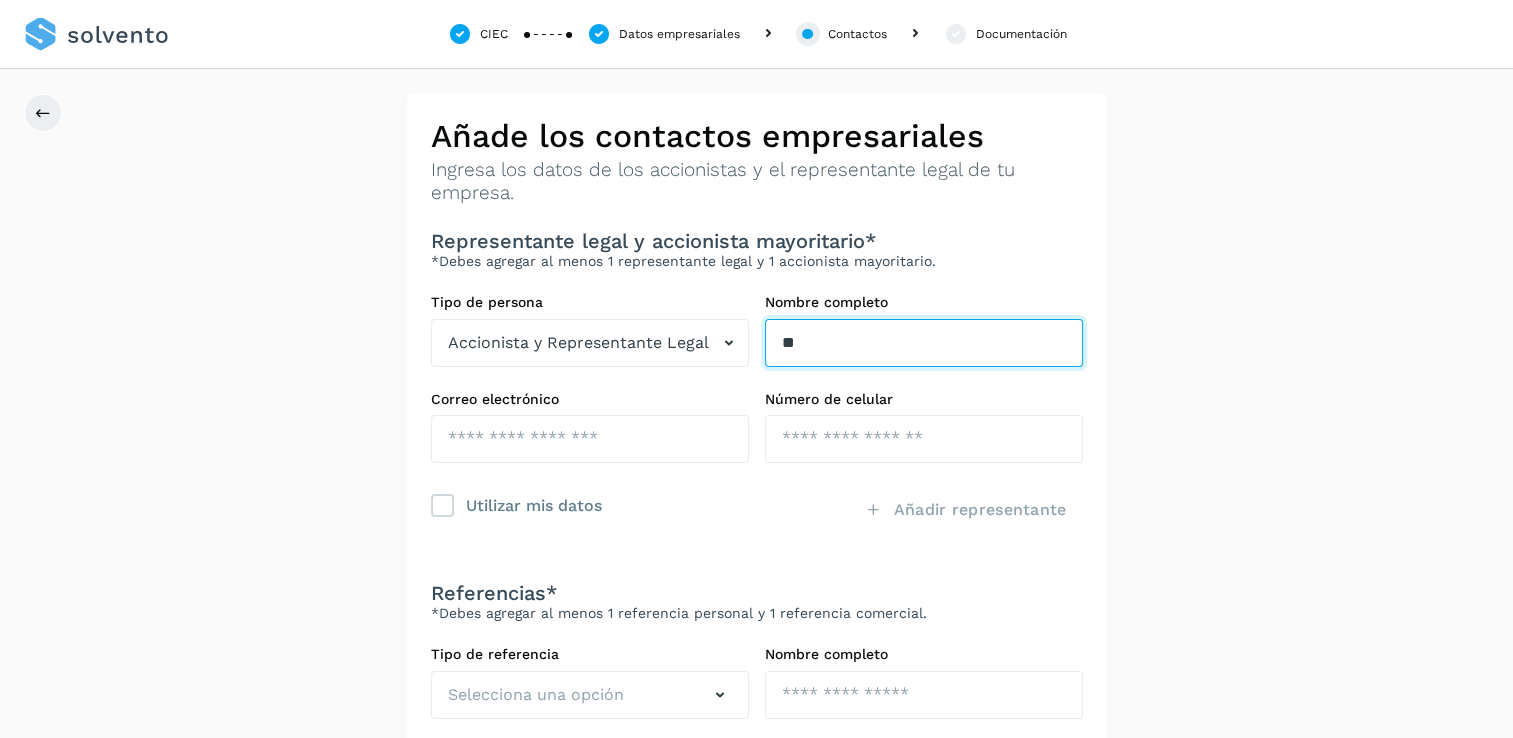 type on "*" 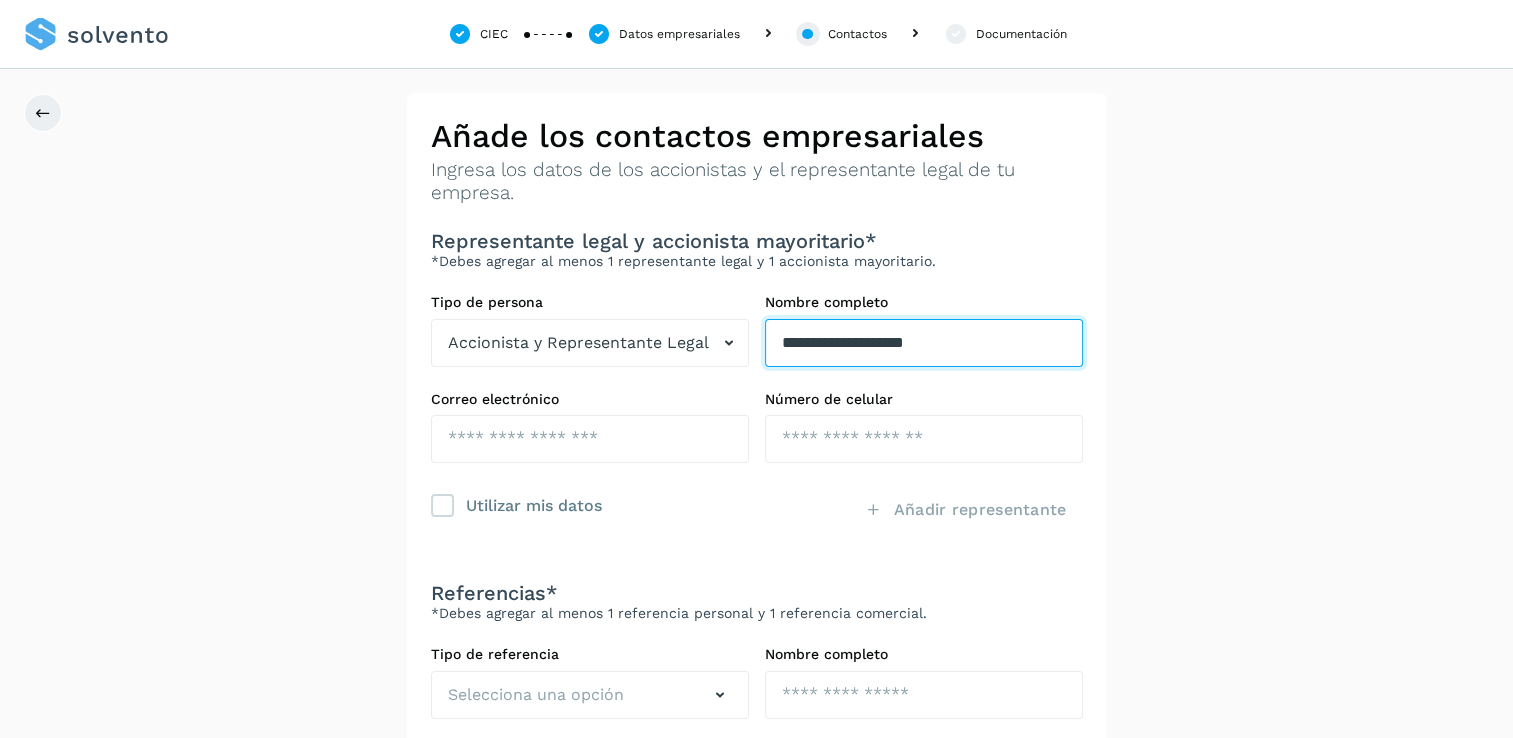 click on "**********" at bounding box center (924, 343) 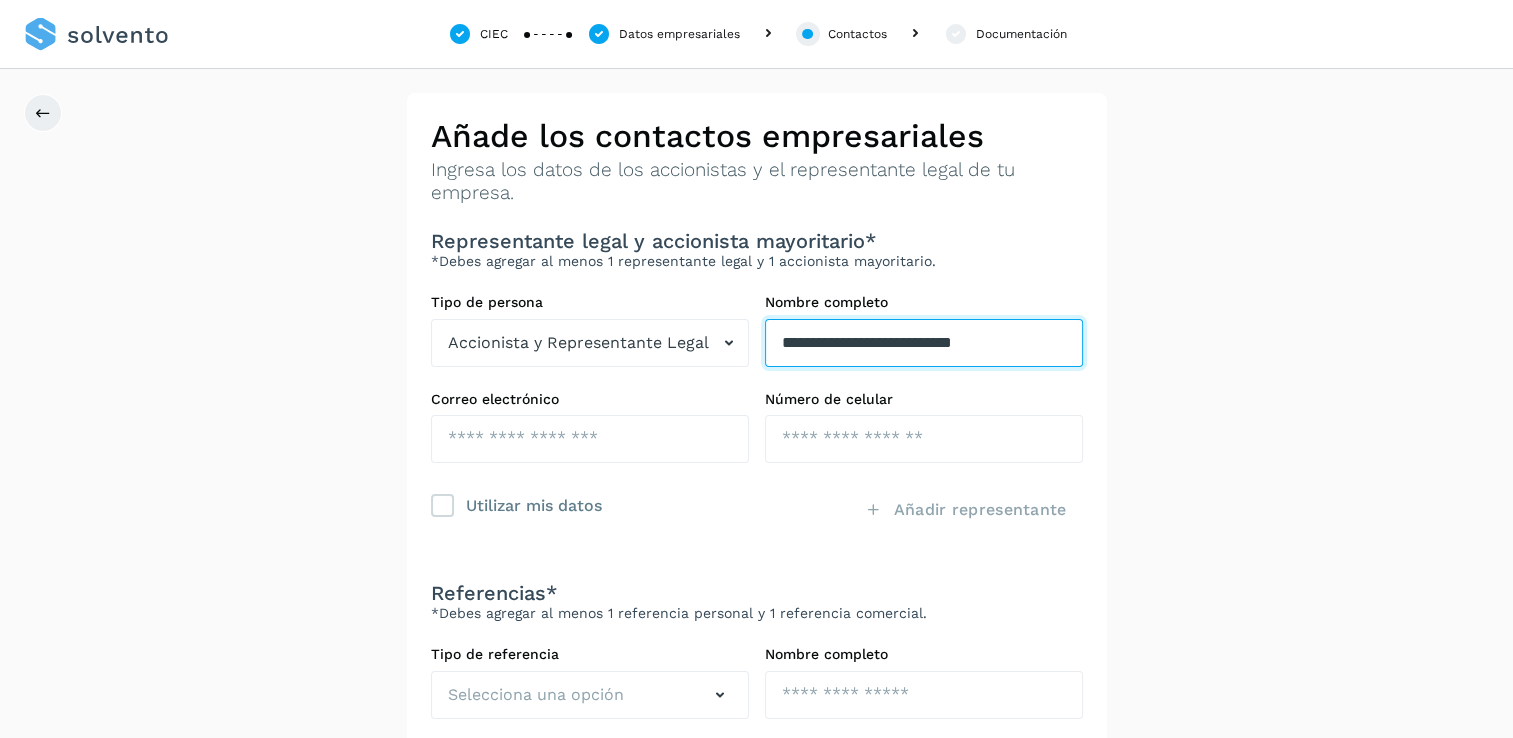 type on "**********" 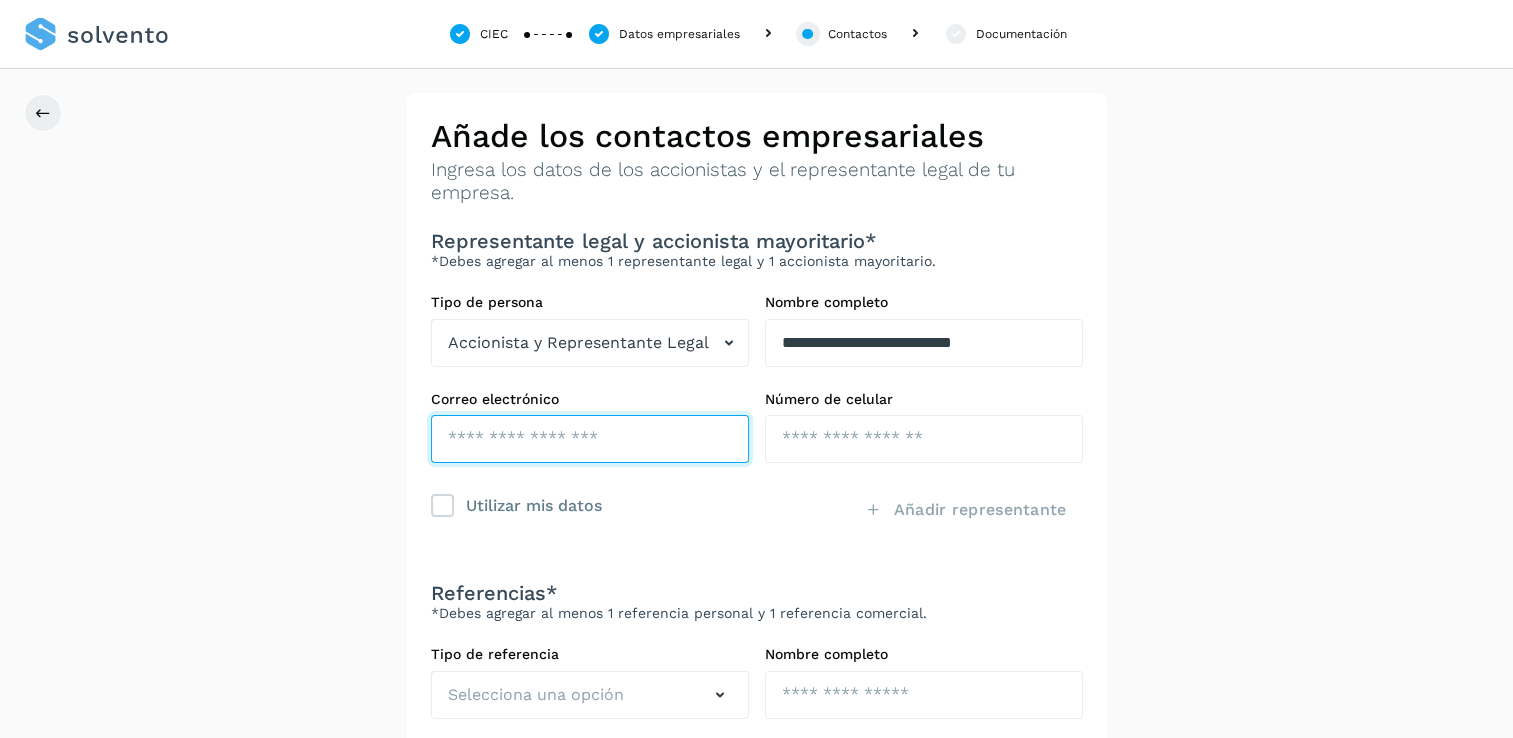 click at bounding box center (590, 439) 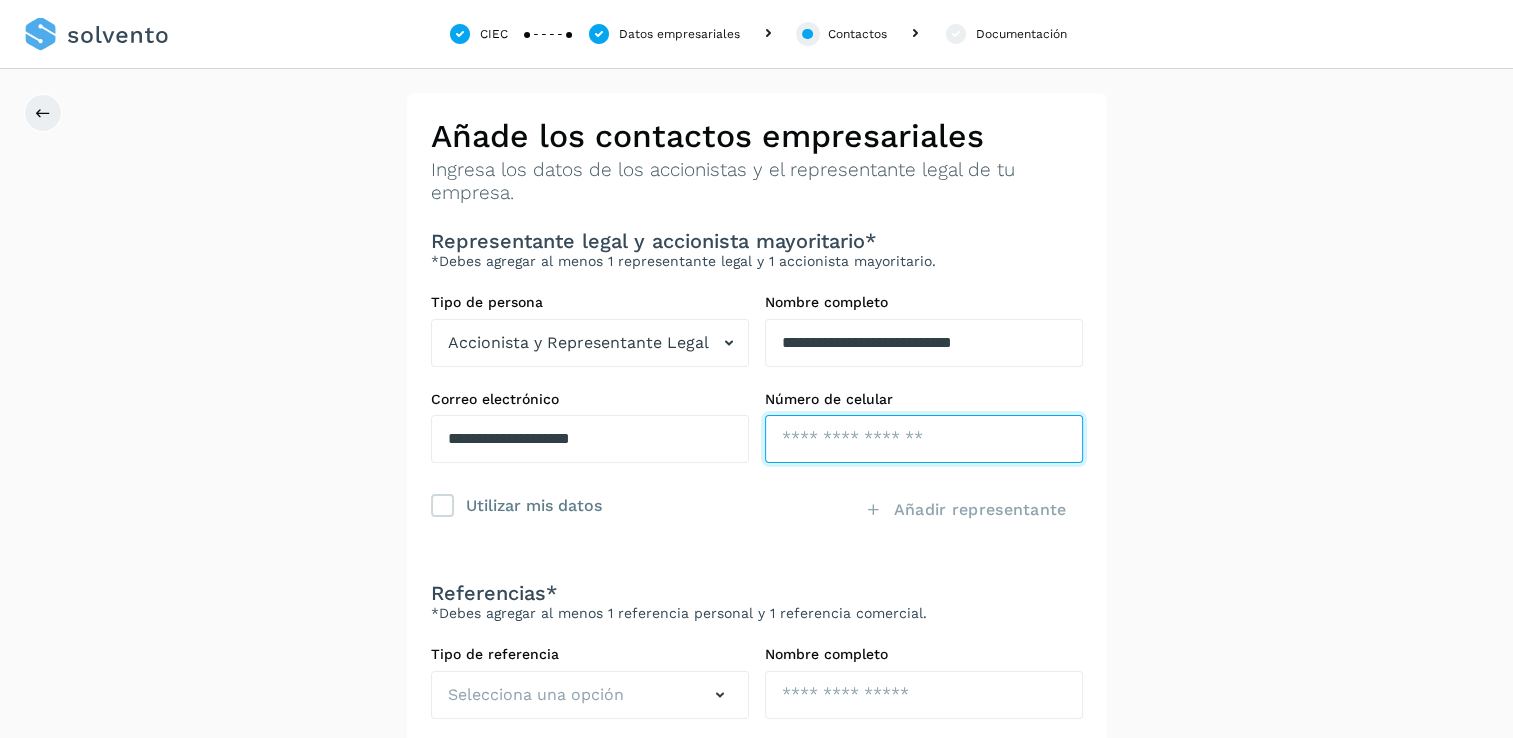 click at bounding box center (924, 439) 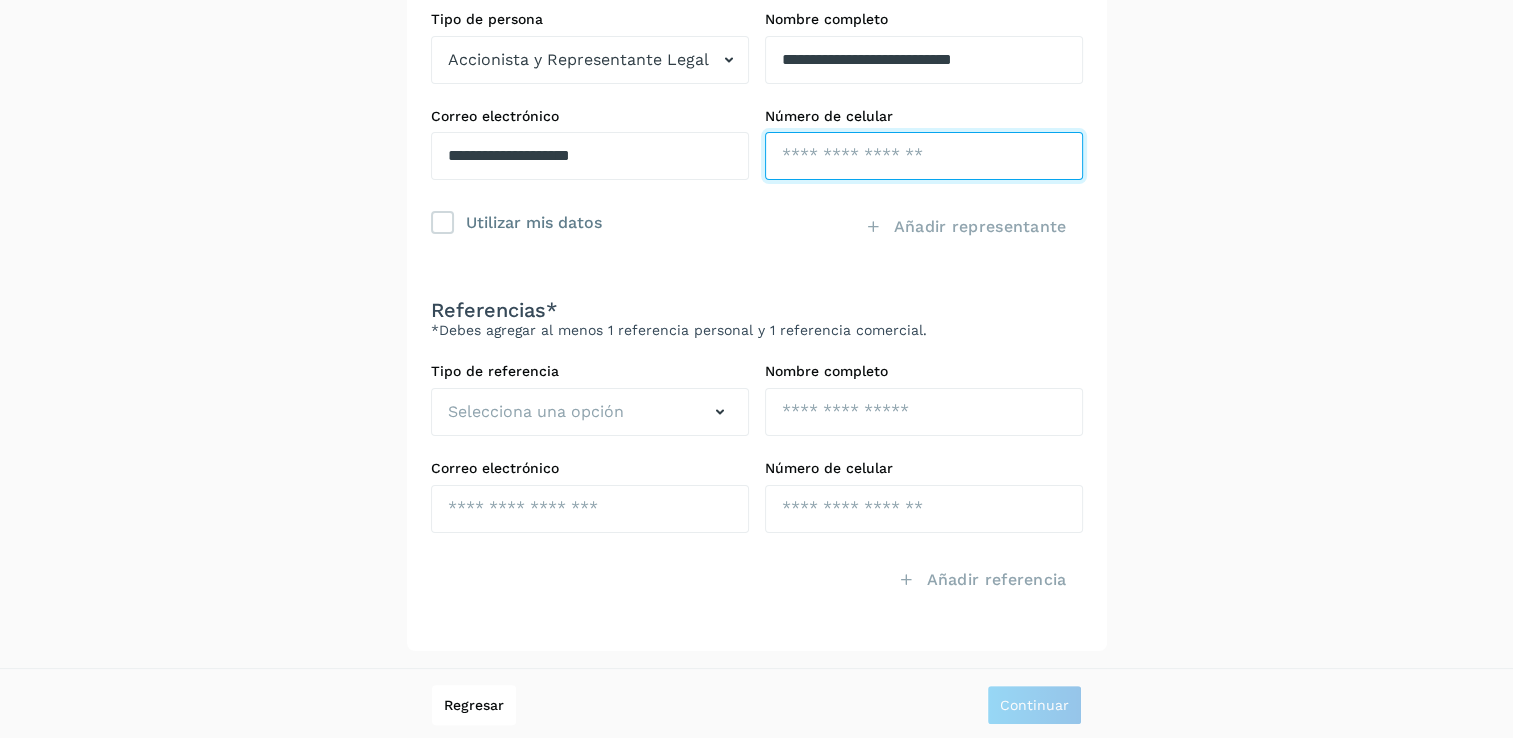 scroll, scrollTop: 284, scrollLeft: 0, axis: vertical 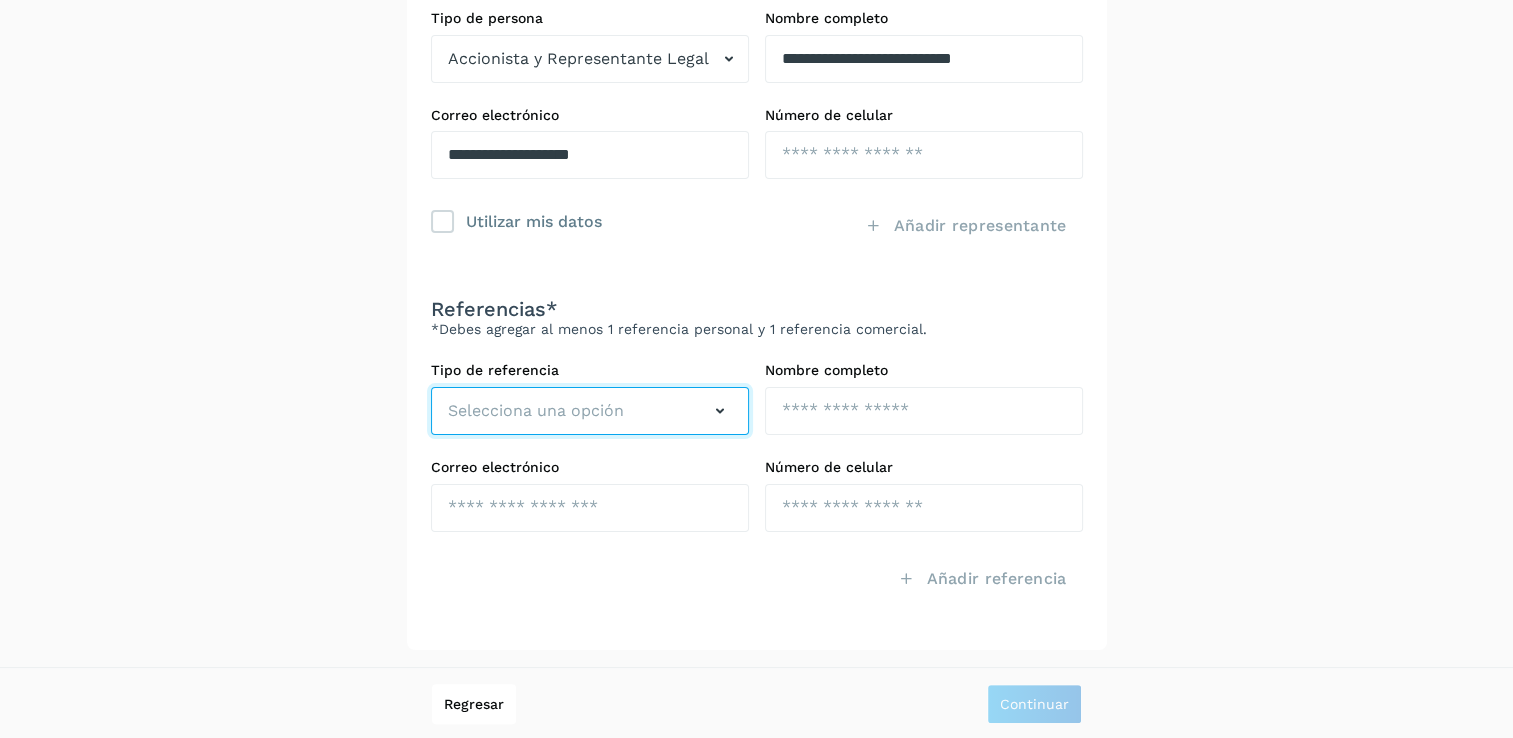 click on "Selecciona una opción" at bounding box center (536, 411) 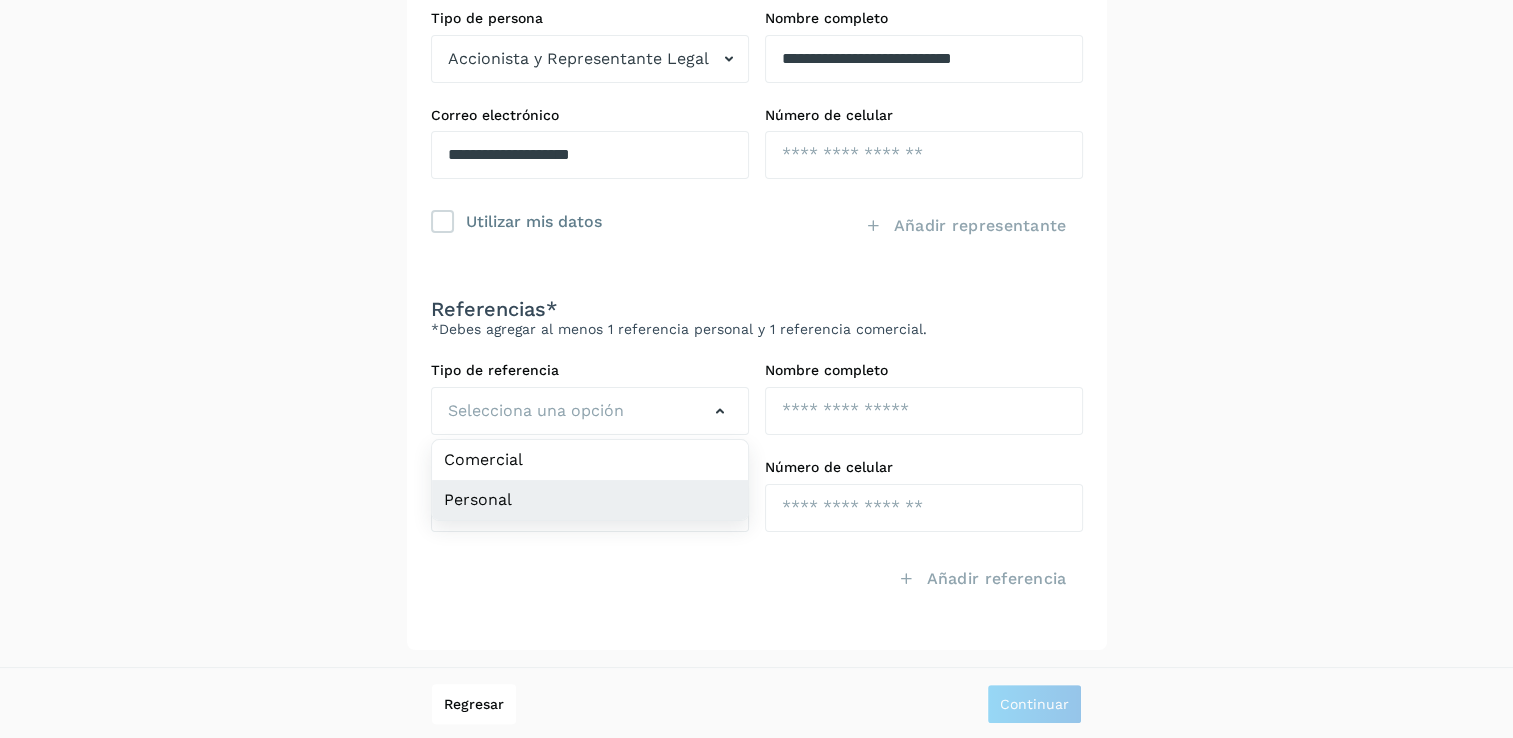 click on "Personal" 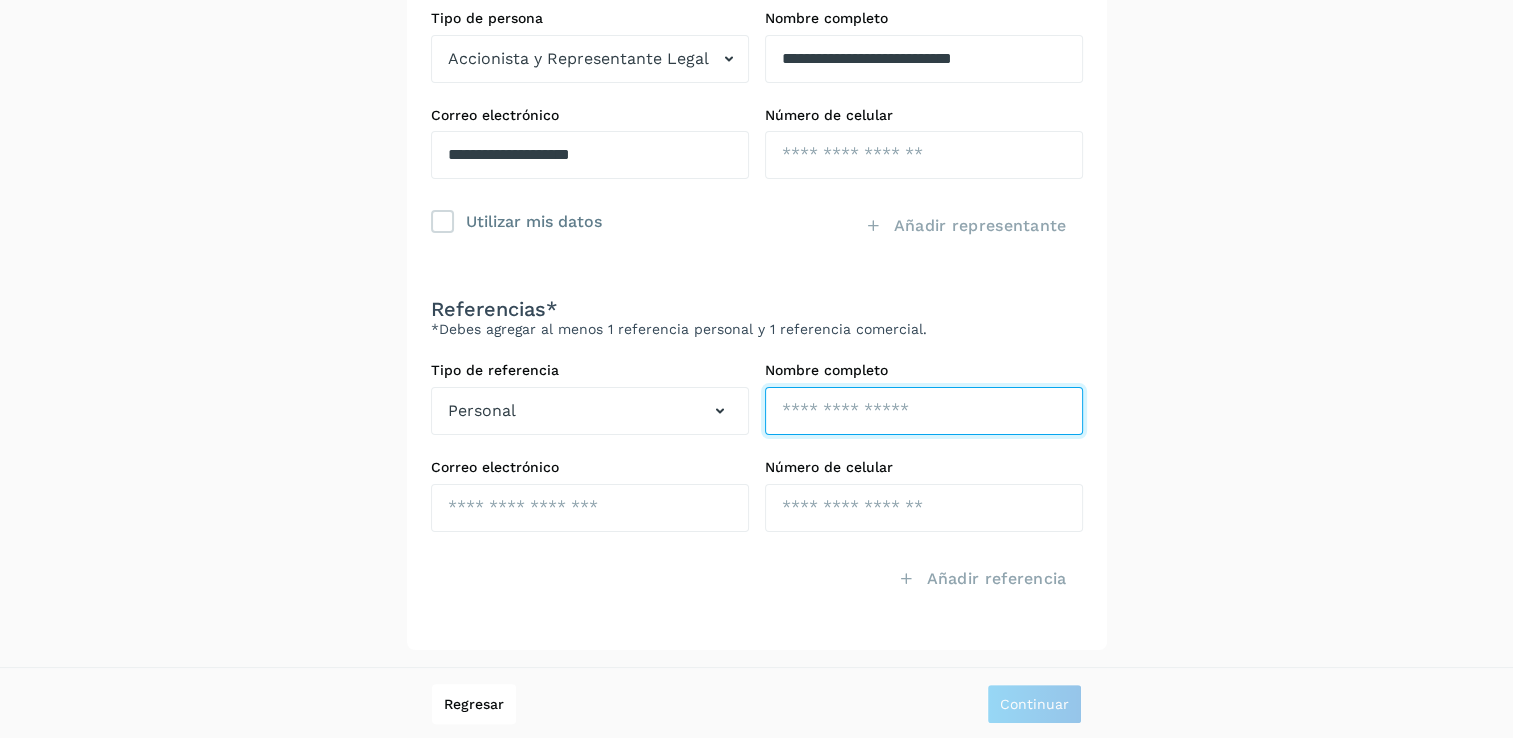 click at bounding box center (924, 59) 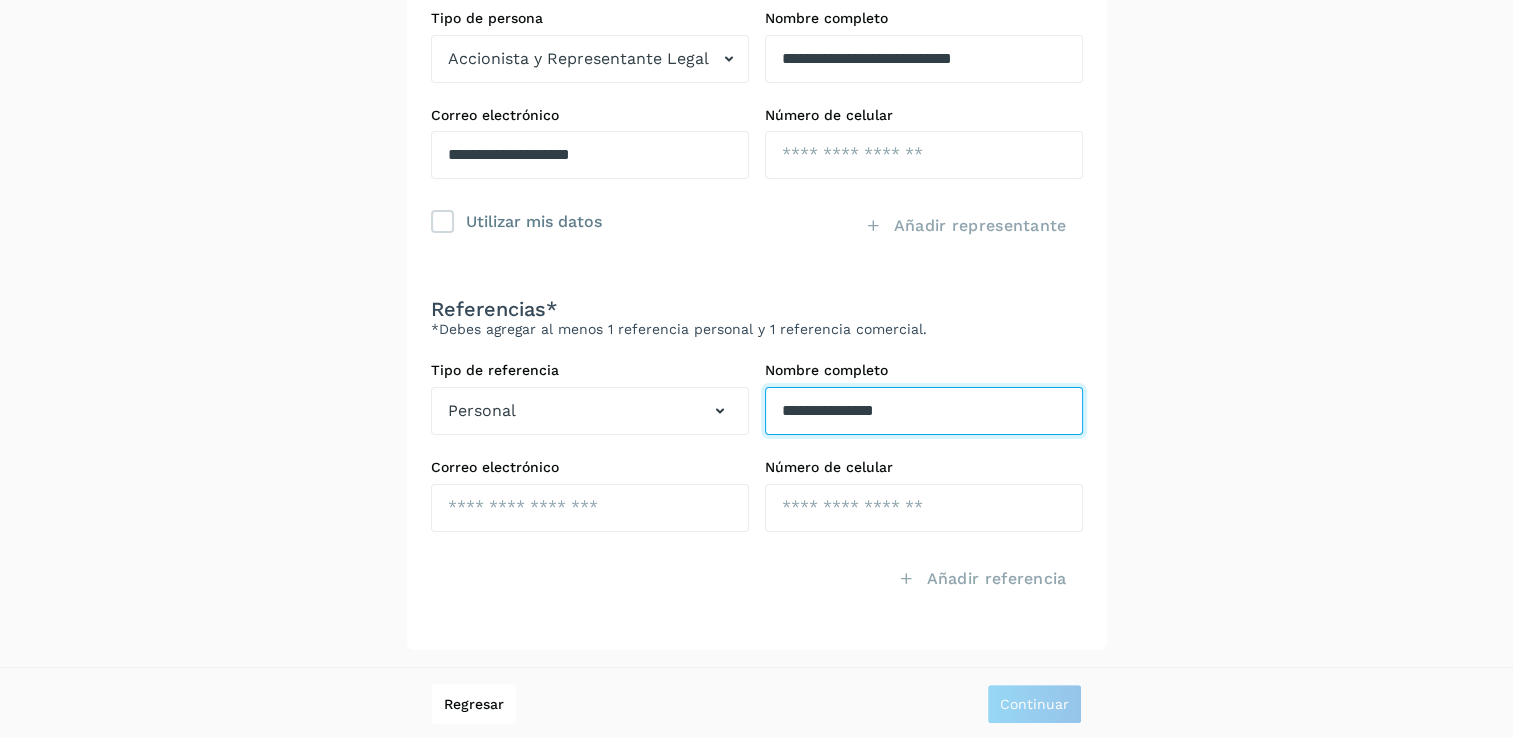 type on "**********" 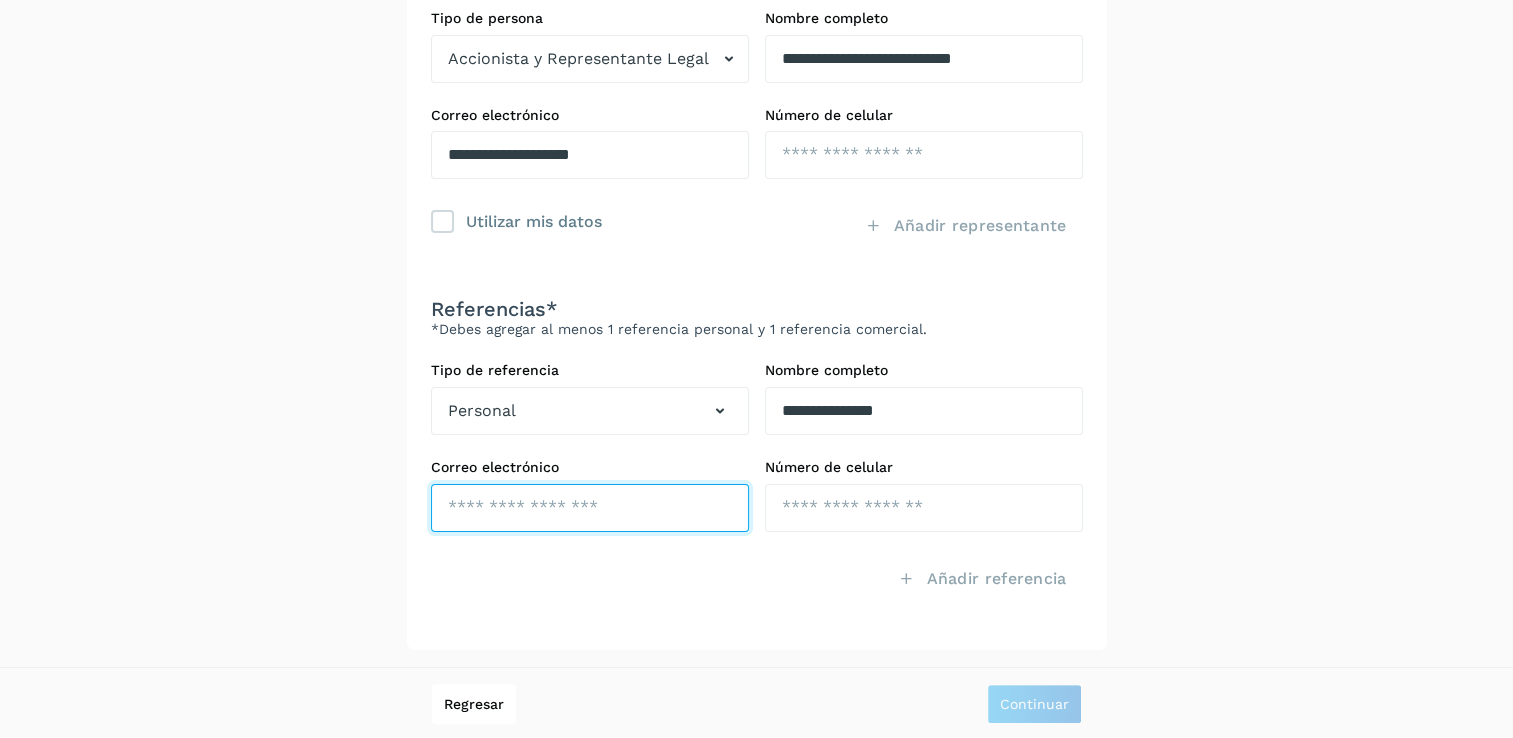 click at bounding box center [590, 155] 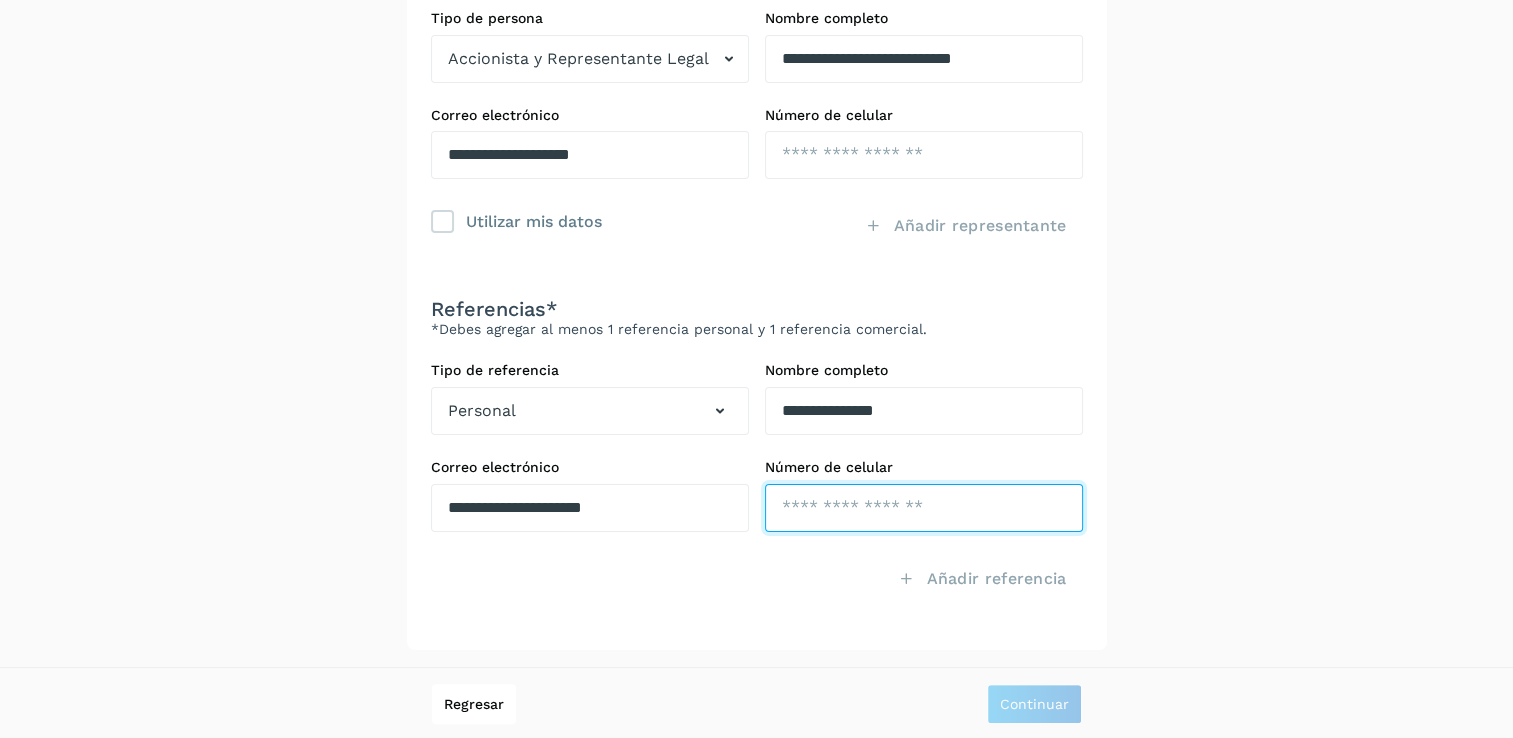 click at bounding box center [924, 155] 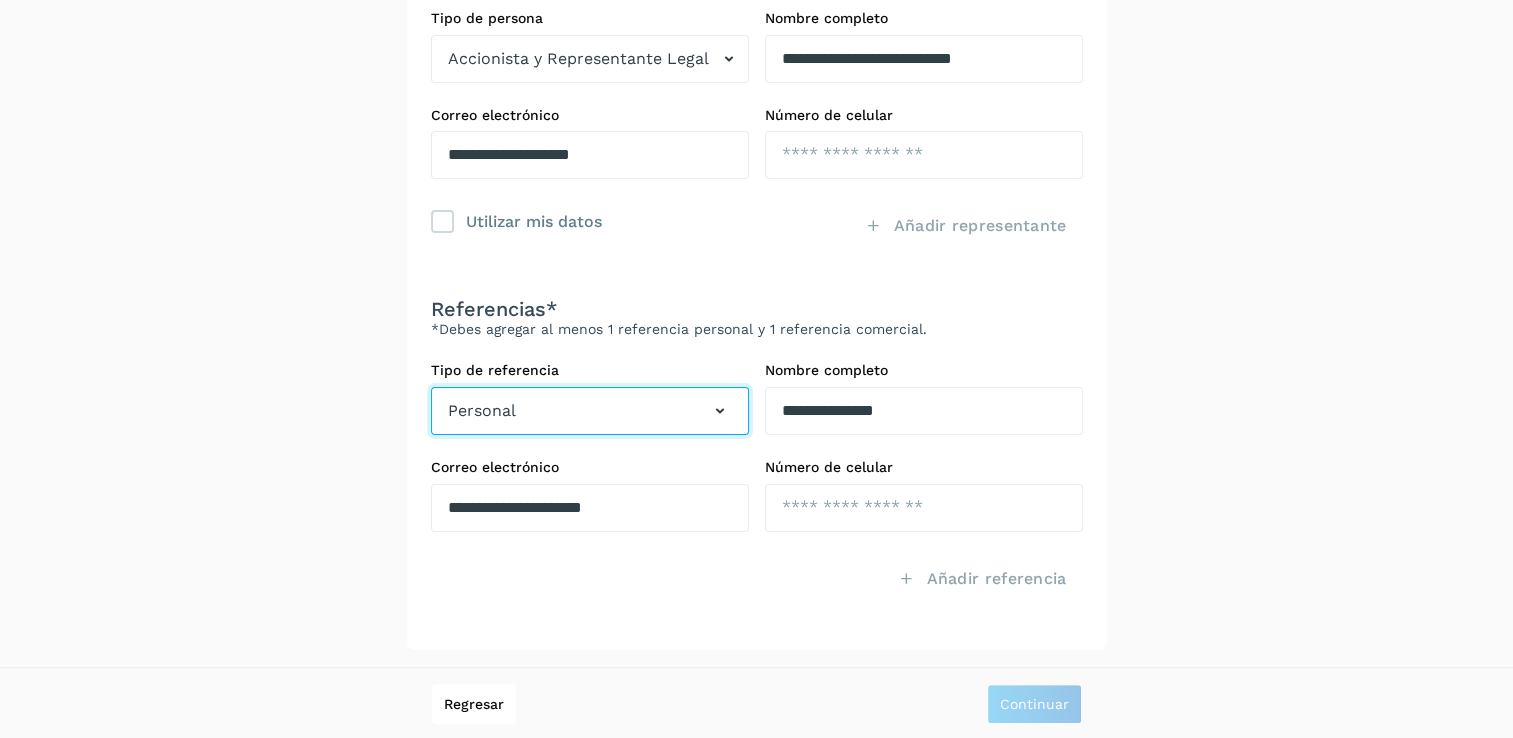 click on "Personal" at bounding box center [590, 411] 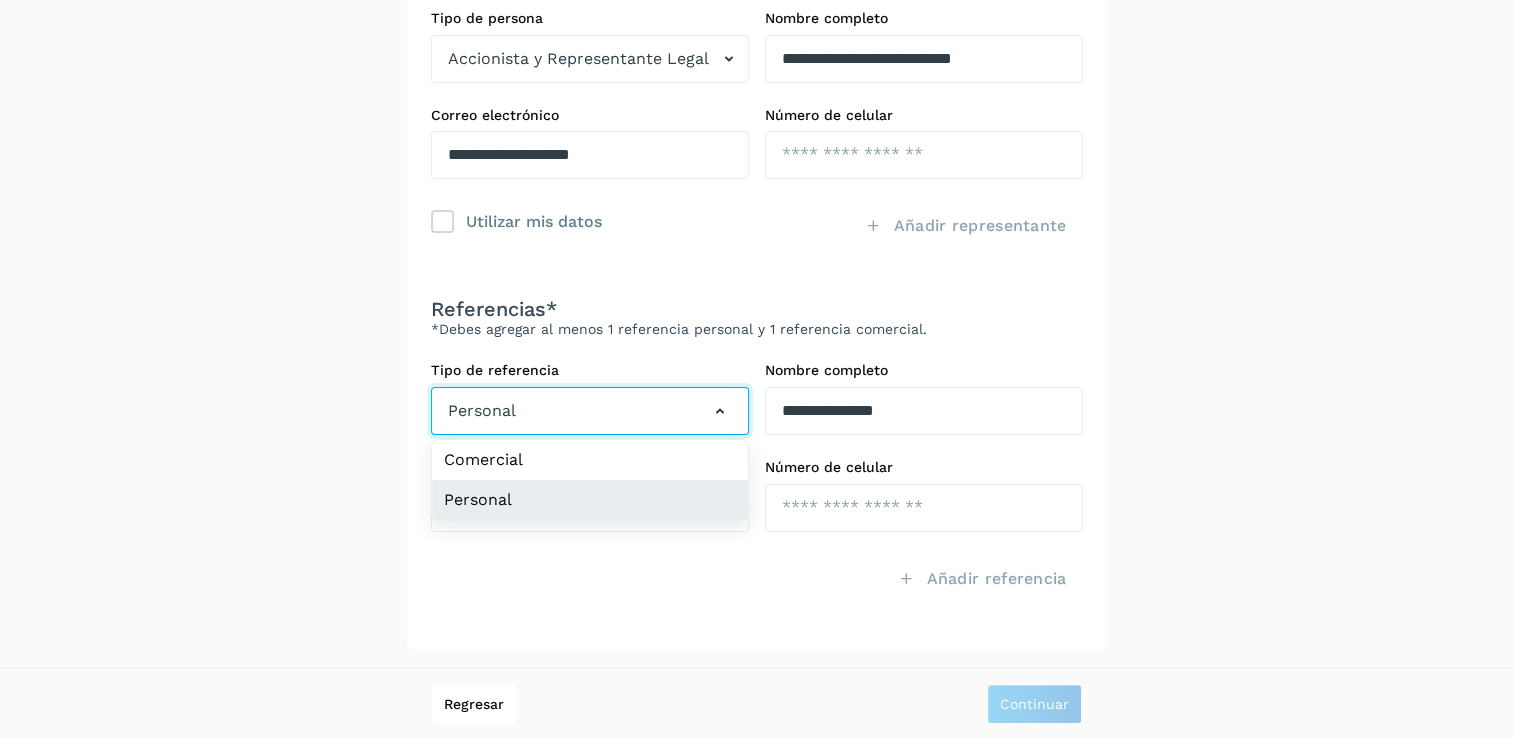 click on "Personal" at bounding box center [590, 411] 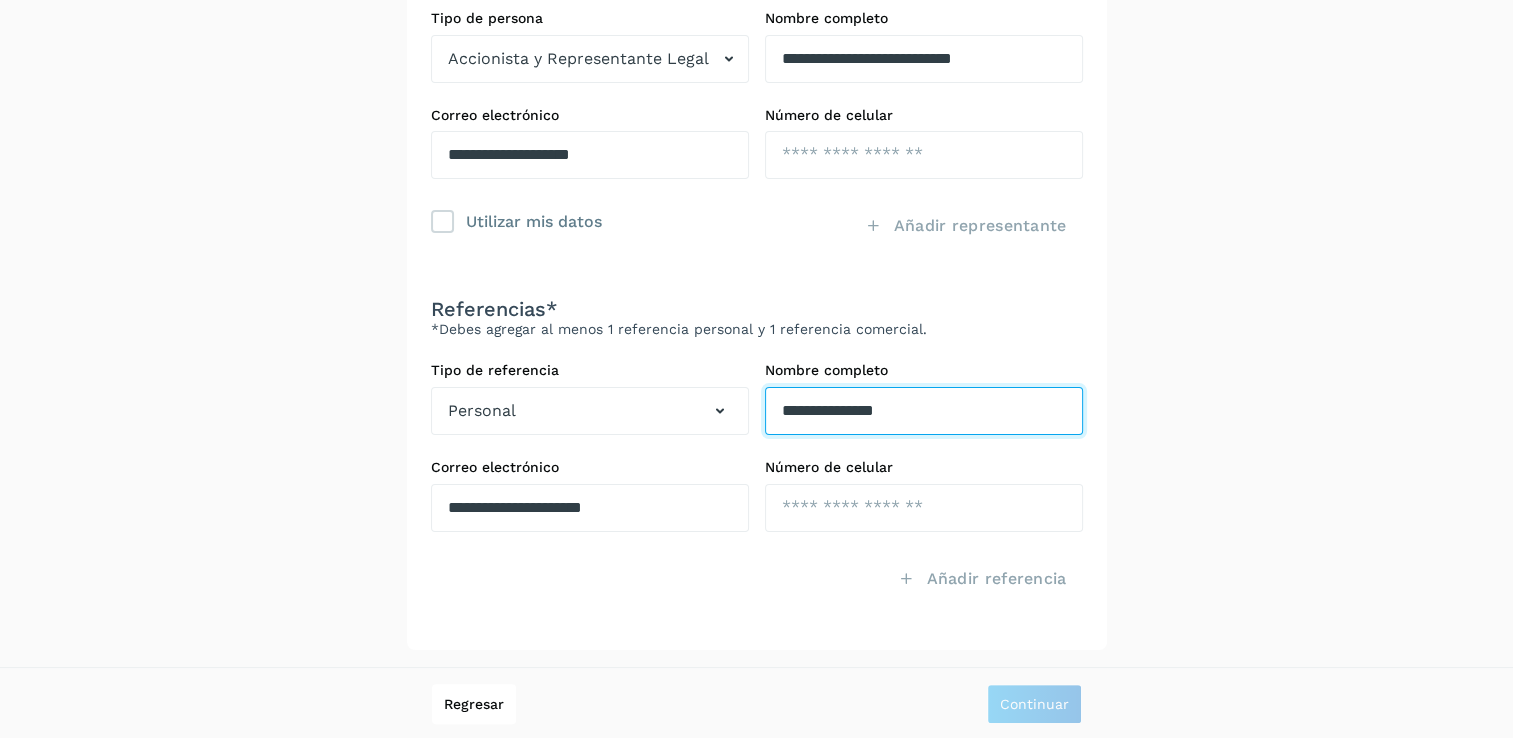 click on "**********" at bounding box center (924, 59) 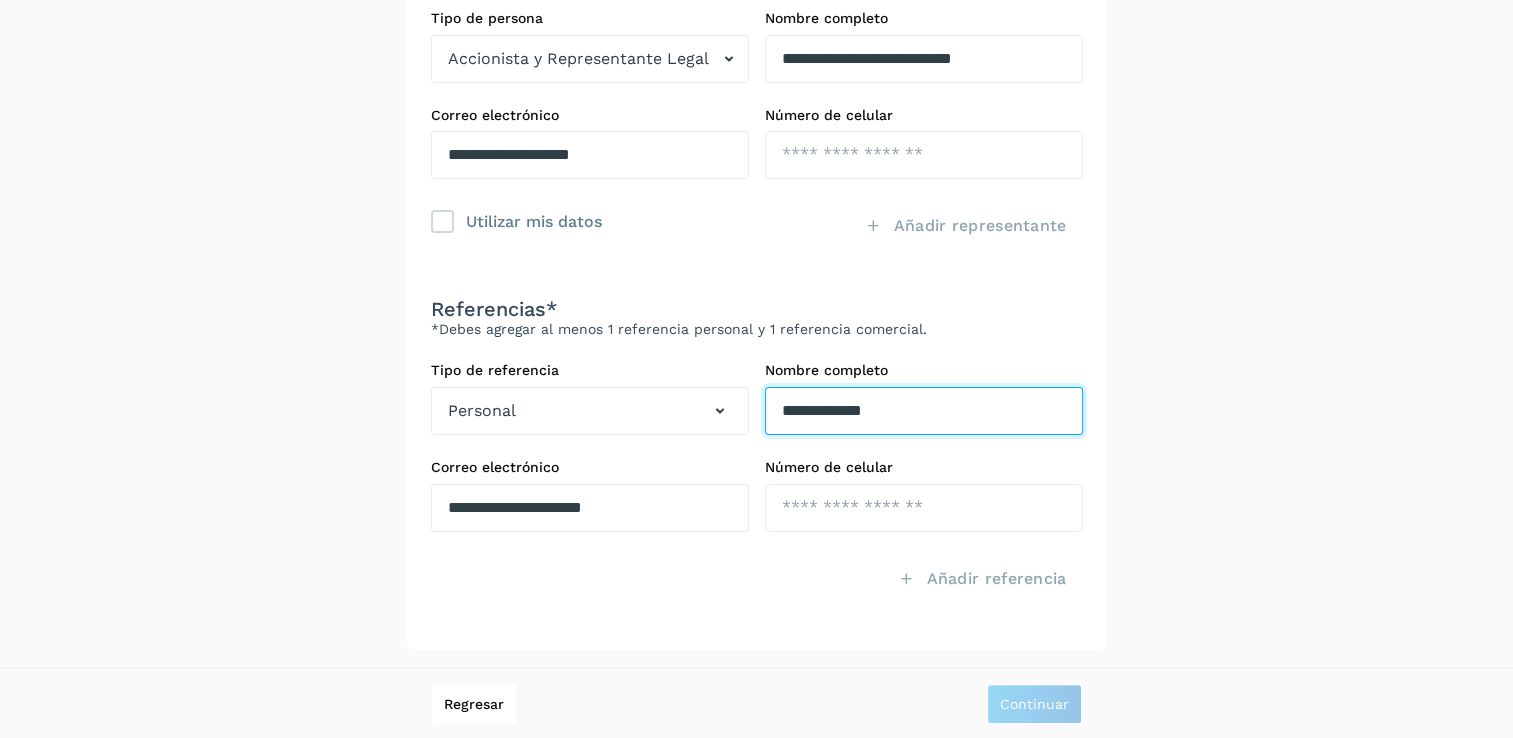 type on "**********" 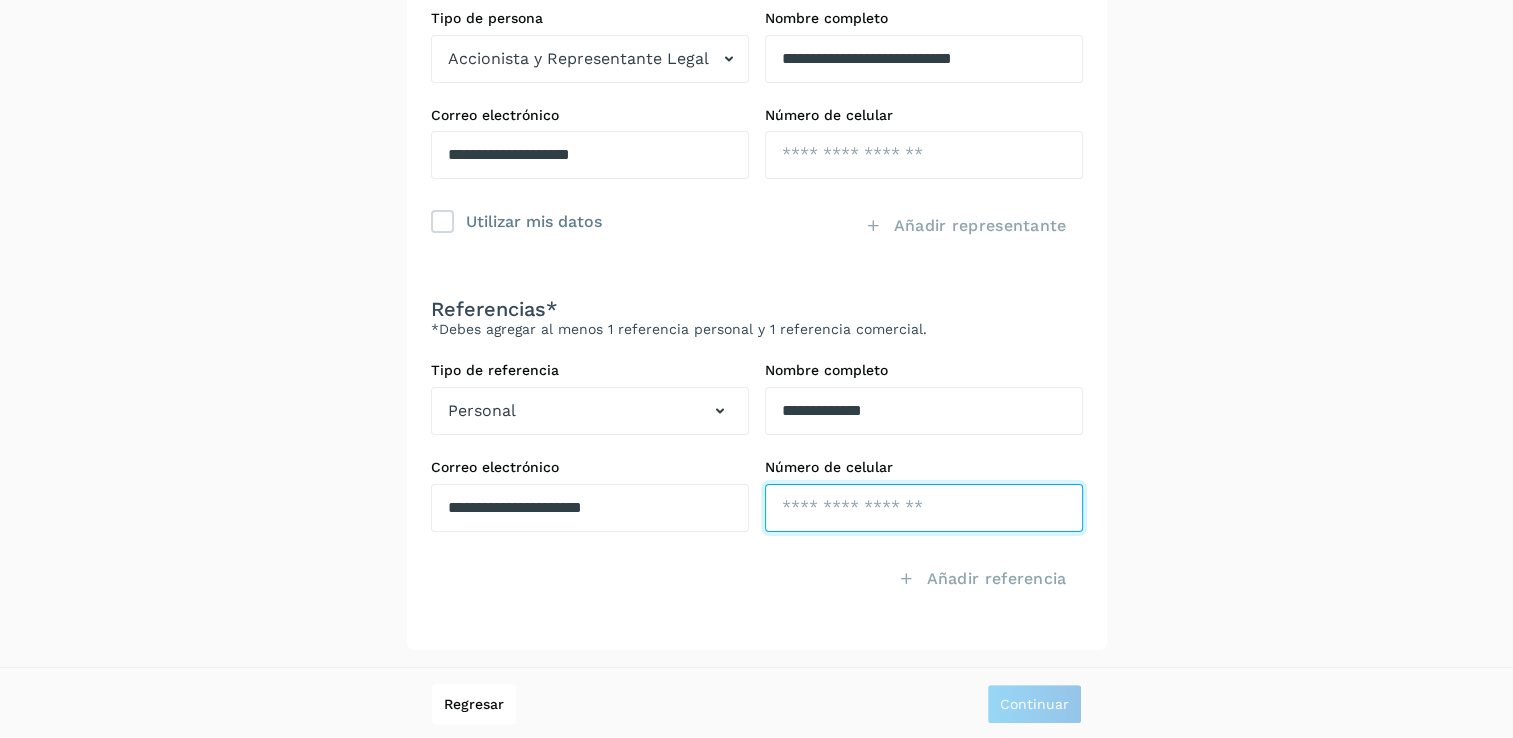 click at bounding box center [924, 155] 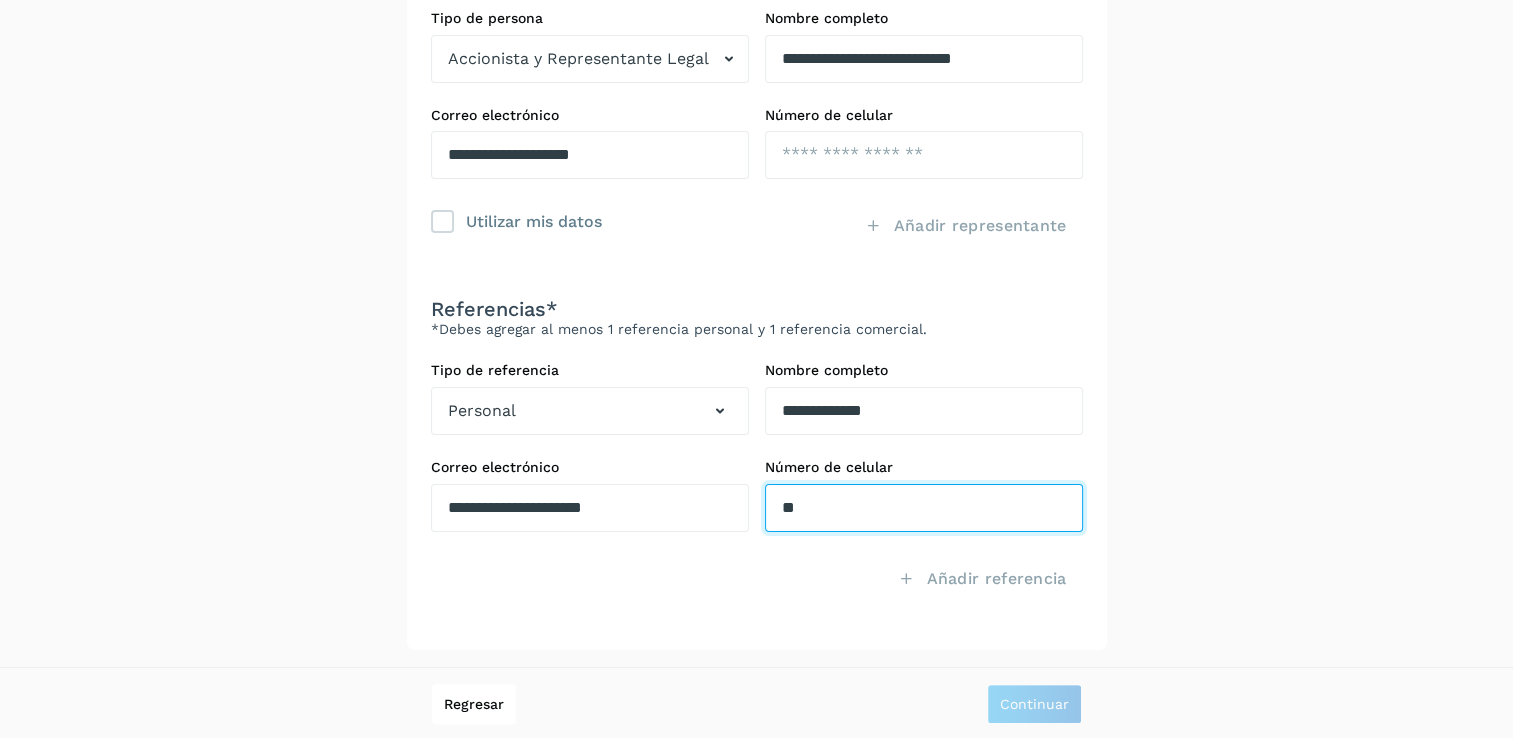 type on "*" 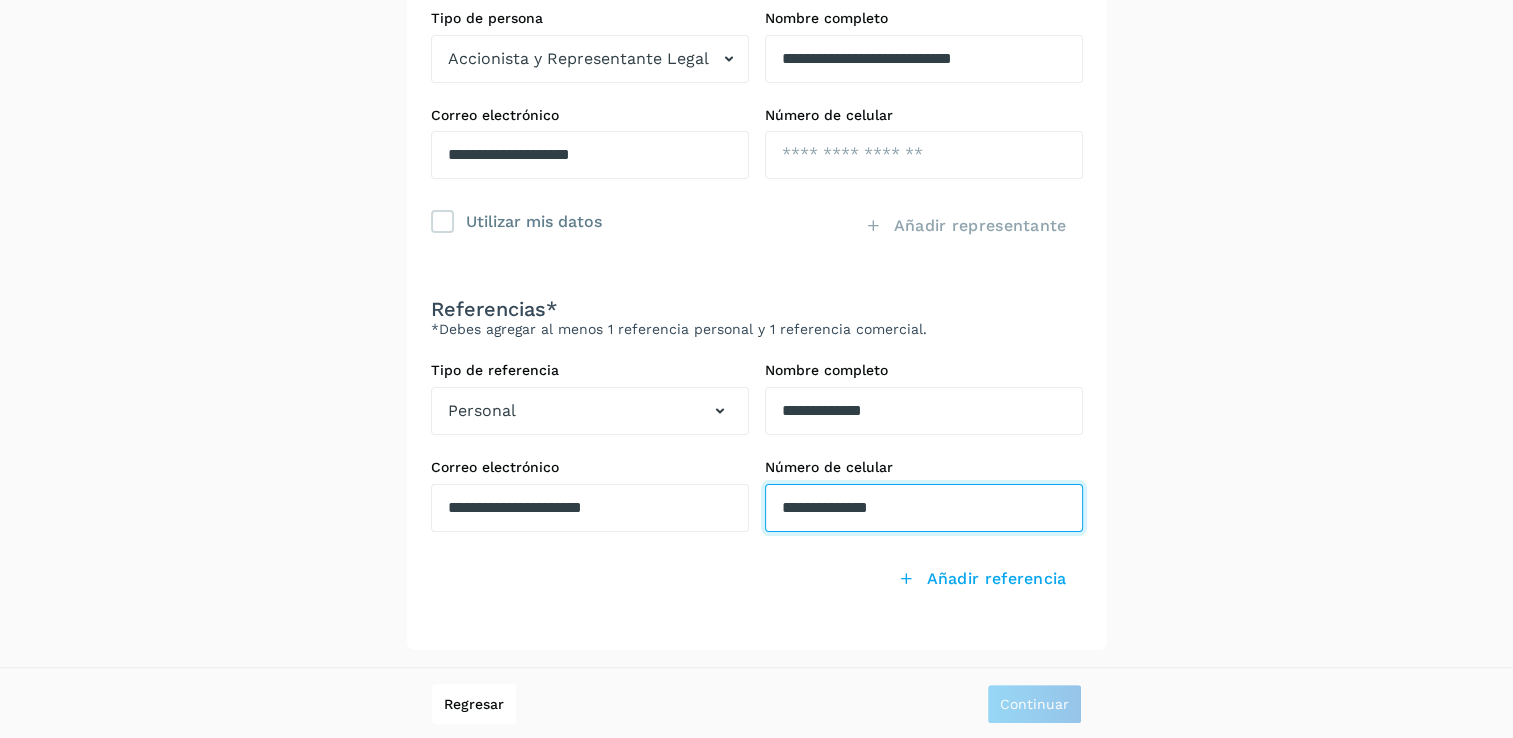 type on "**********" 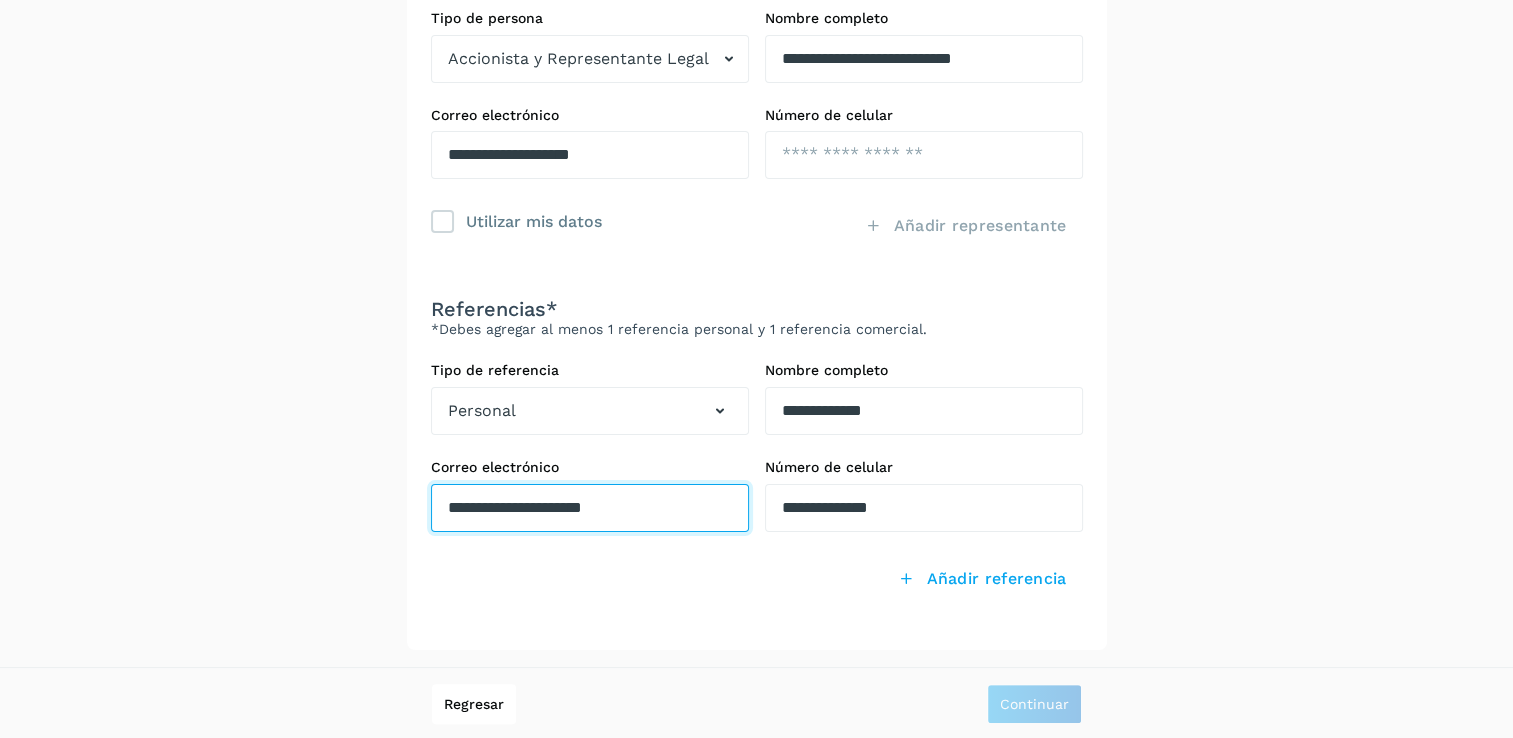 drag, startPoint x: 687, startPoint y: 503, endPoint x: -4, endPoint y: 477, distance: 691.48895 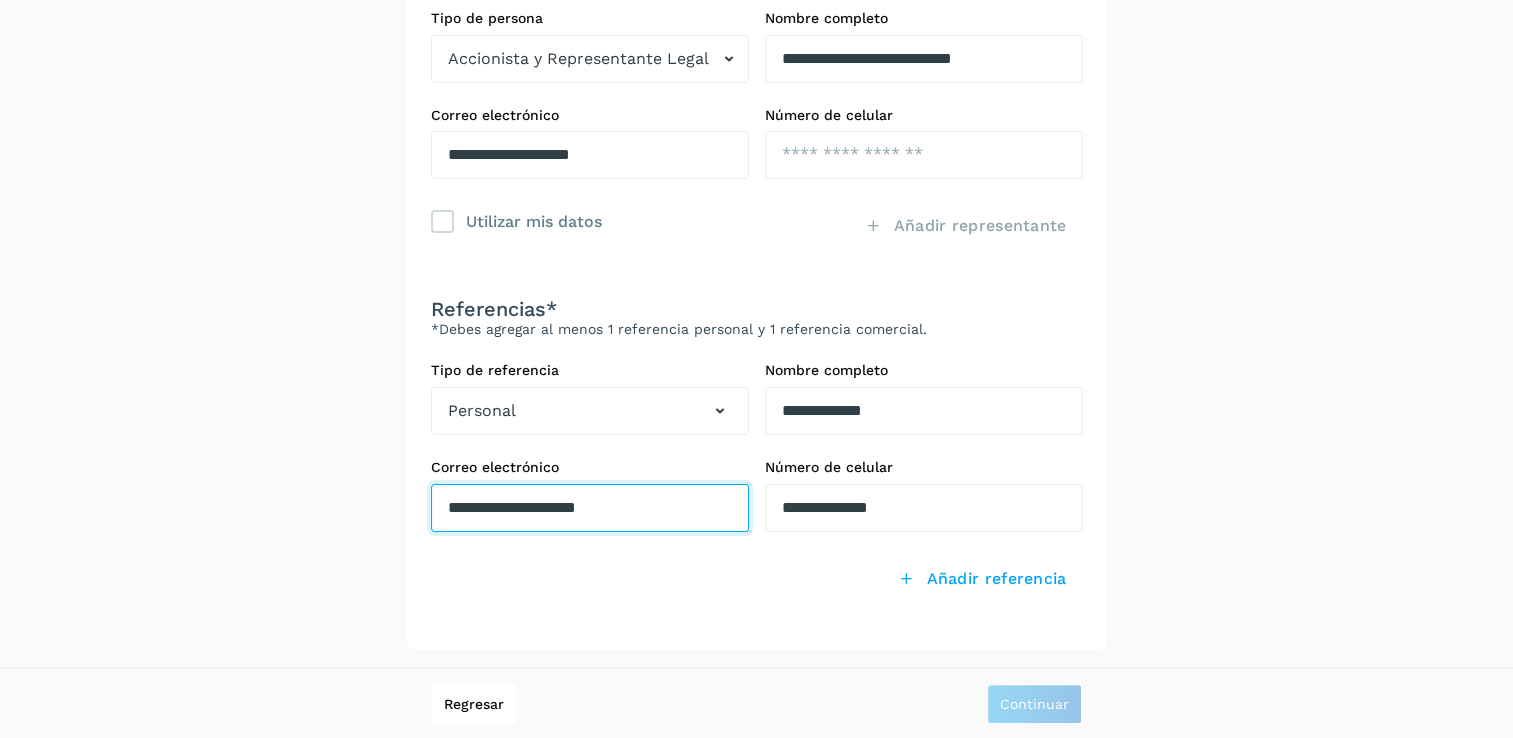 type on "**********" 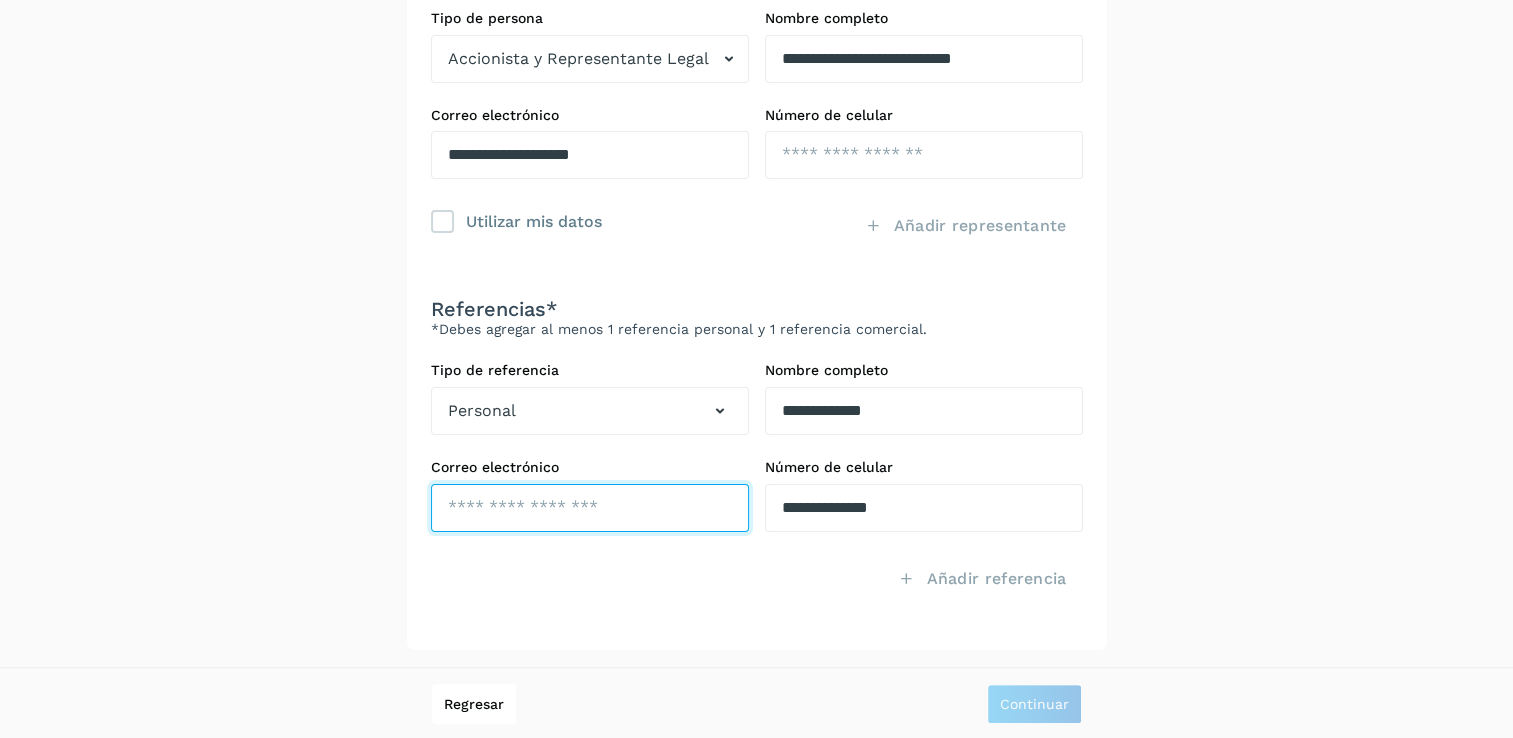 paste on "**********" 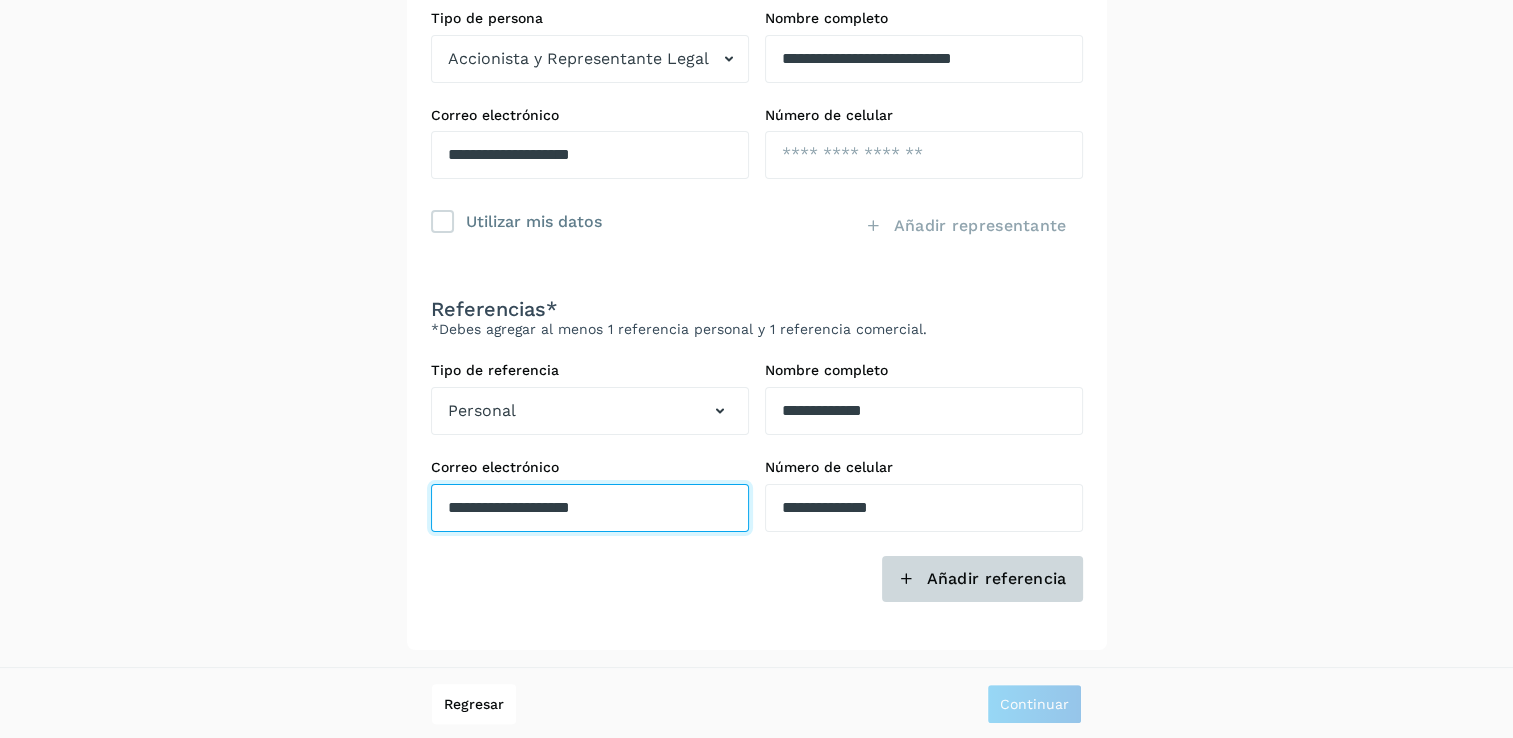 type on "**********" 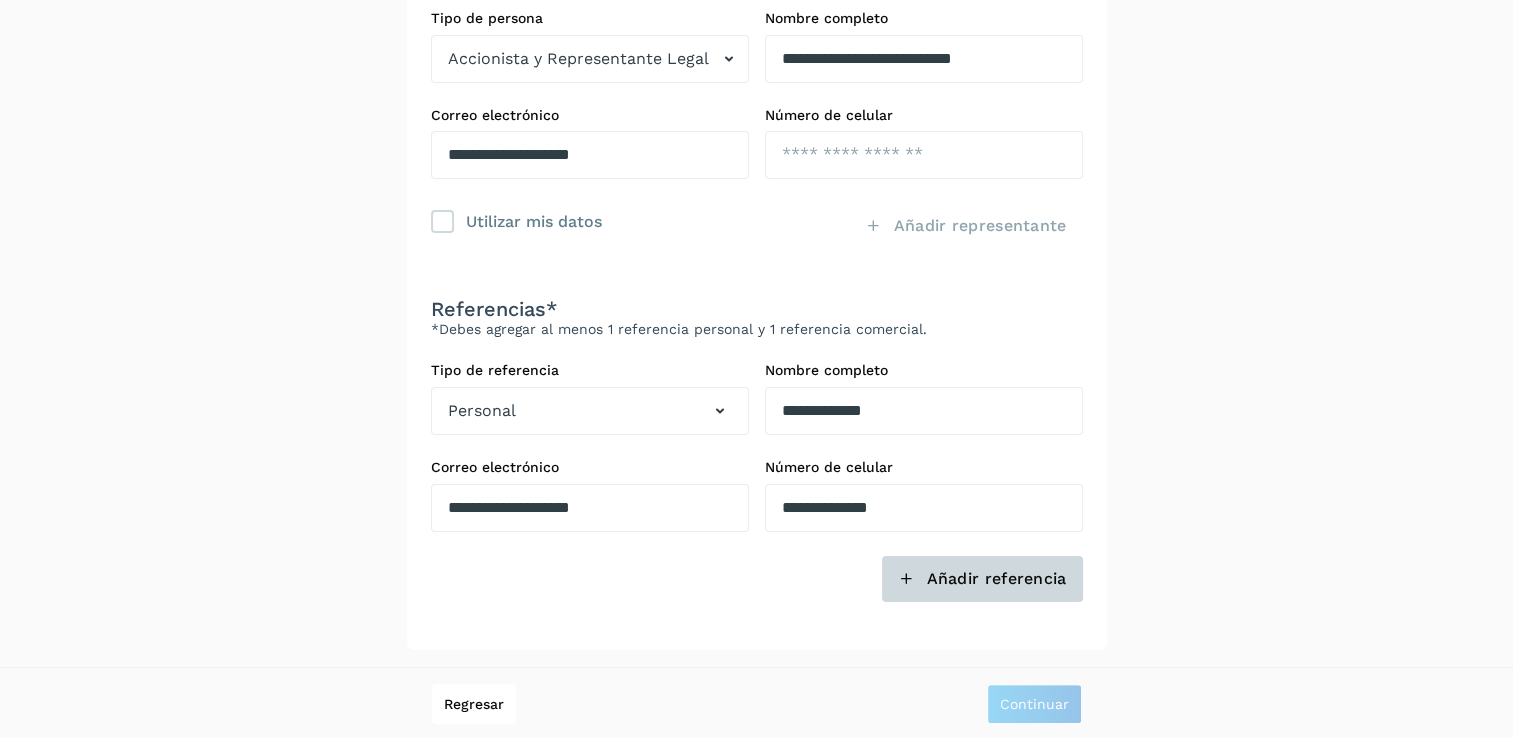 click on "Añadir referencia" 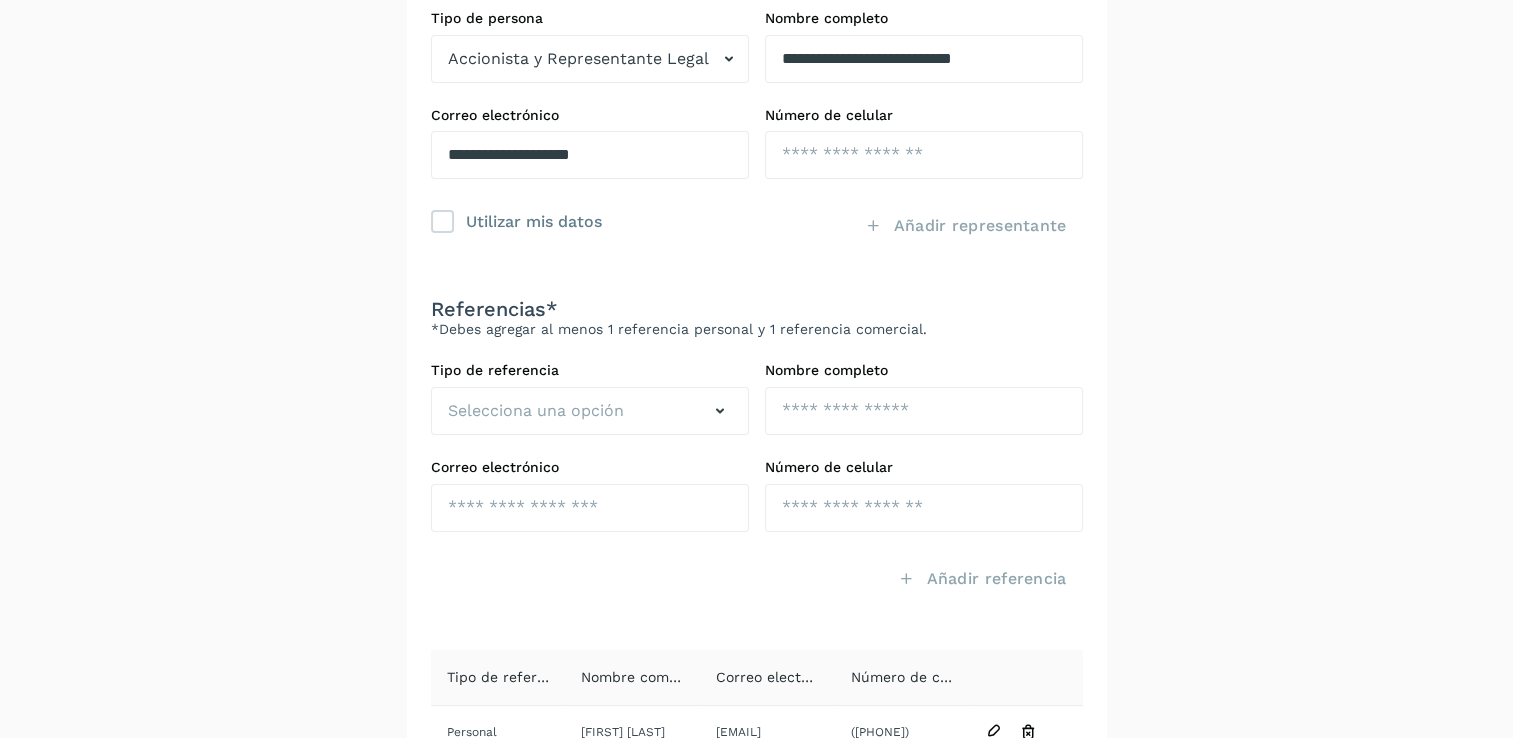 scroll, scrollTop: 476, scrollLeft: 0, axis: vertical 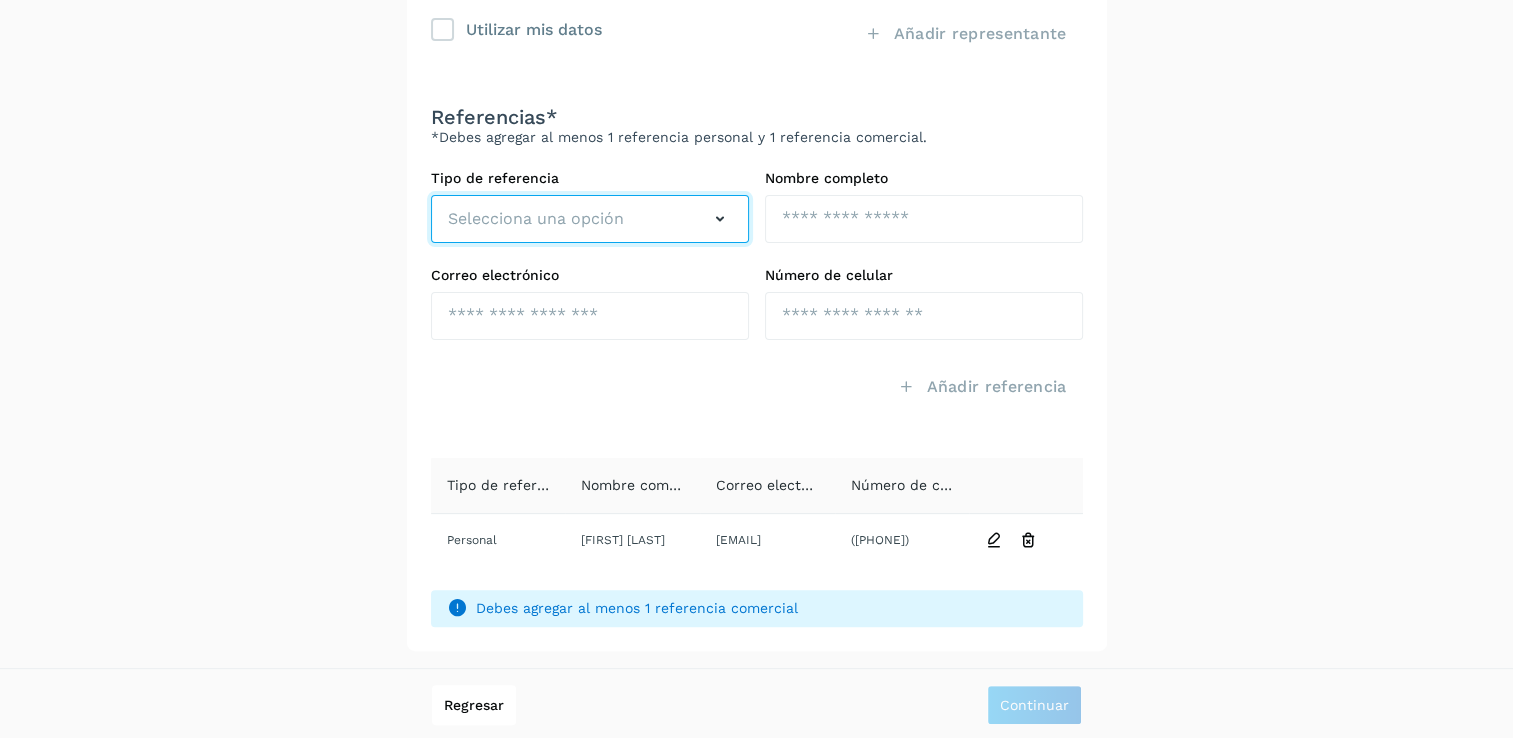 click on "Selecciona una opción" at bounding box center (536, 219) 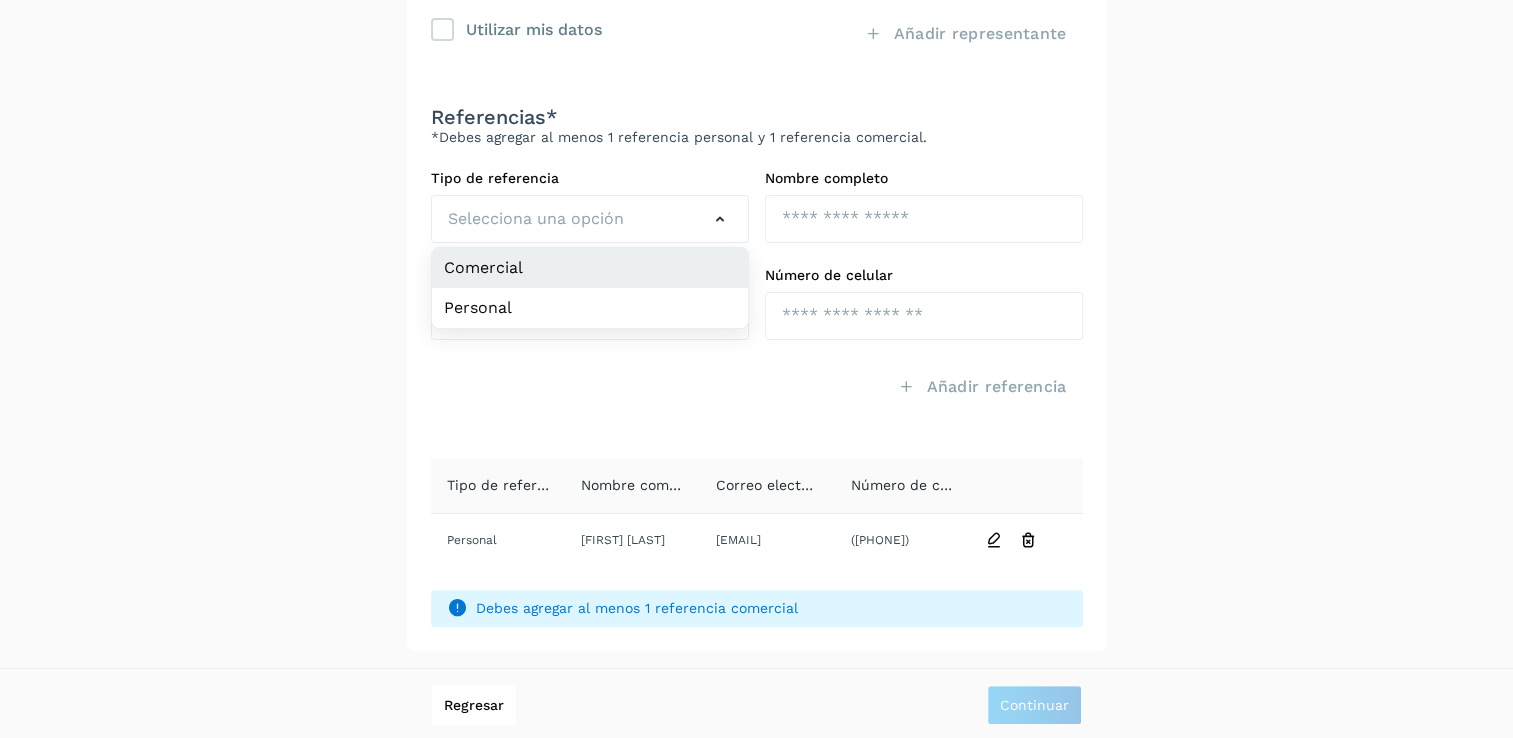 click on "Comercial" 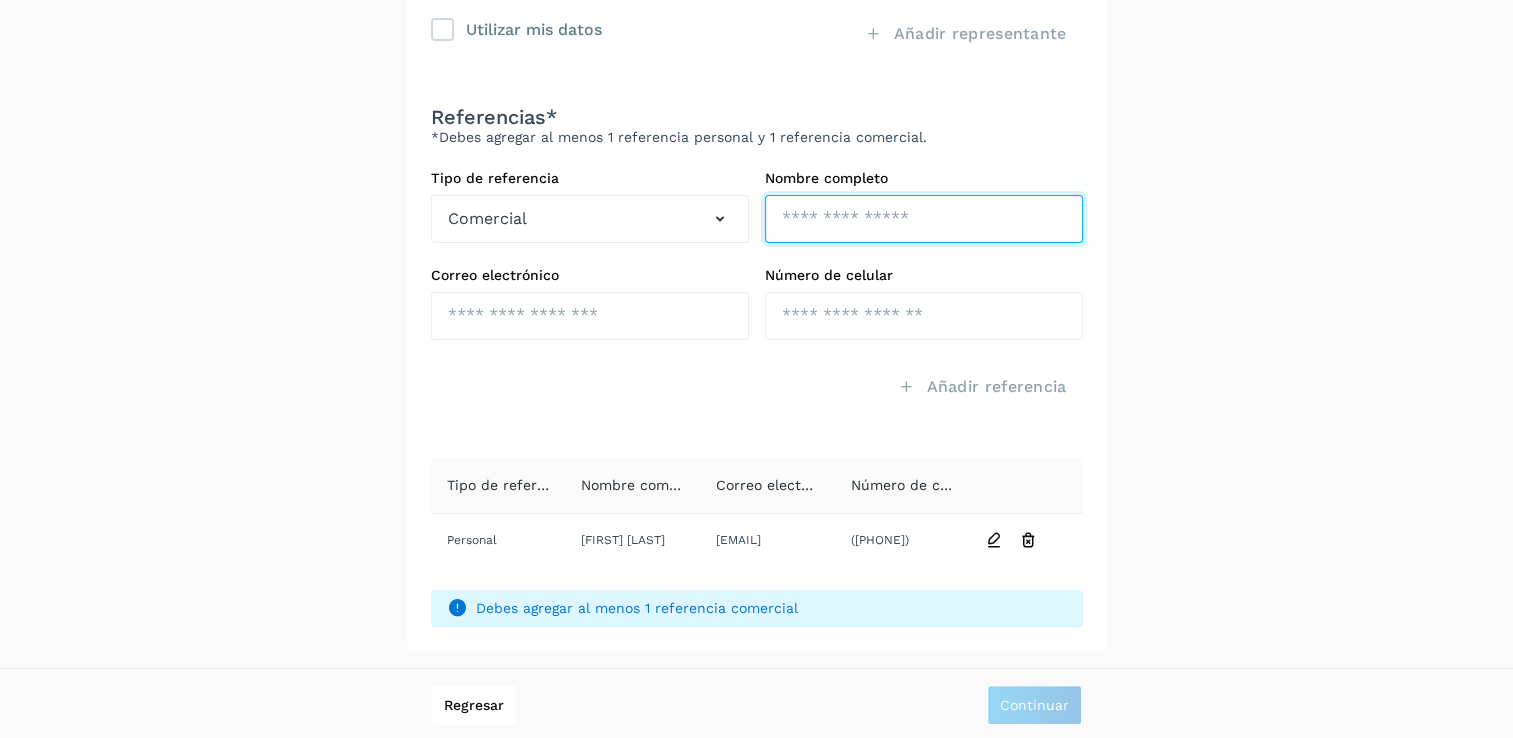click at bounding box center (924, -133) 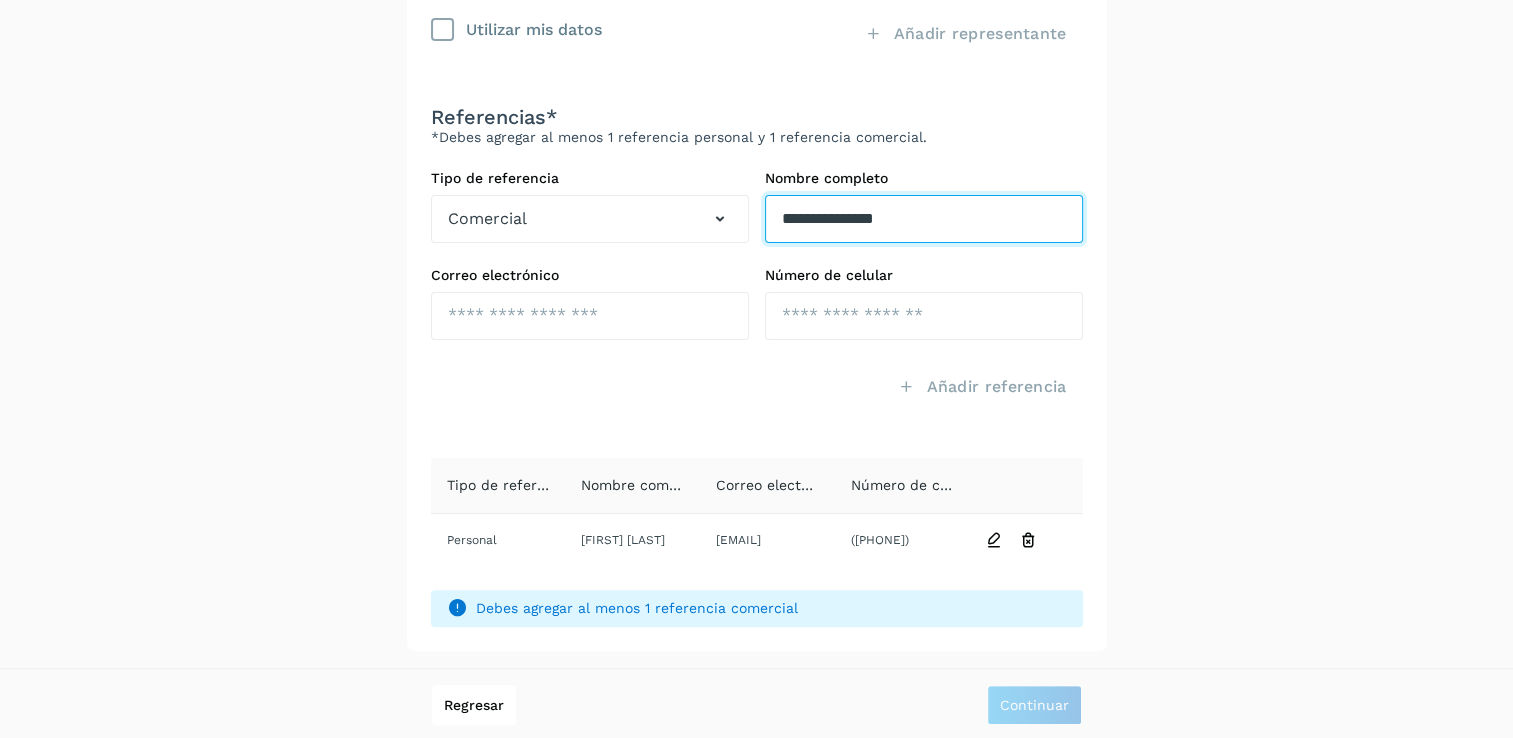 type on "**********" 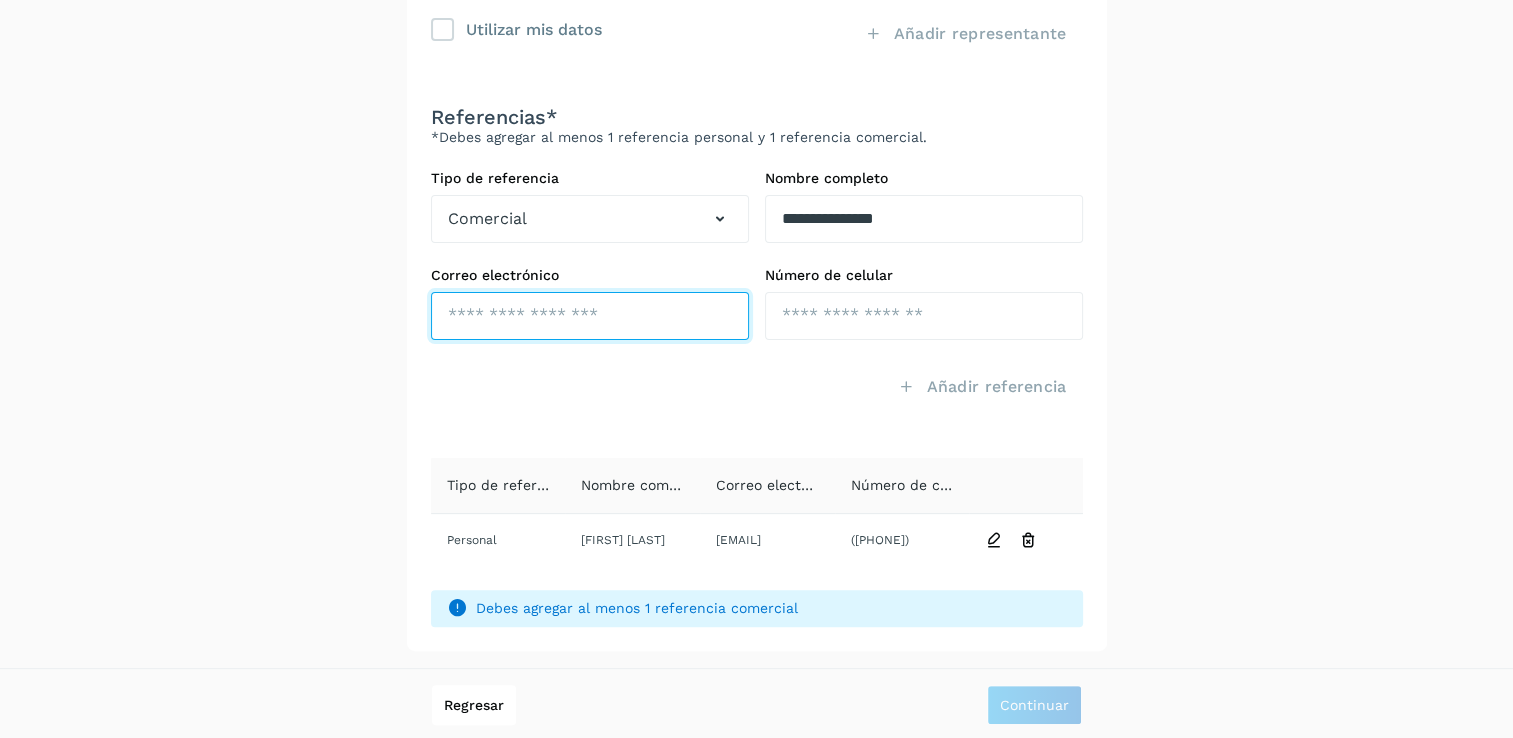 click at bounding box center (590, -37) 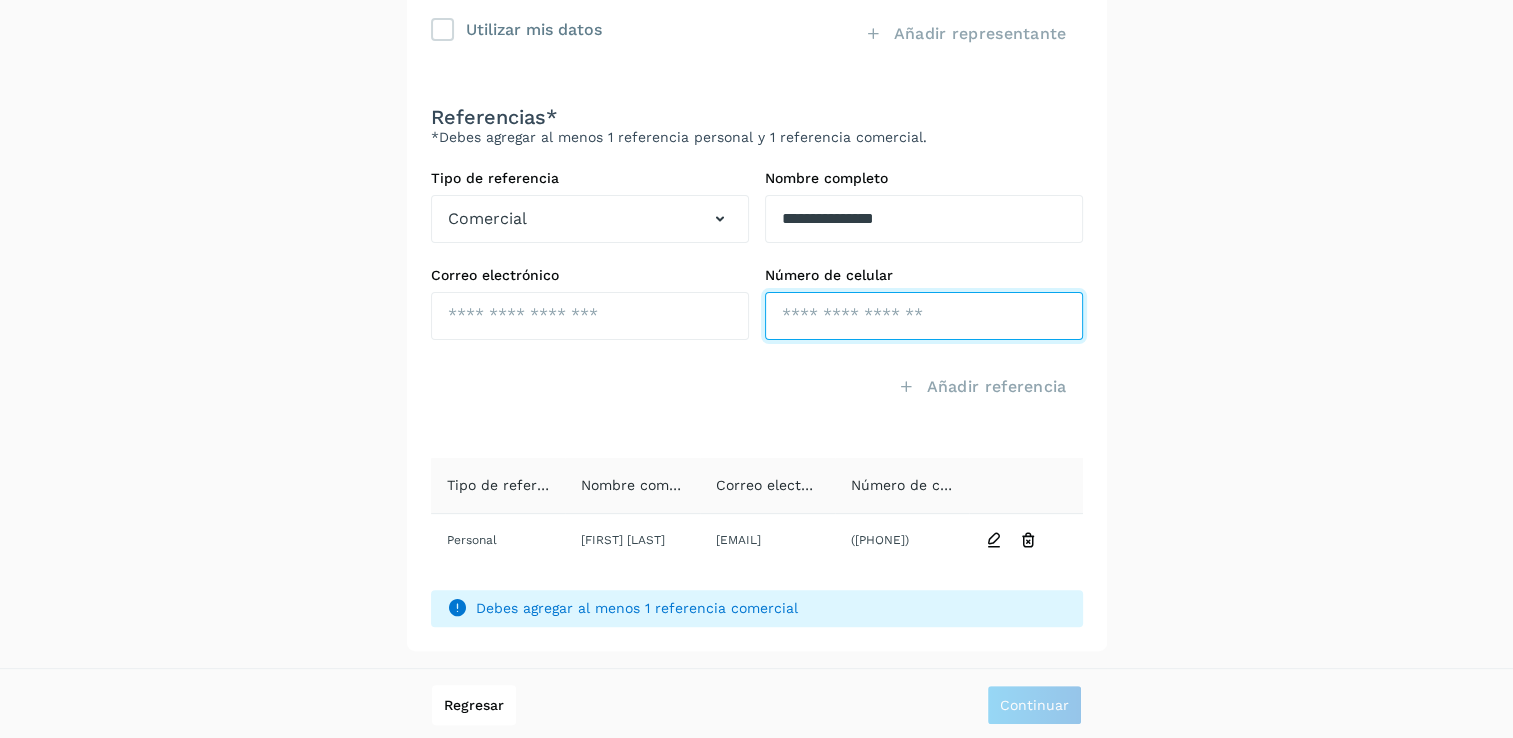 click at bounding box center [924, -37] 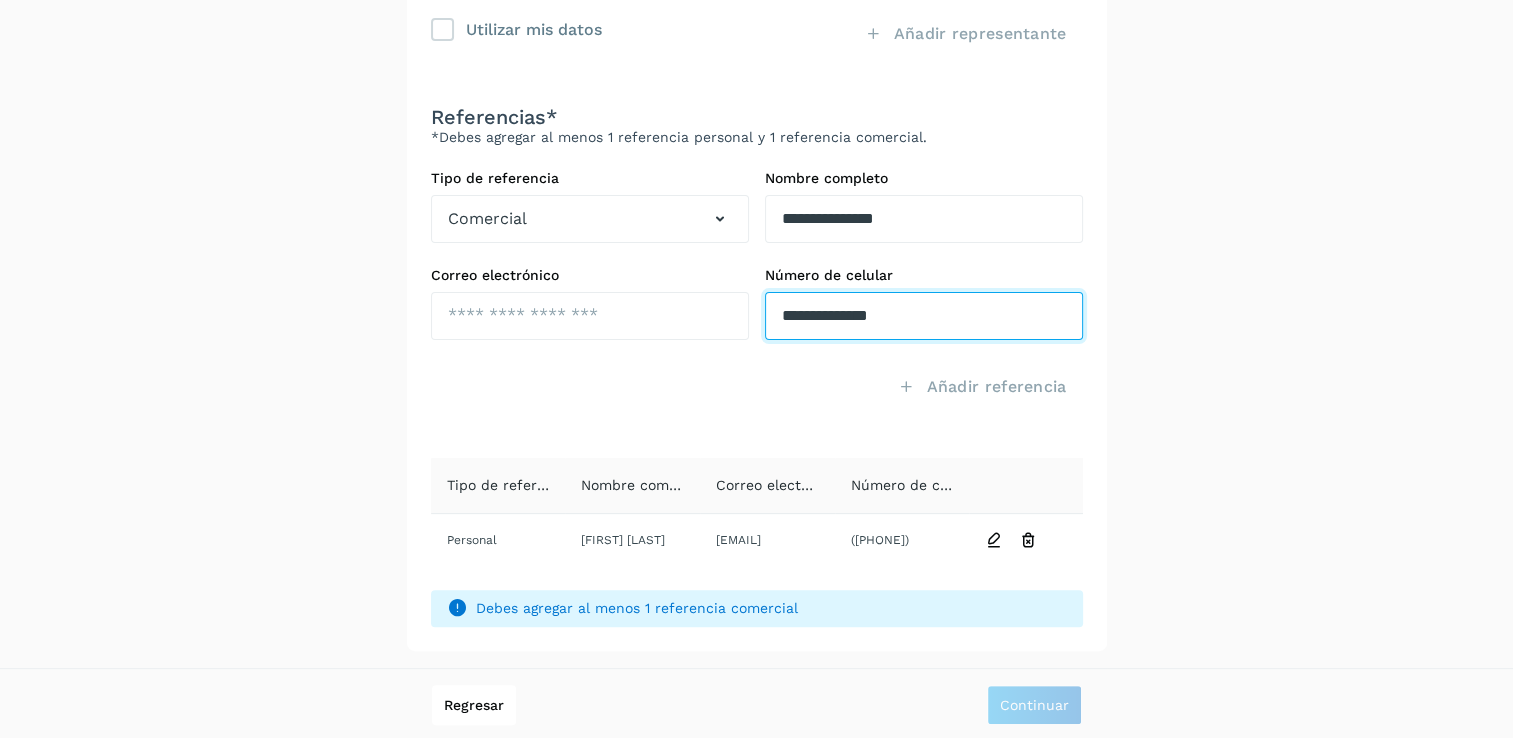 type on "**********" 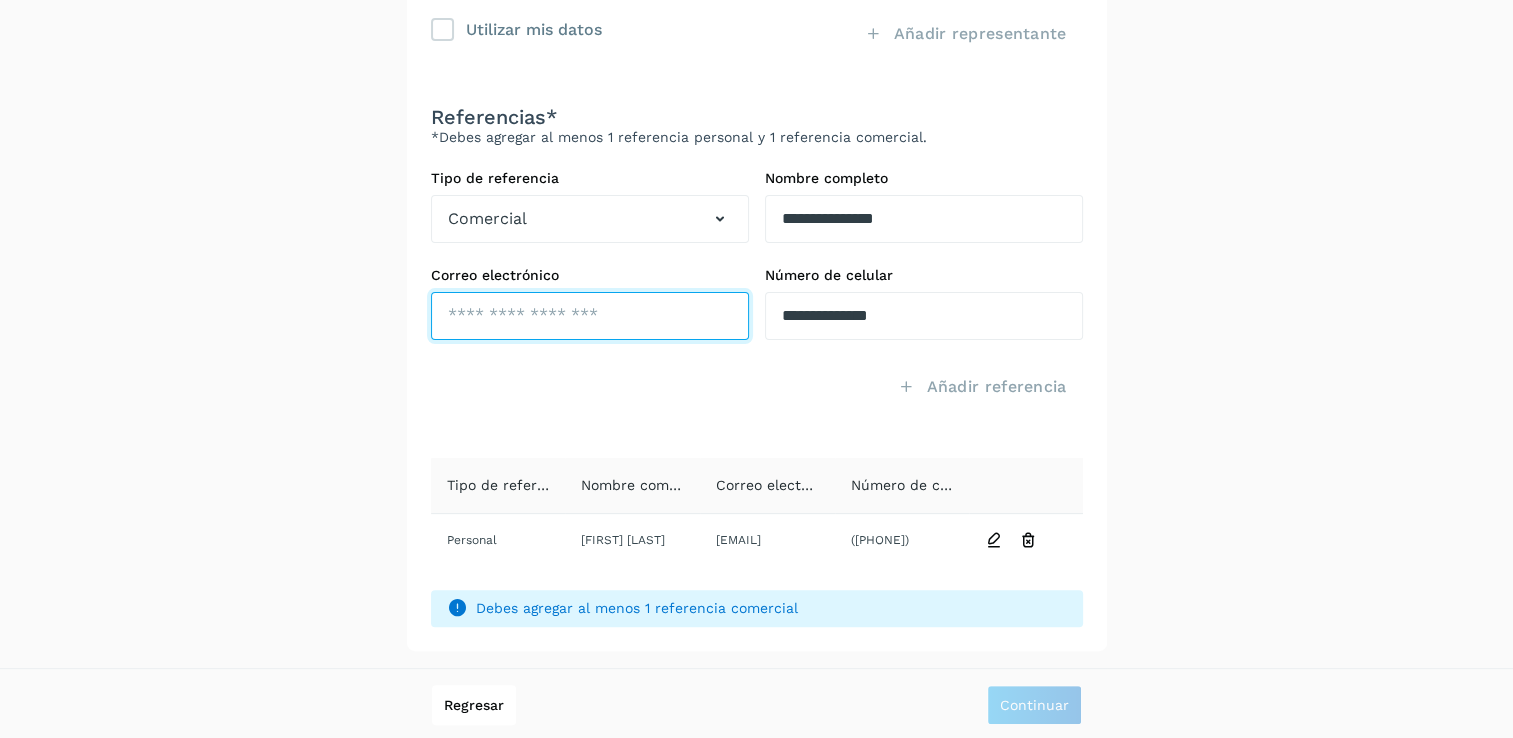 paste on "**********" 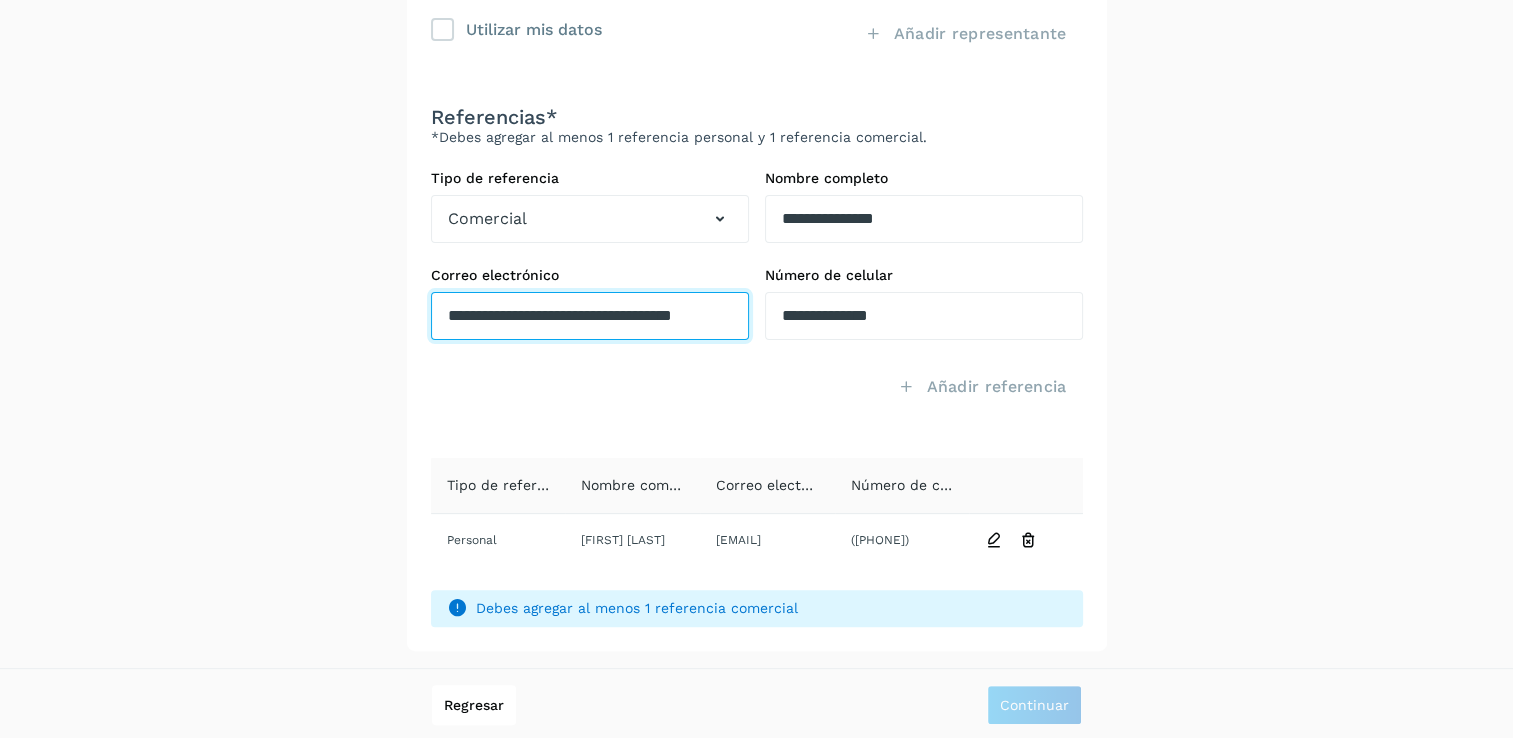 click on "**********" at bounding box center (590, -37) 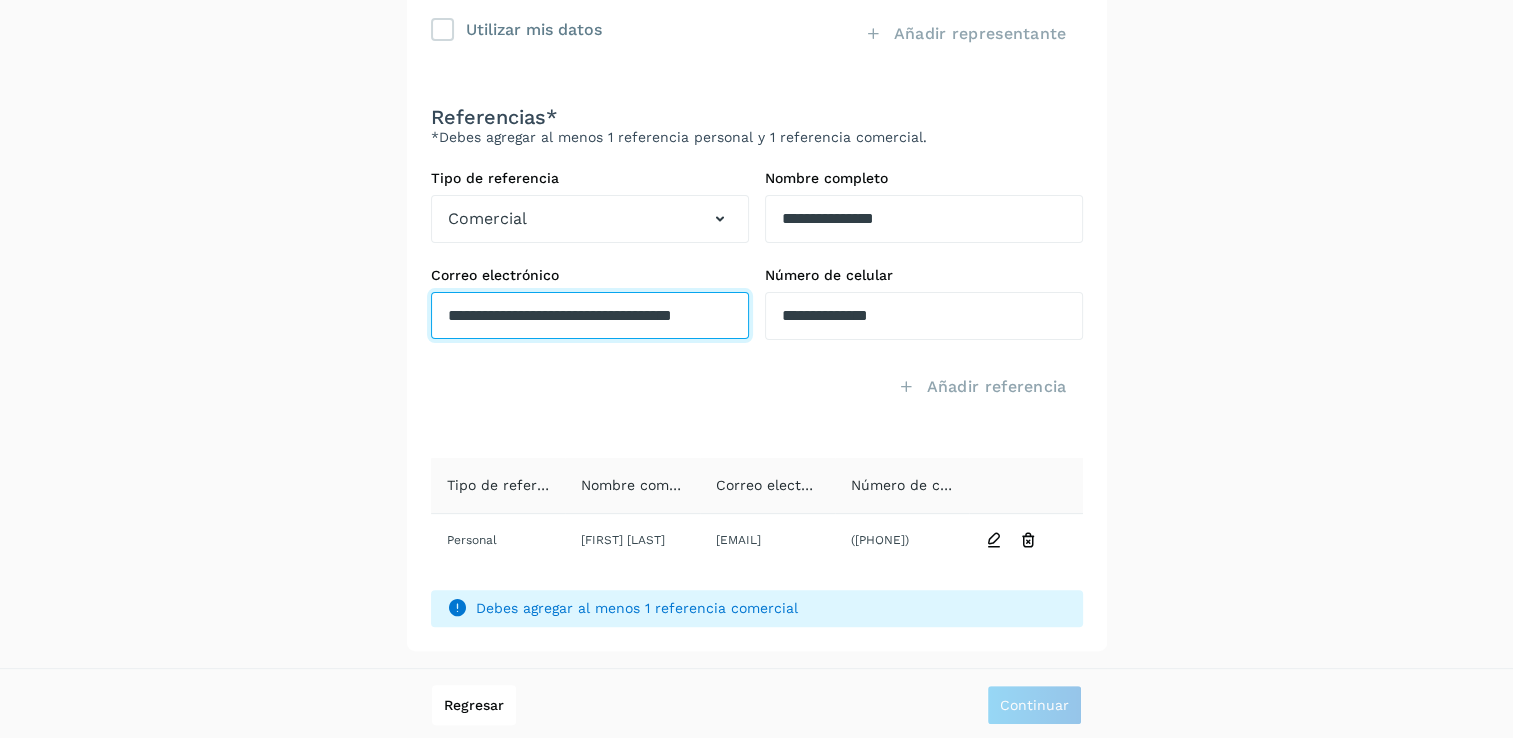 click on "**********" at bounding box center [590, -37] 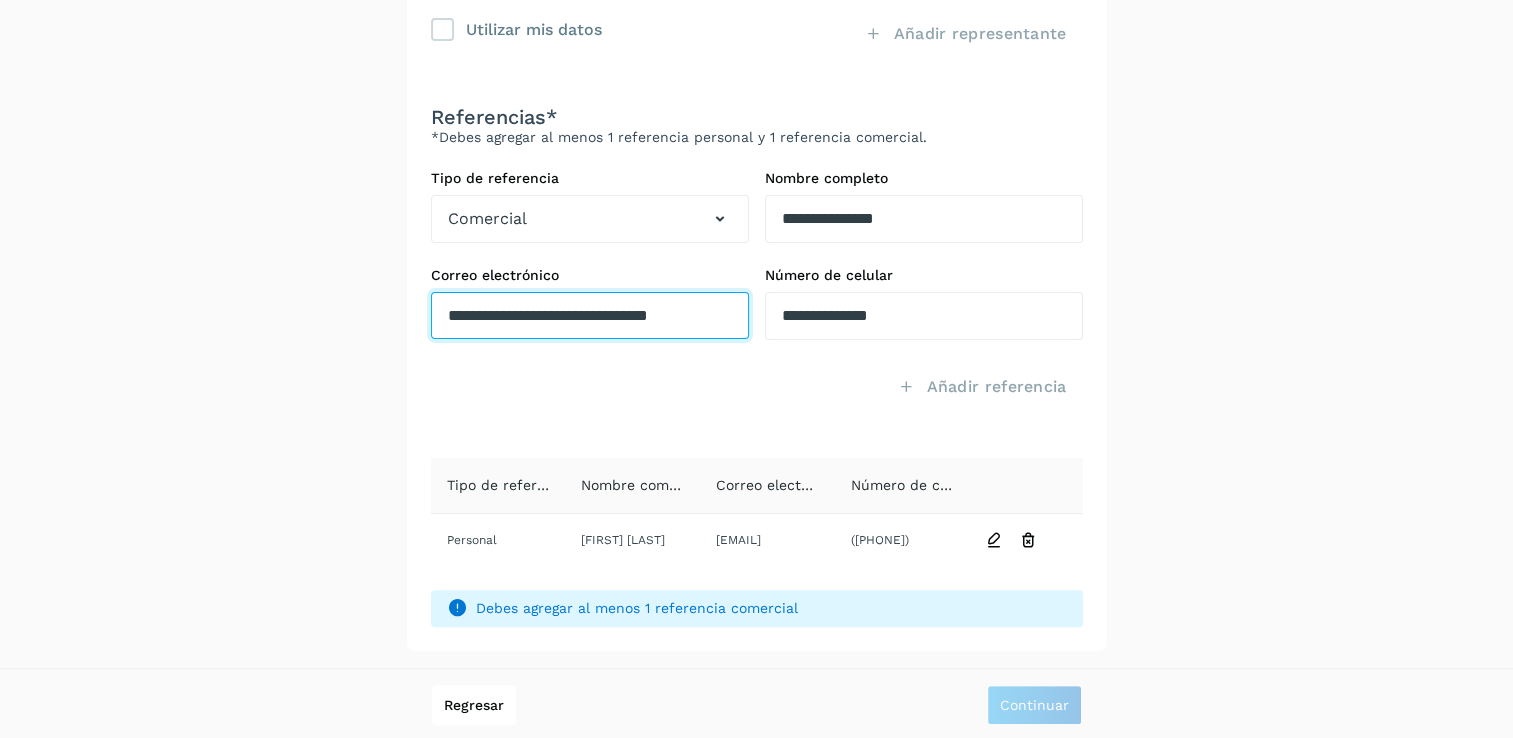 scroll, scrollTop: 0, scrollLeft: 0, axis: both 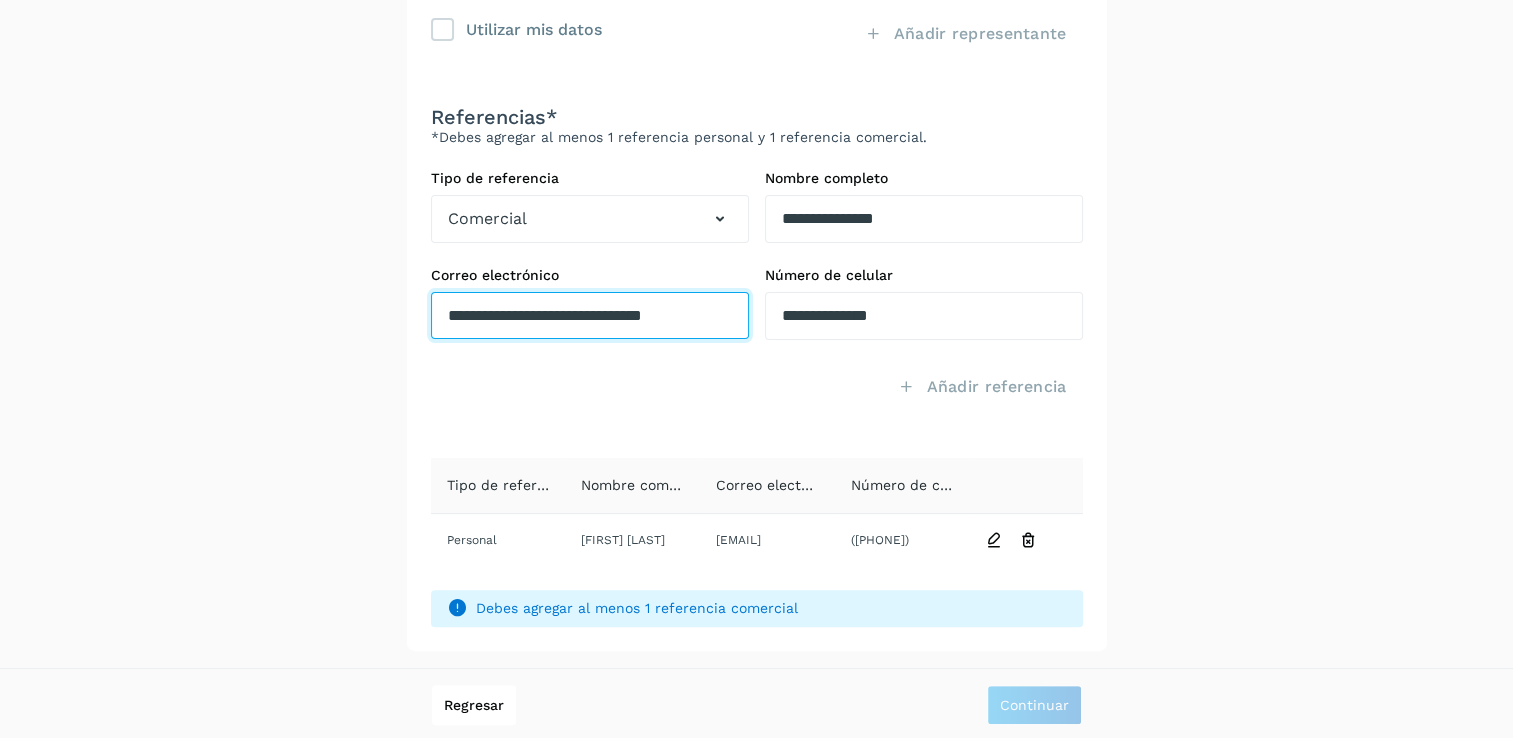 click on "**********" at bounding box center (590, -37) 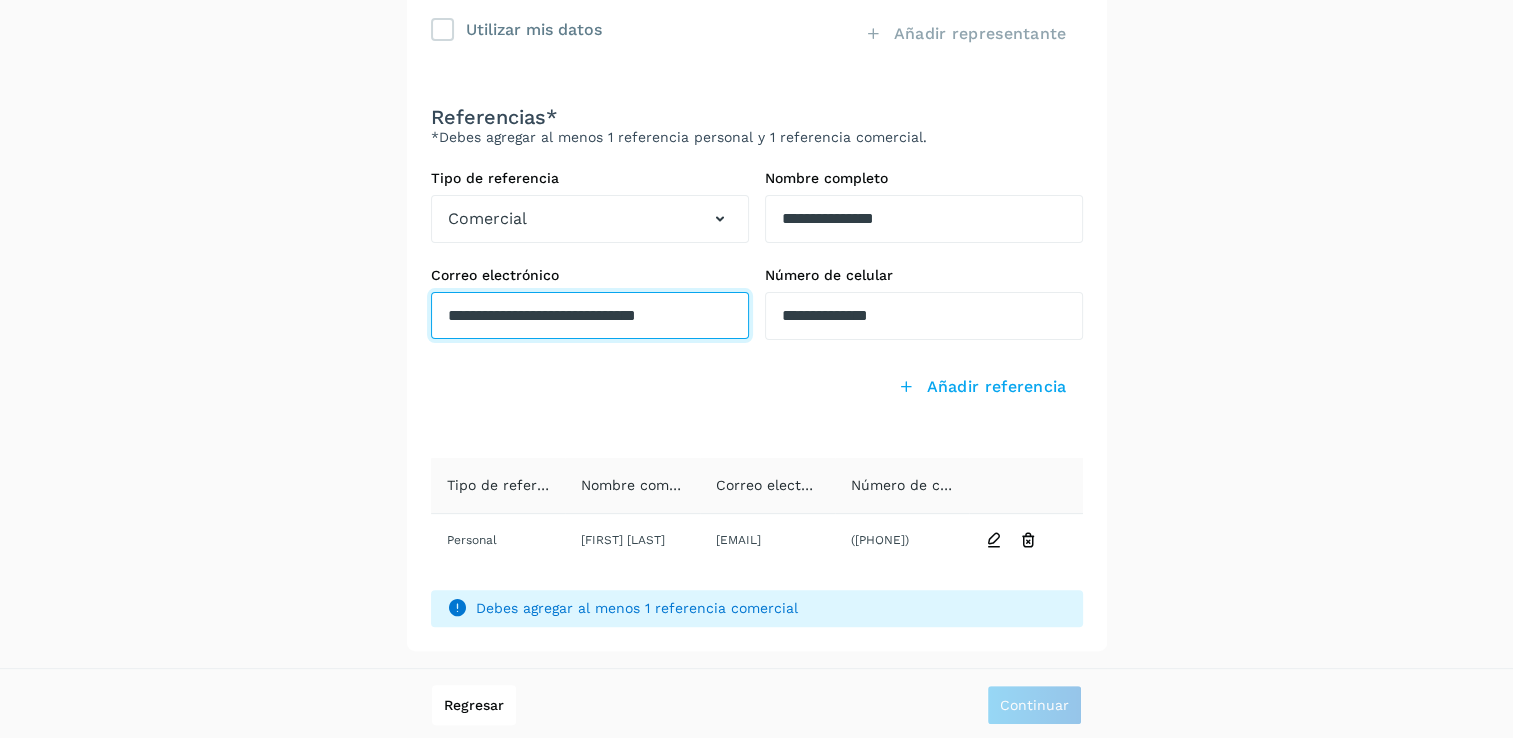 type on "**********" 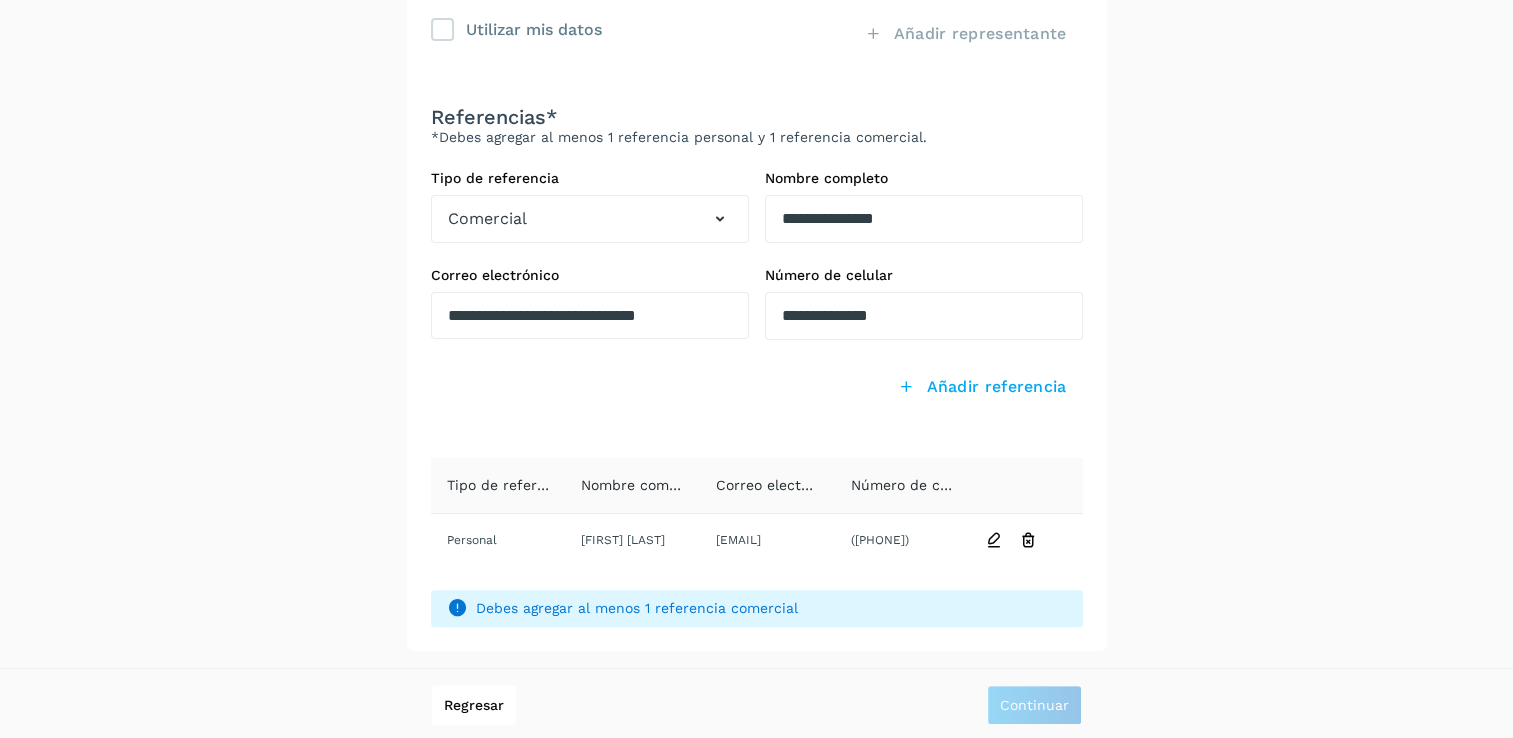 click on "**********" at bounding box center [756, 134] 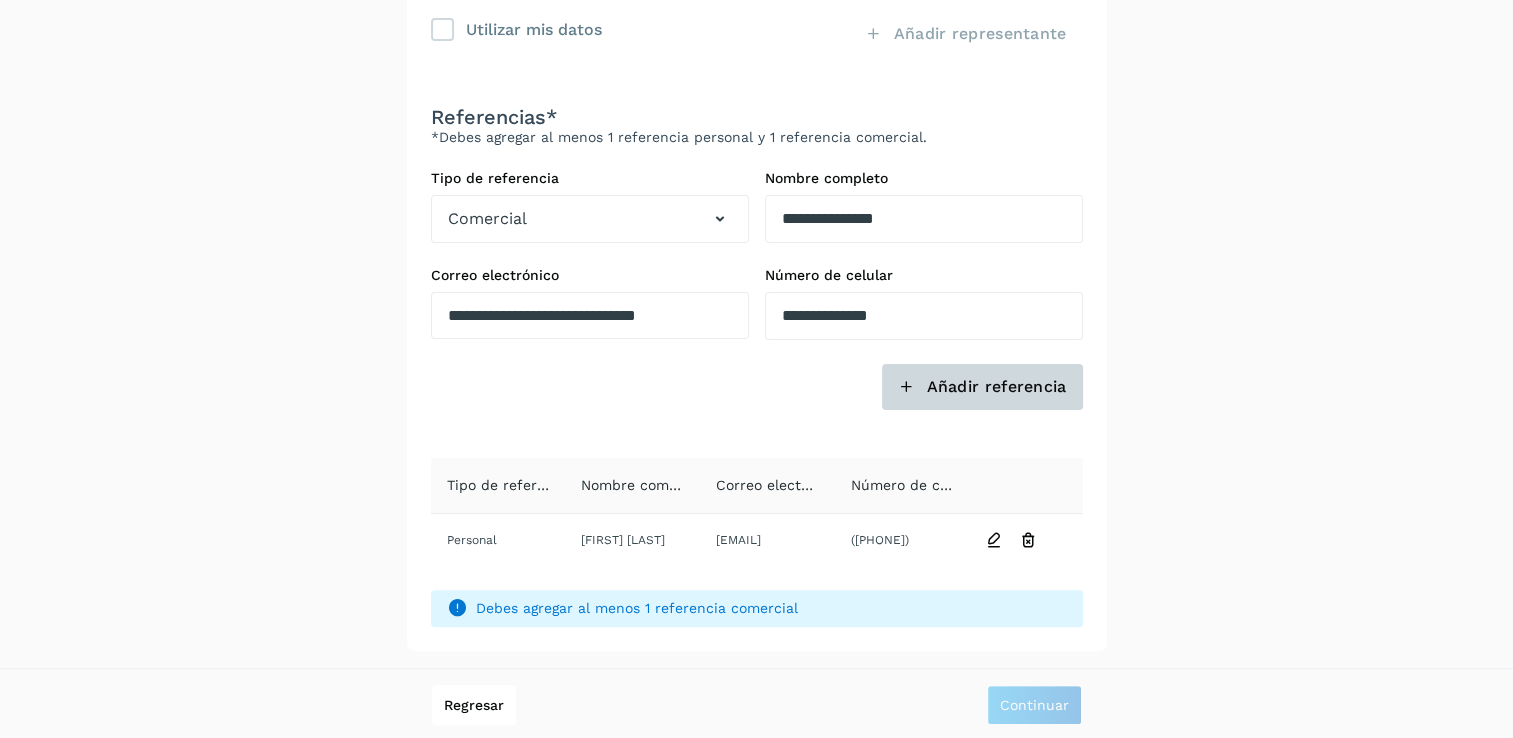 click on "Añadir referencia" 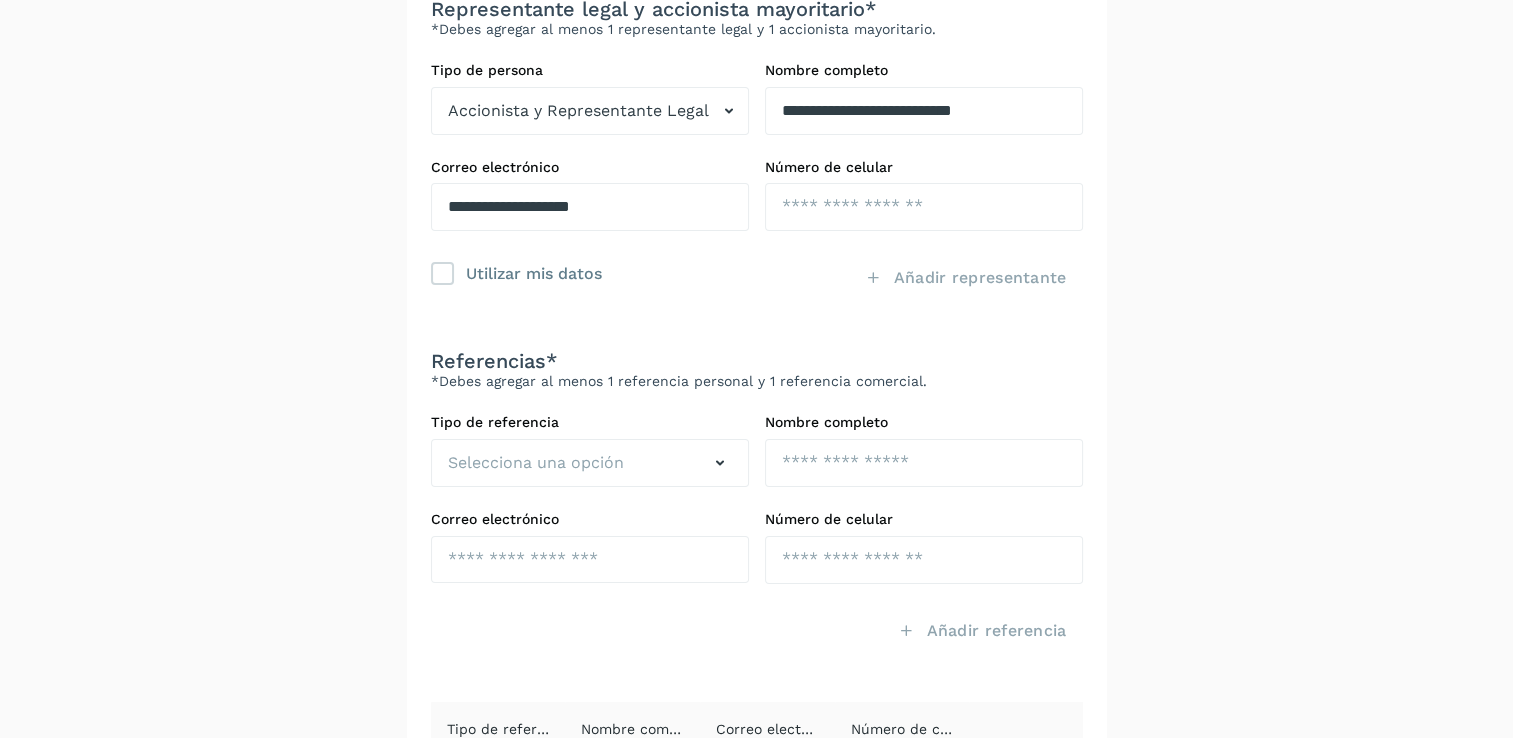 scroll, scrollTop: 0, scrollLeft: 0, axis: both 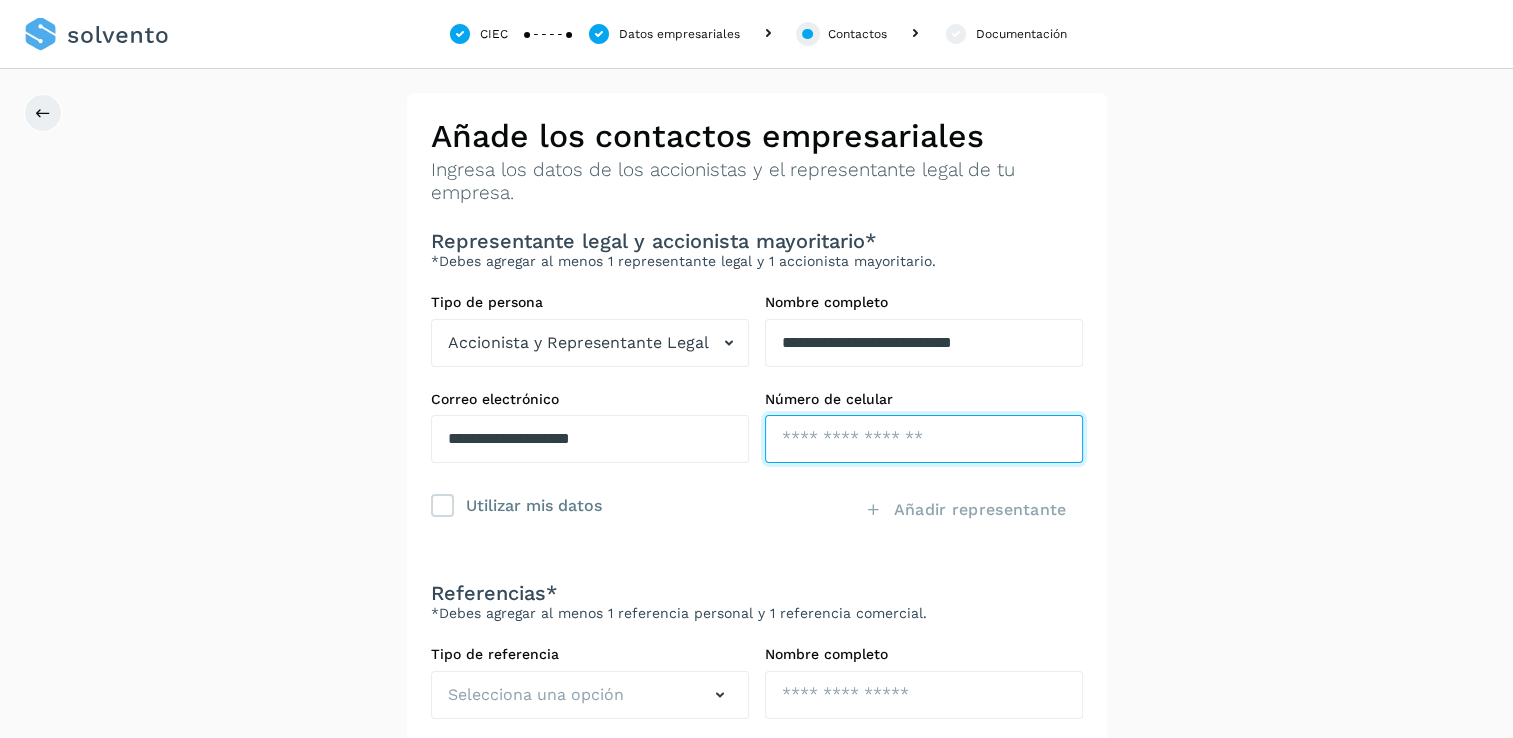 click at bounding box center (924, 439) 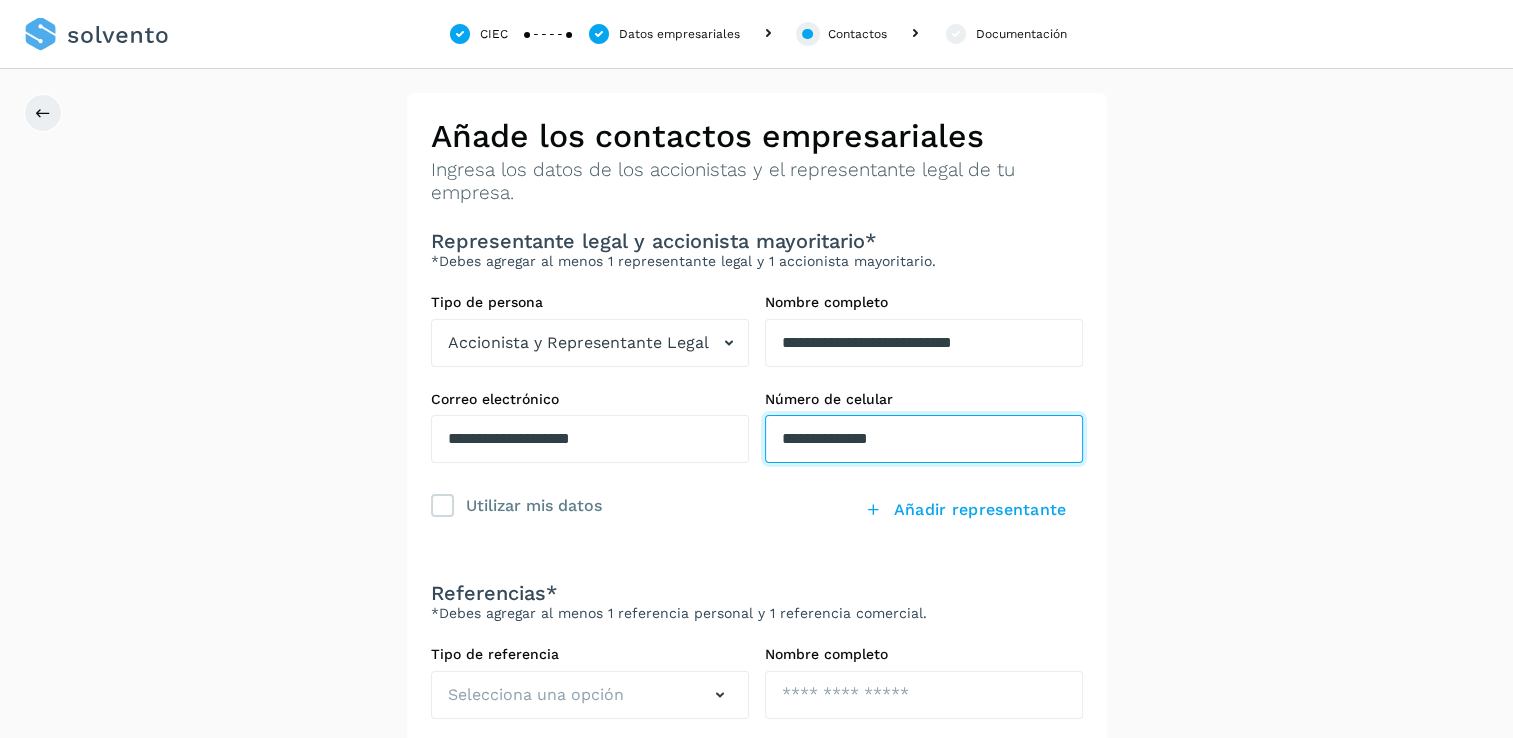 type on "**********" 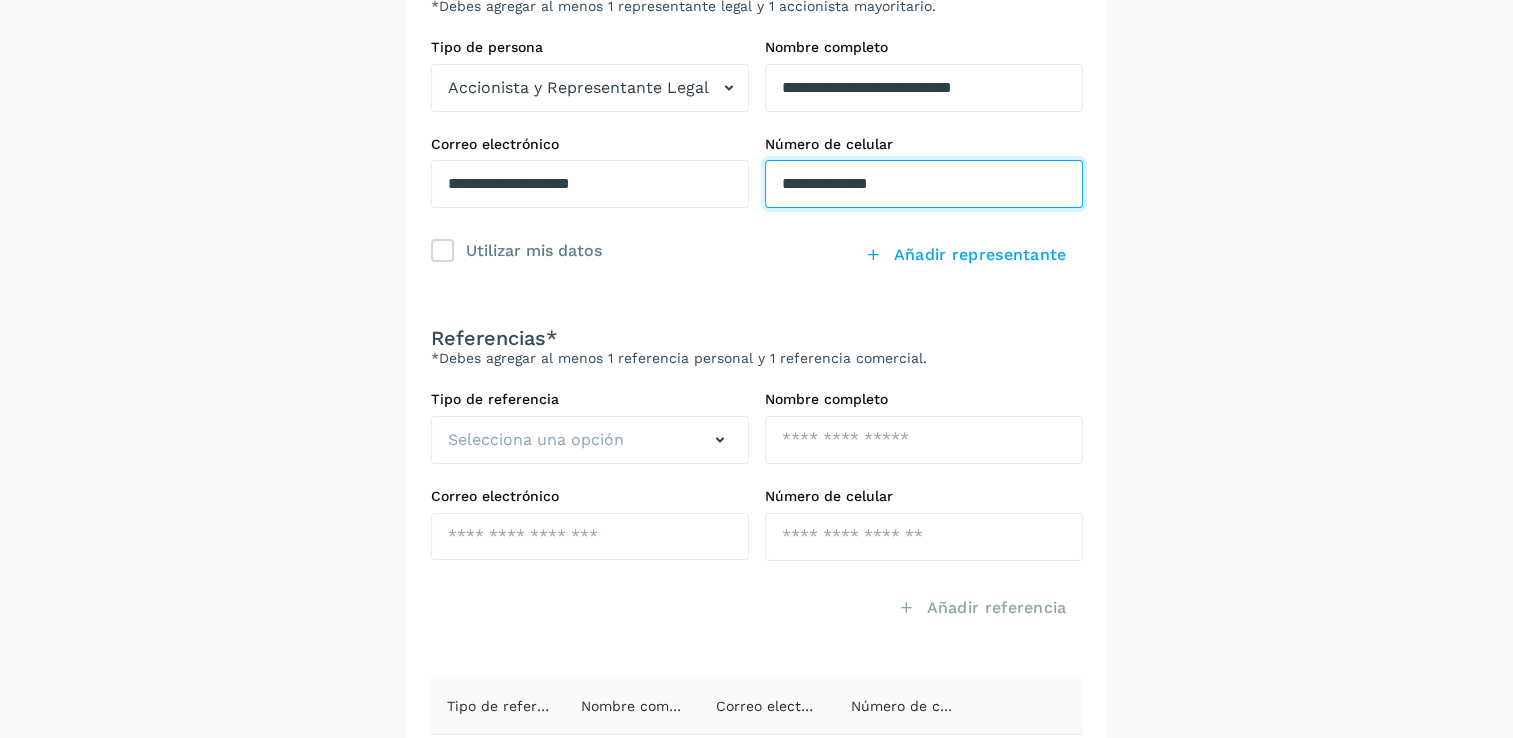 scroll, scrollTop: 252, scrollLeft: 0, axis: vertical 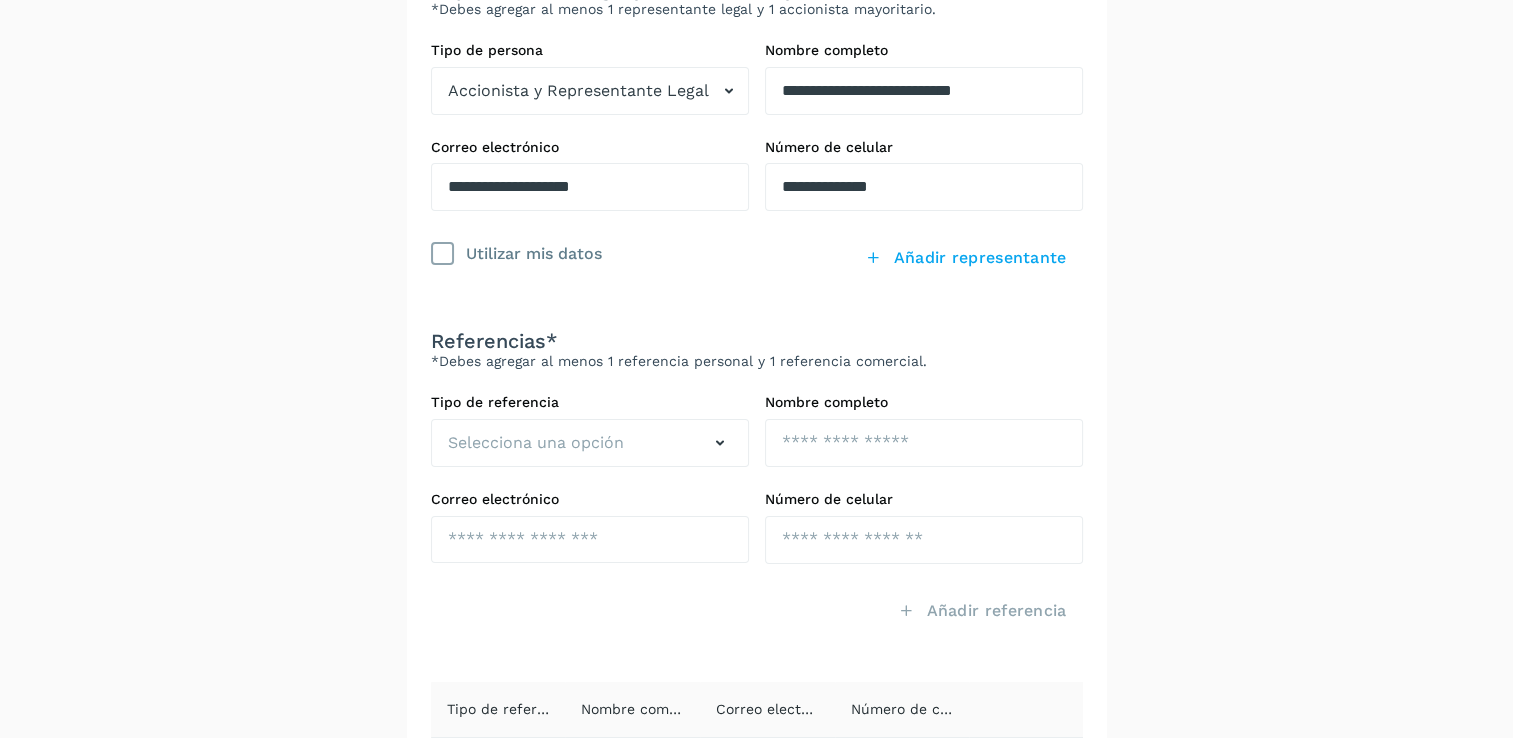 click at bounding box center (442, 254) 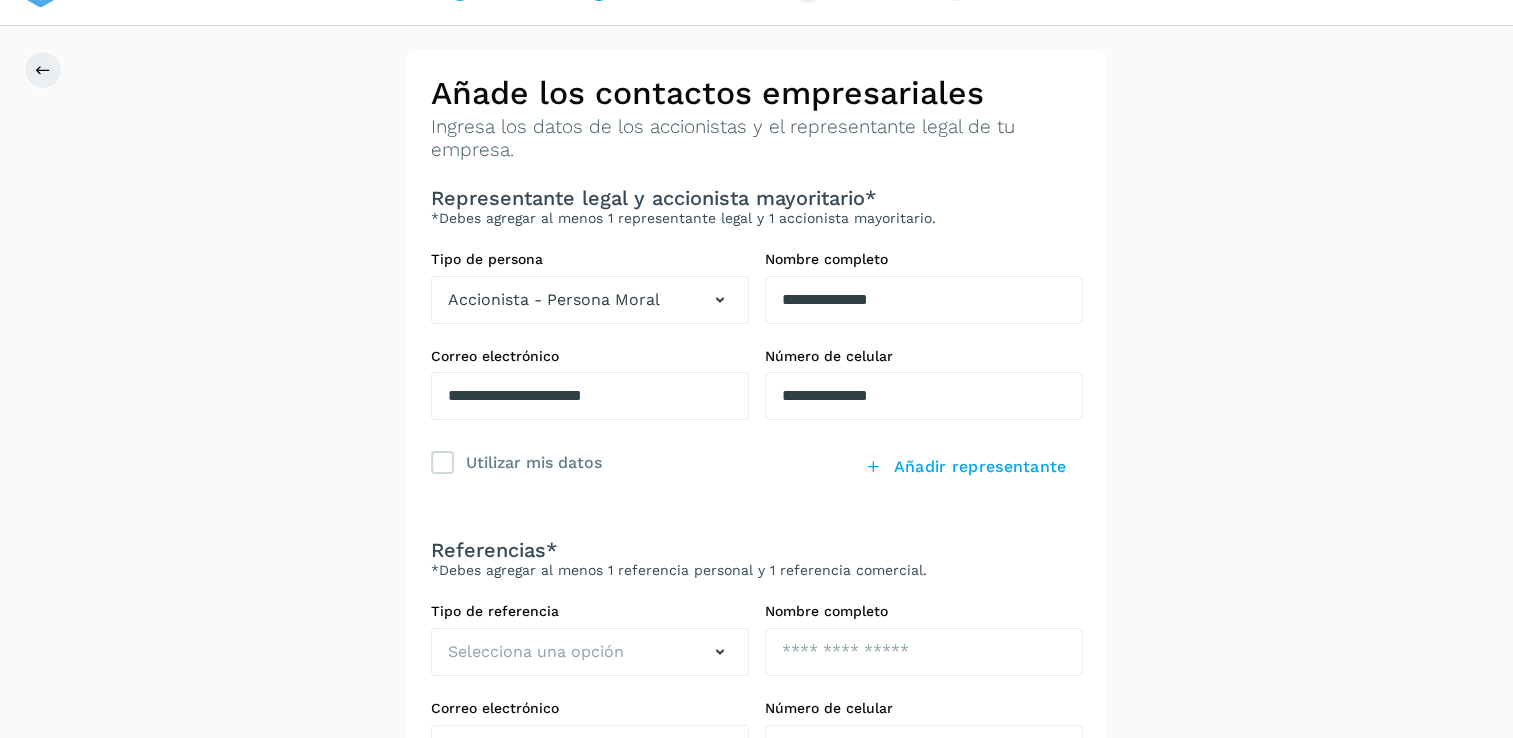 scroll, scrollTop: 32, scrollLeft: 0, axis: vertical 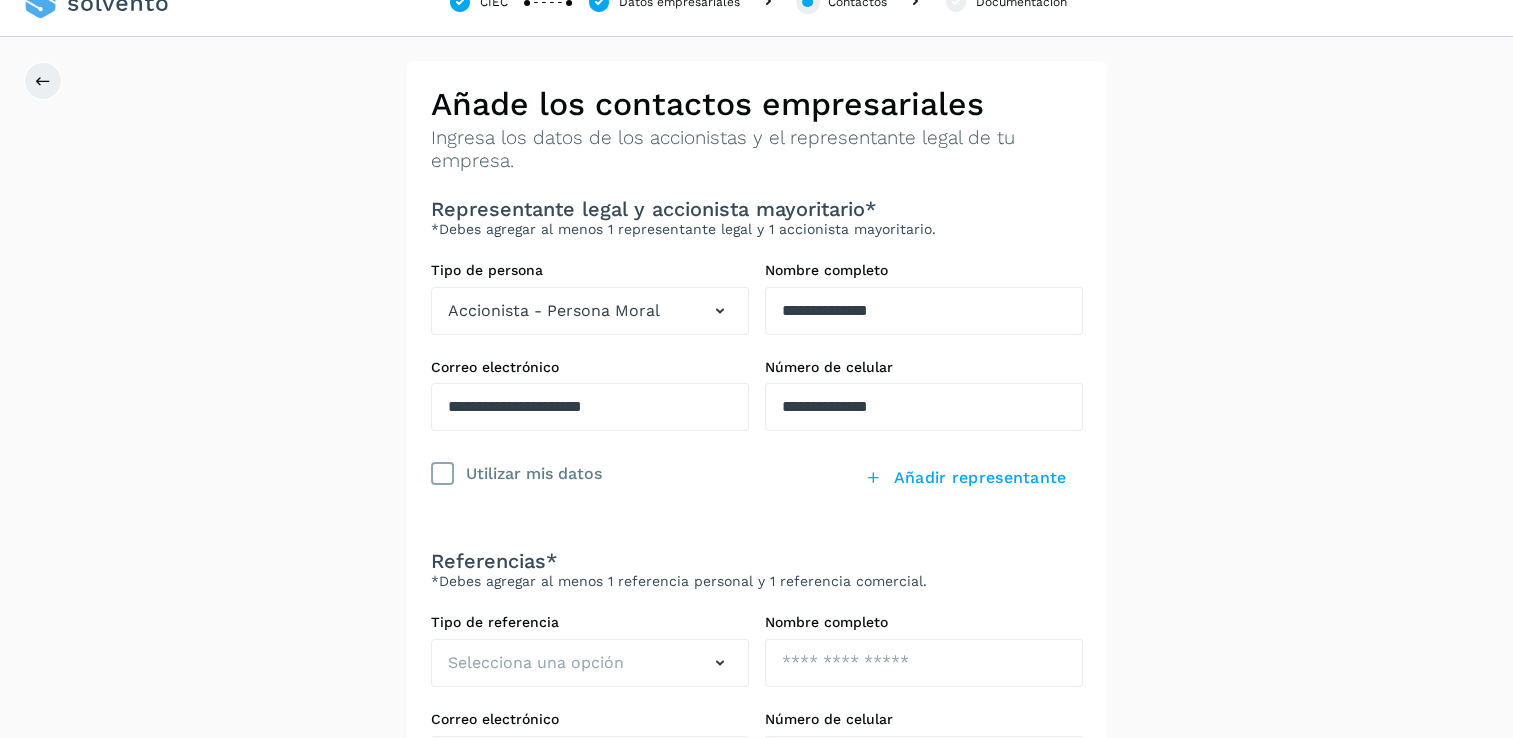 click at bounding box center [442, 474] 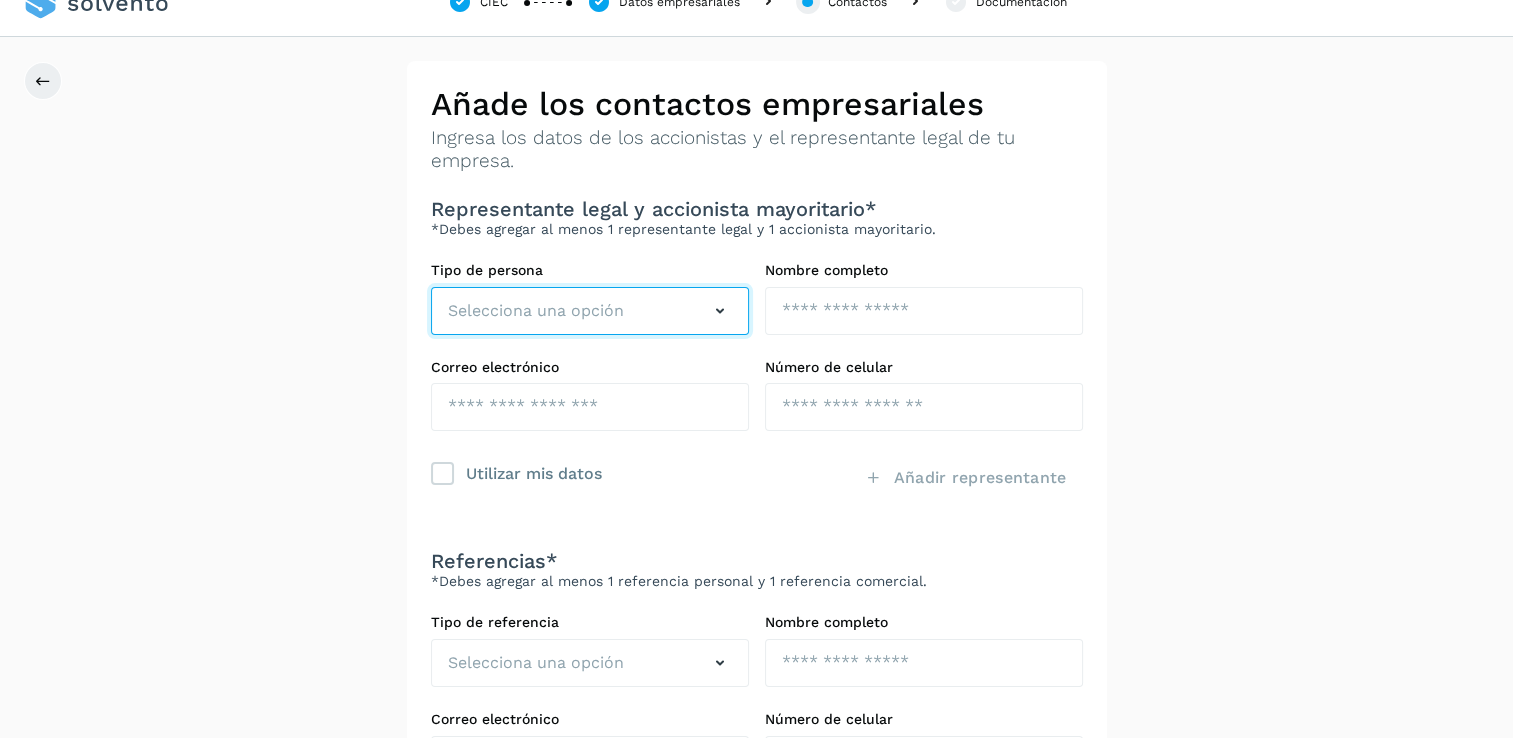 click on "Selecciona una opción" at bounding box center (536, 311) 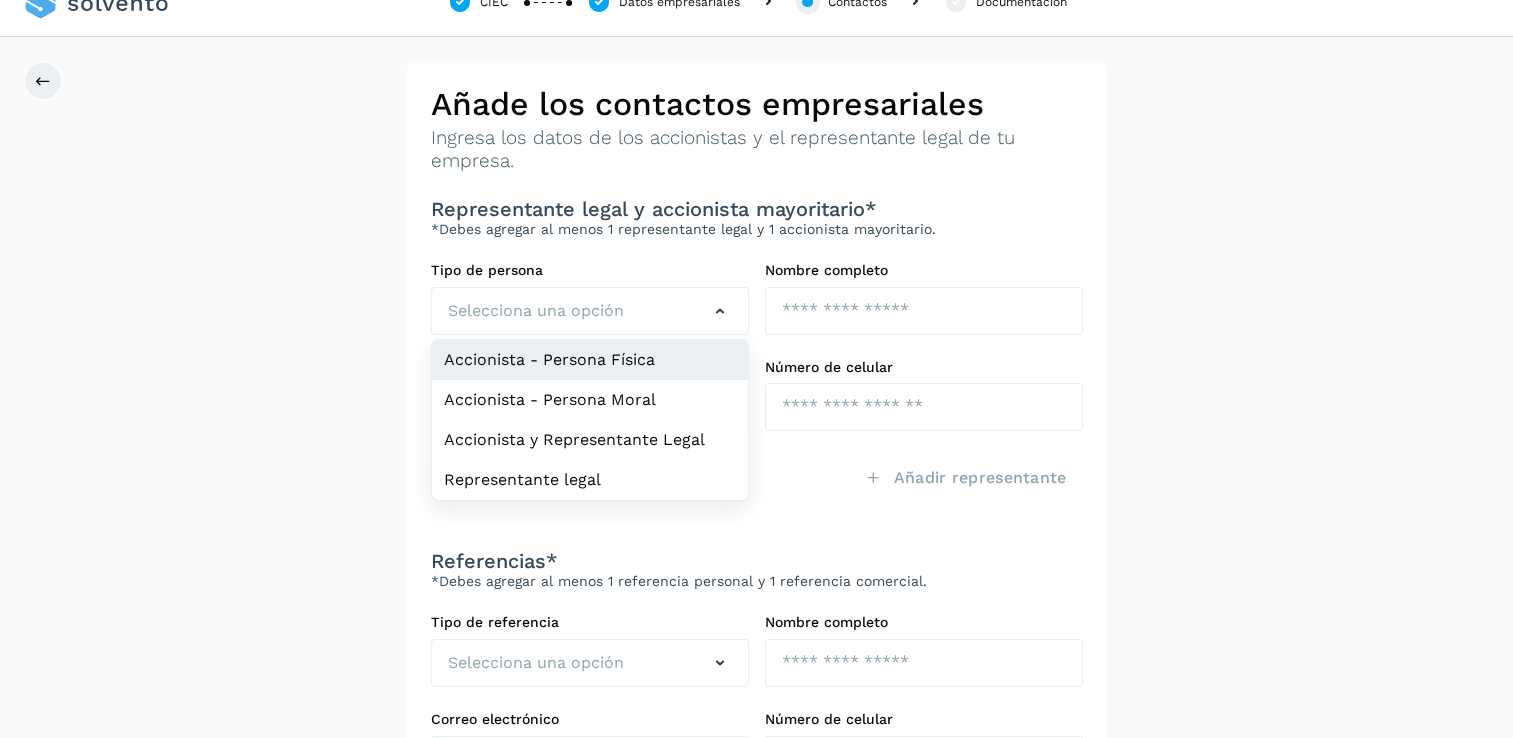 click on "Accionista - Persona Física" 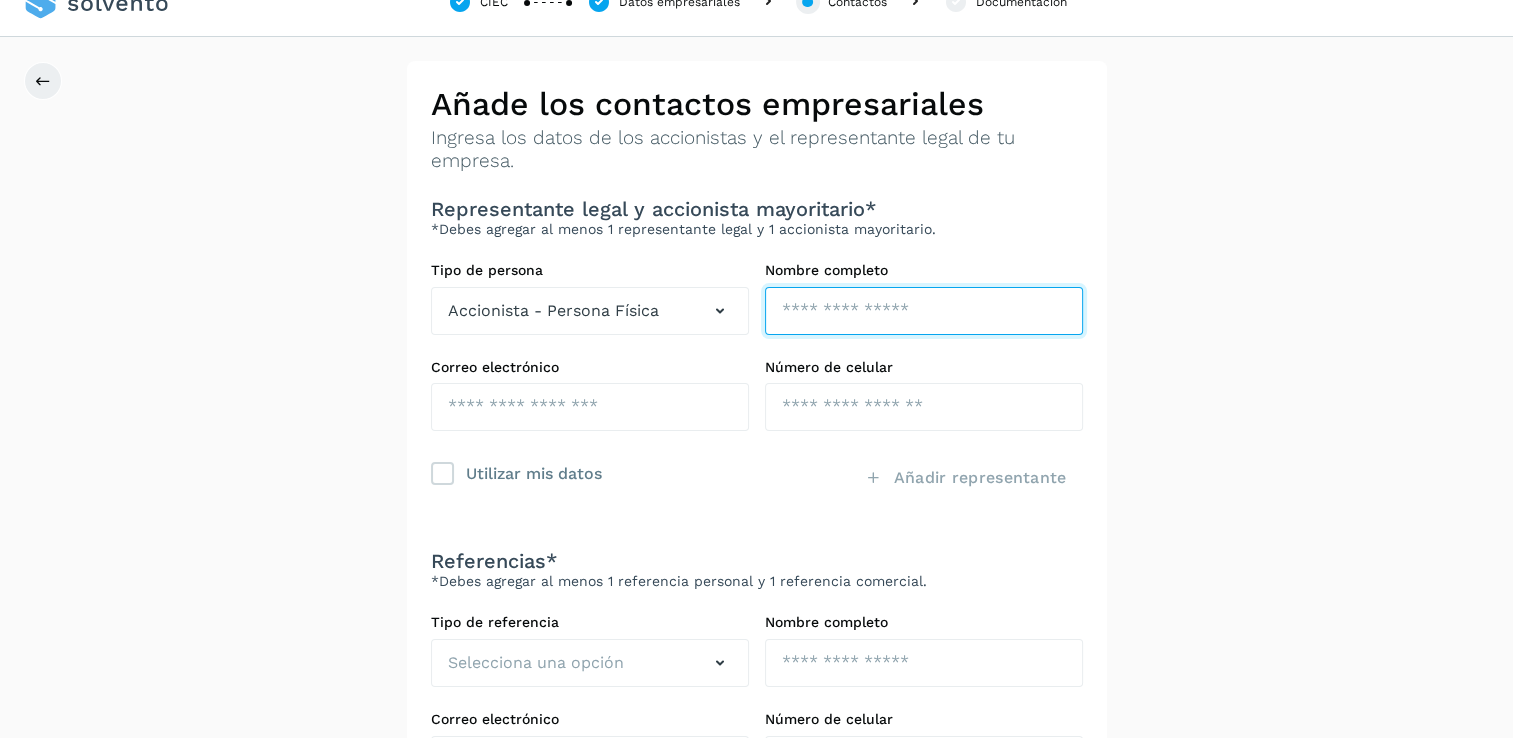 click at bounding box center (924, 311) 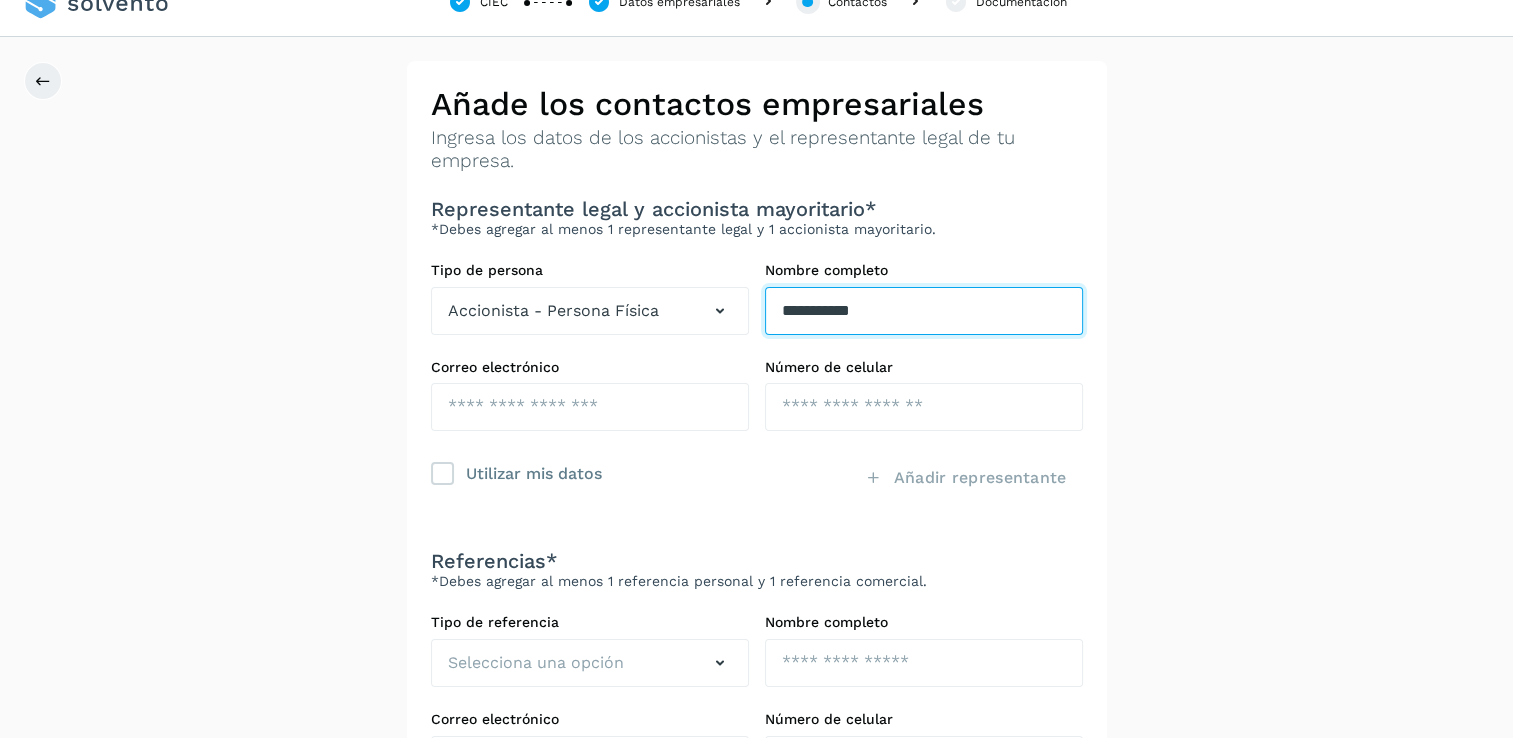 type on "**********" 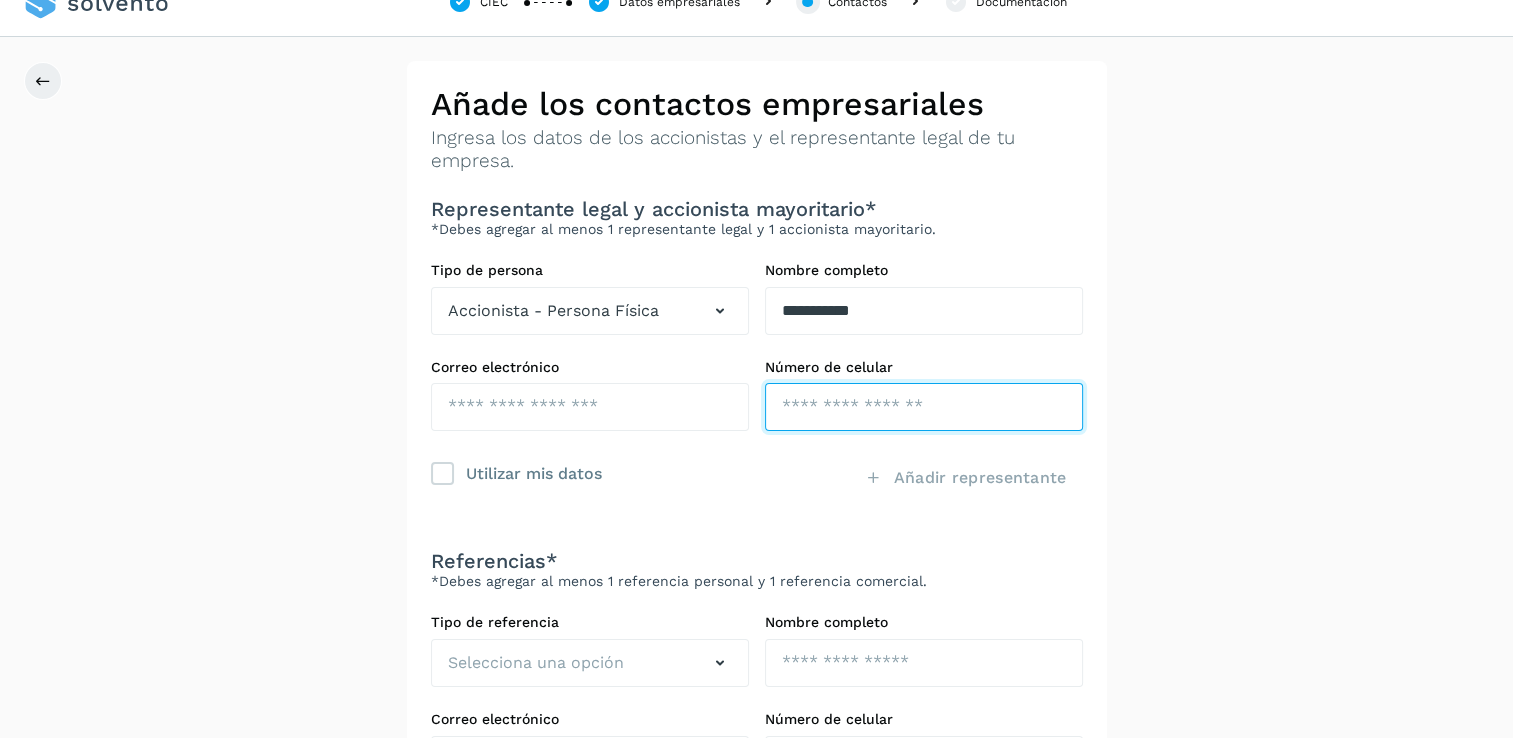 paste on "**********" 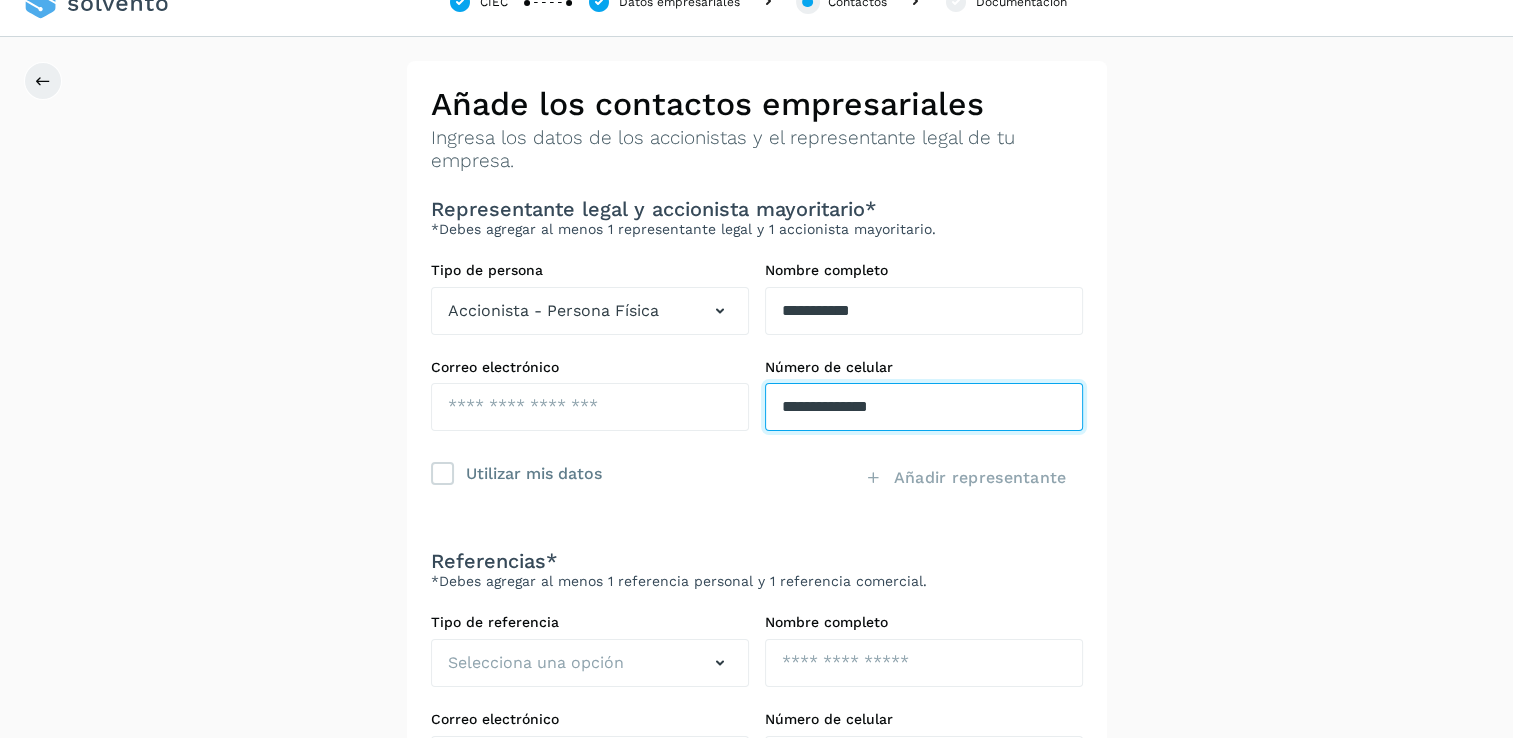 click on "**********" at bounding box center [924, 407] 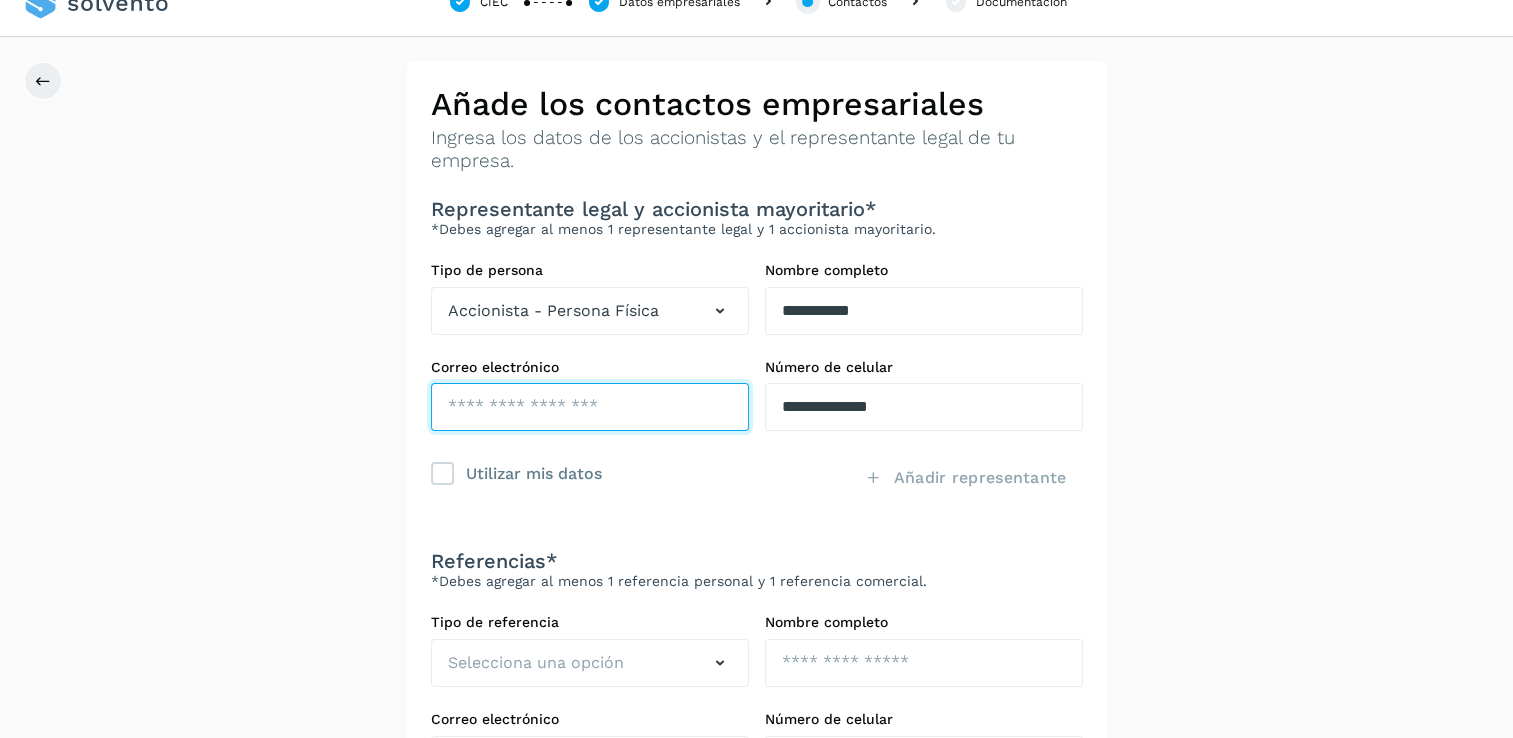 click at bounding box center [590, 407] 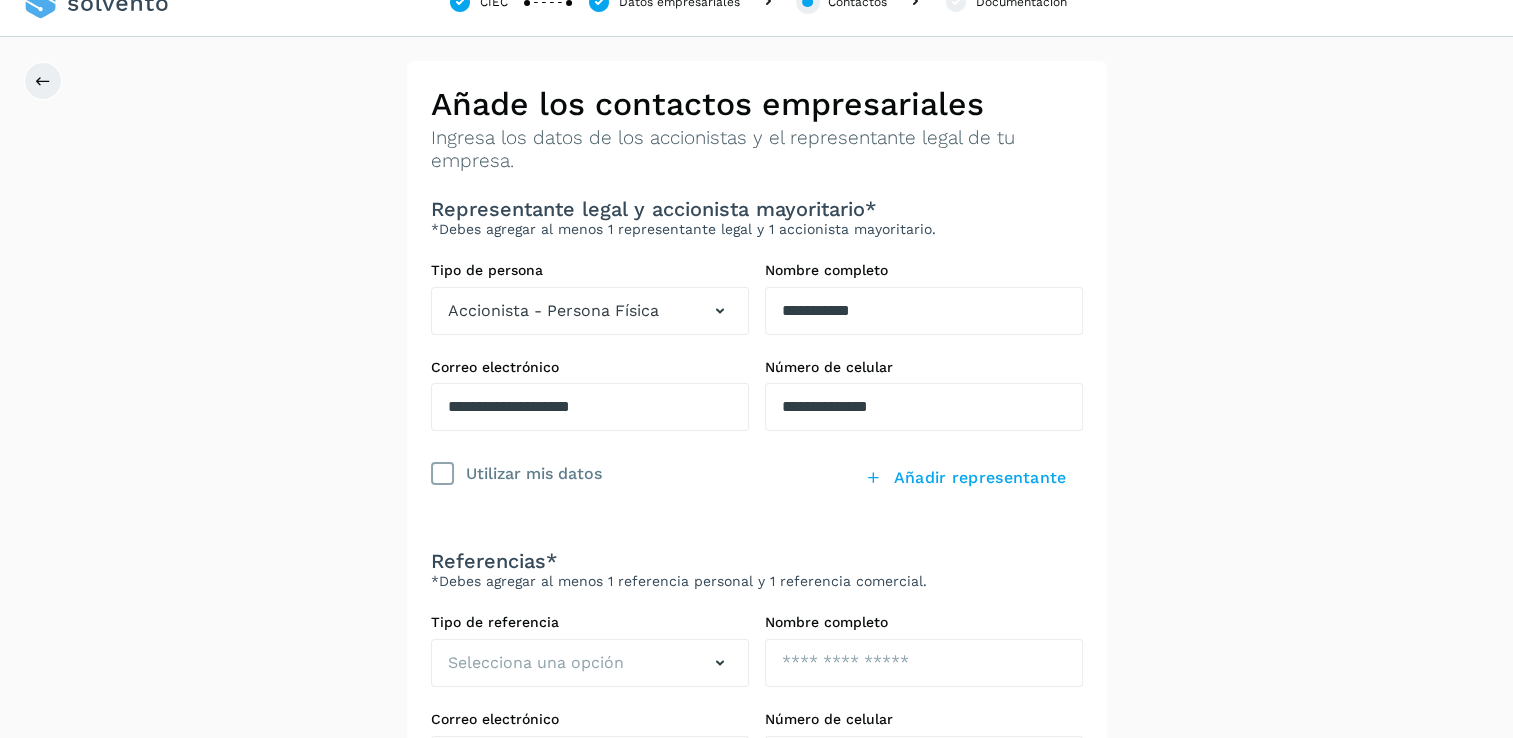 click on "Utilizar mis datos" 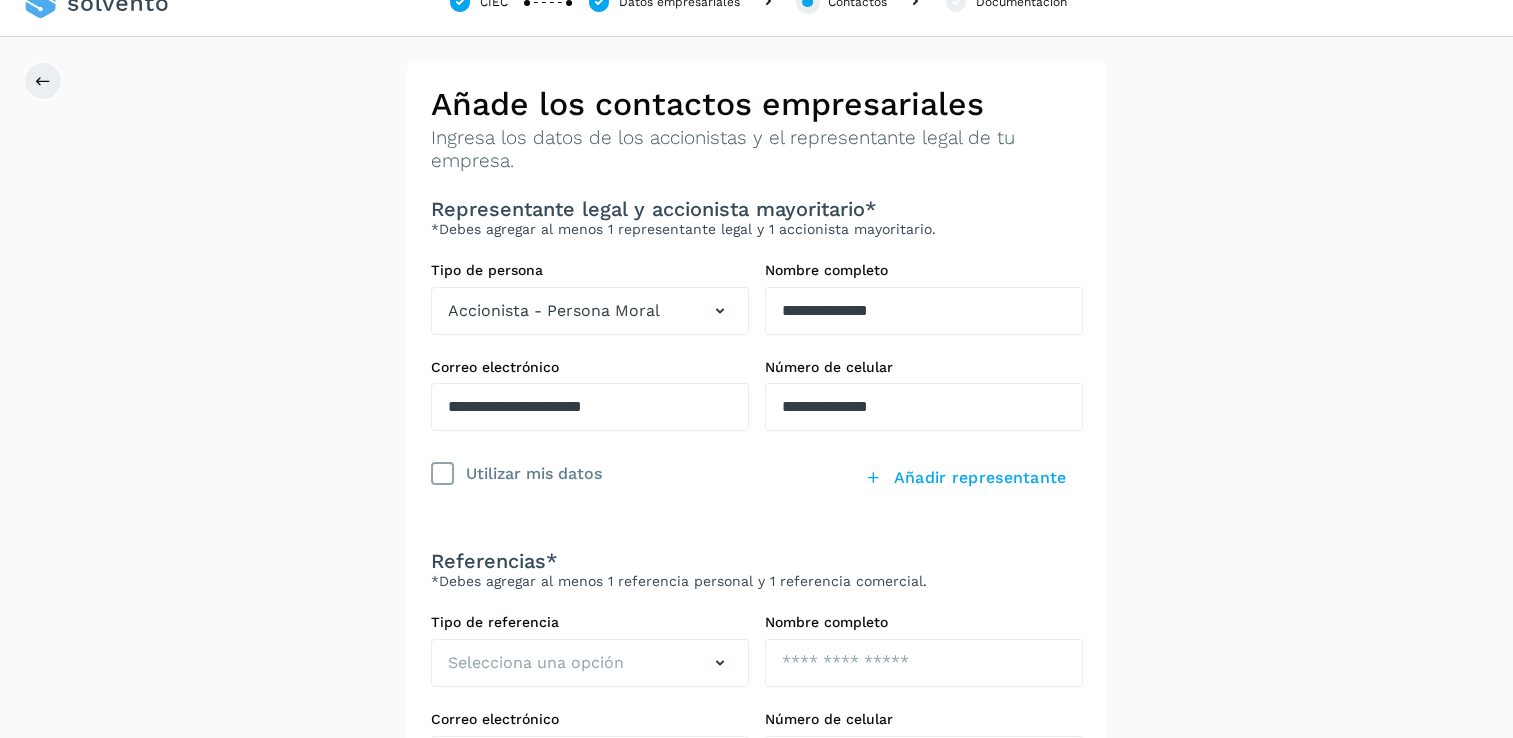 click on "Utilizar mis datos" 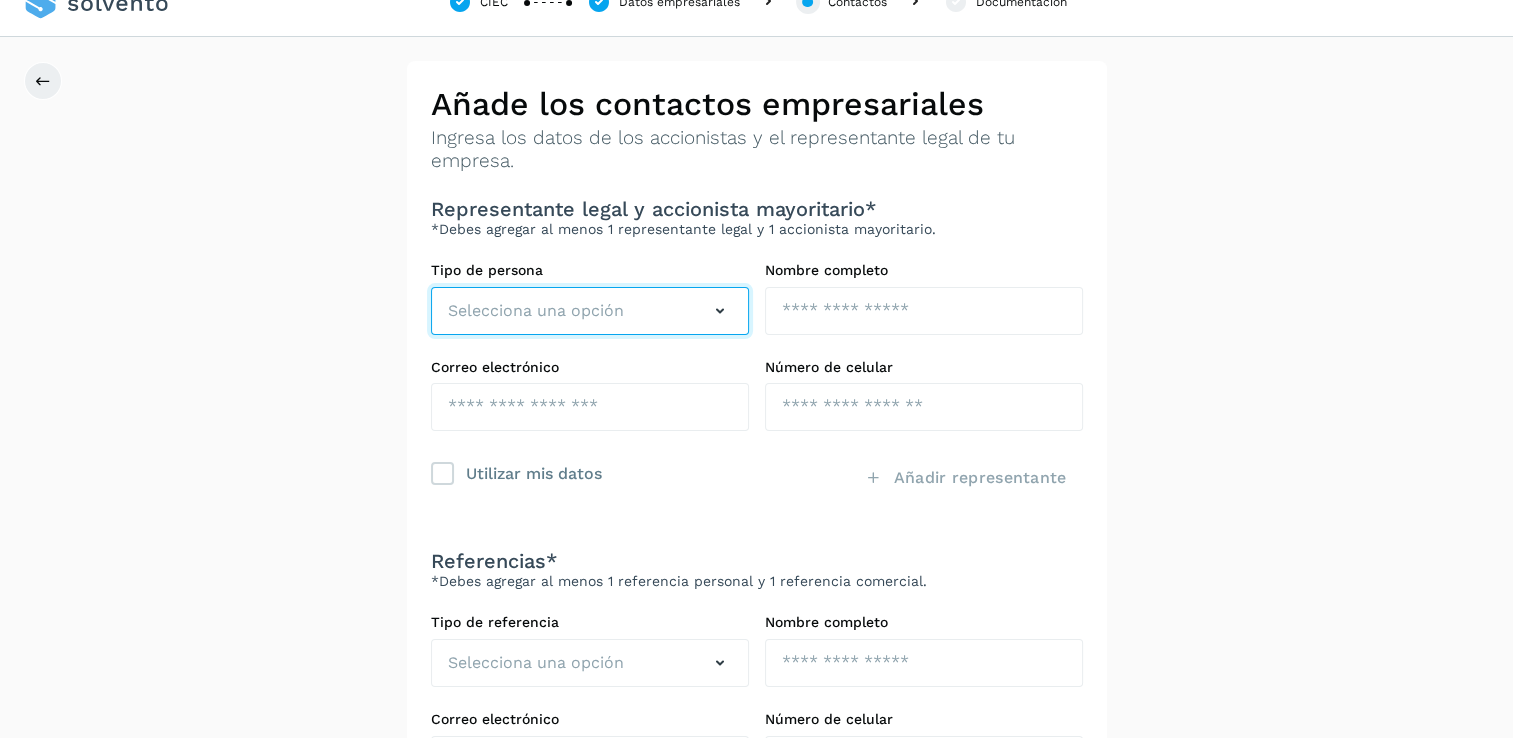 click on "Selecciona una opción" at bounding box center (590, 311) 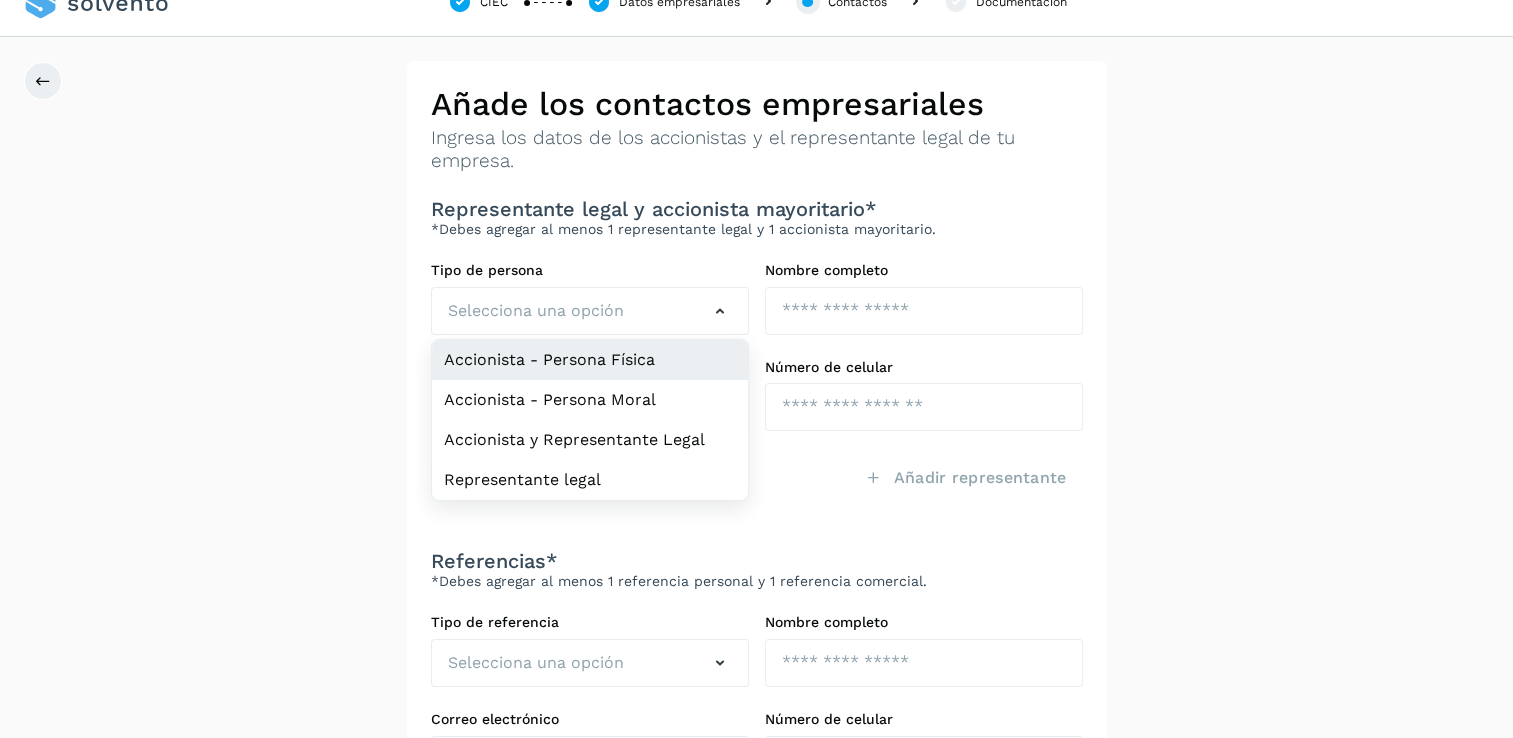 click on "Accionista - Persona Física" 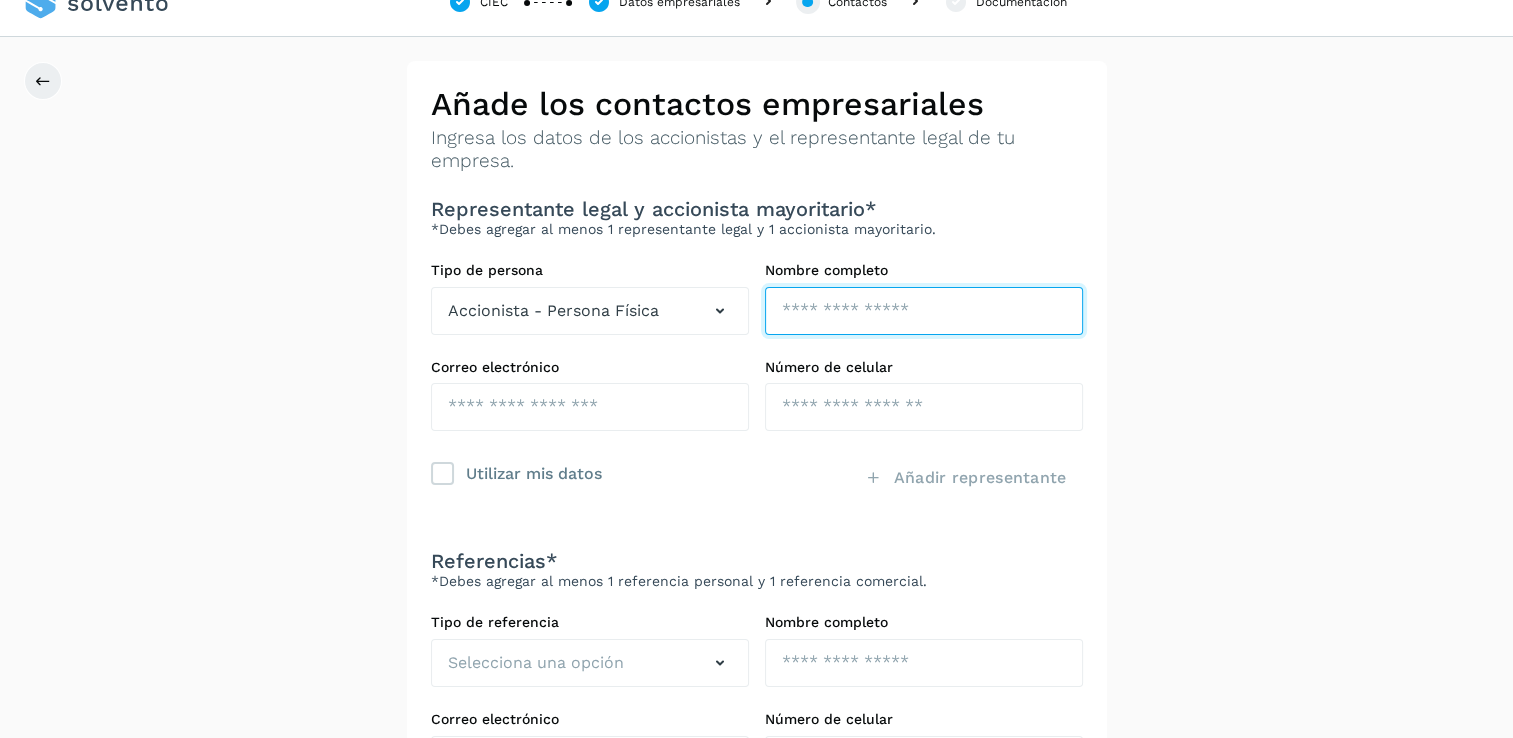 click at bounding box center (924, 311) 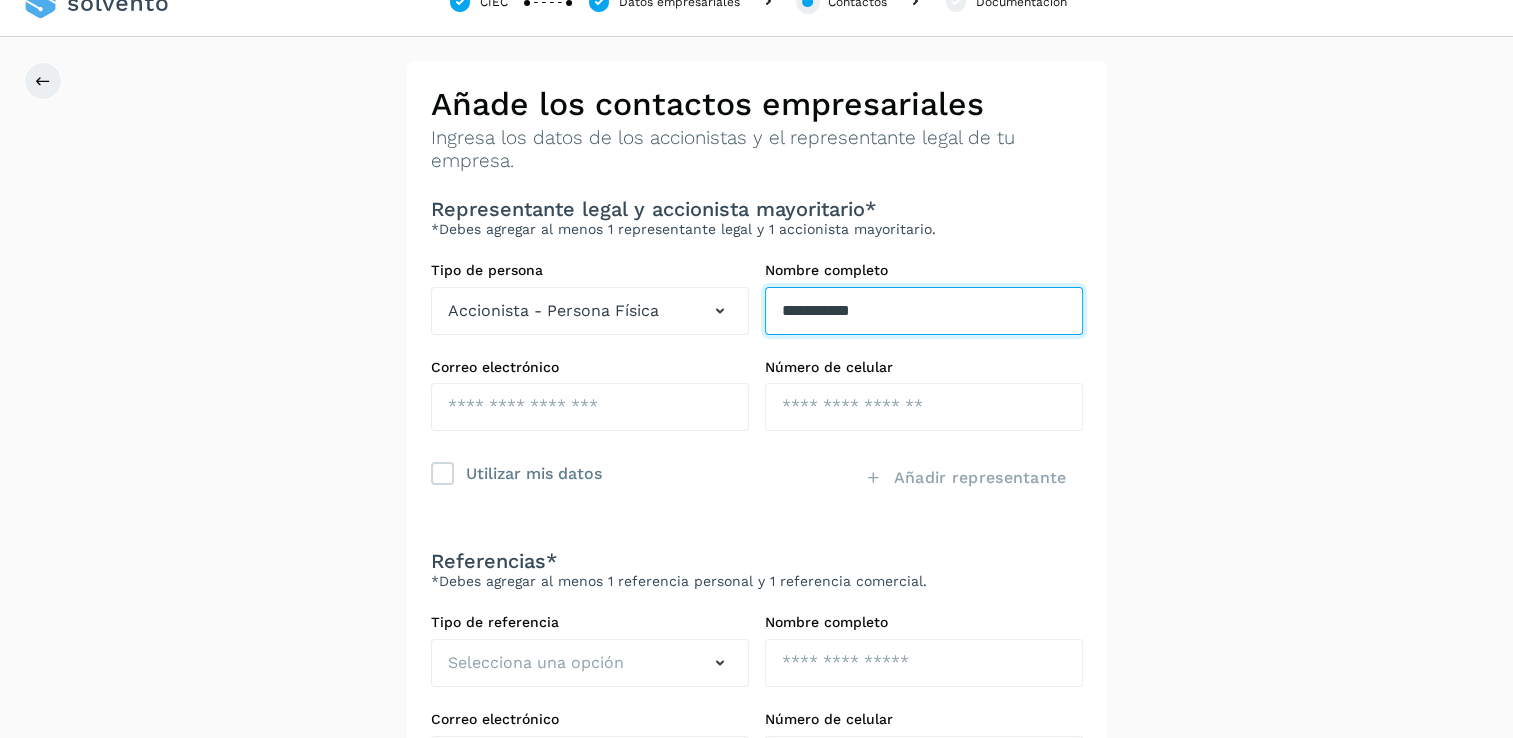 type on "**********" 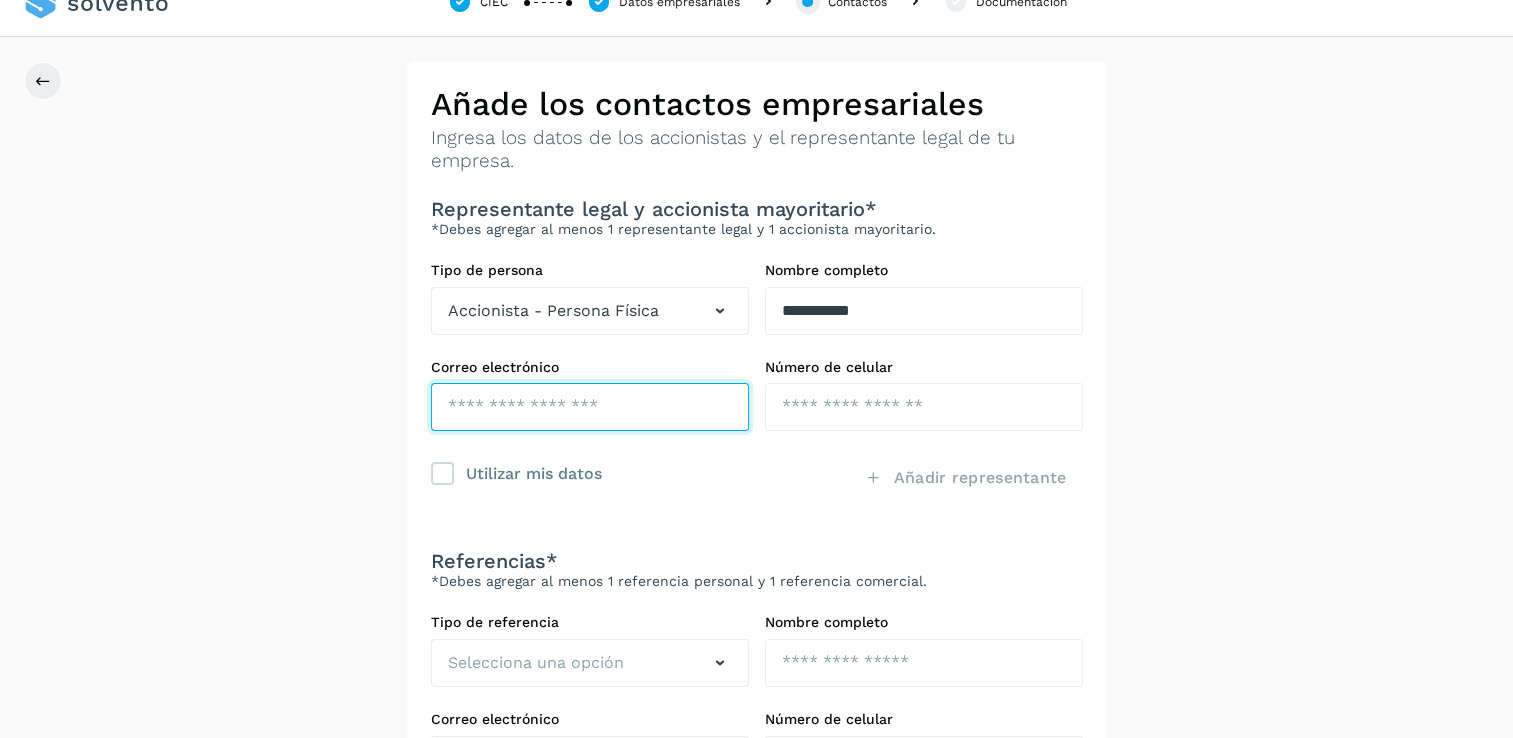 click at bounding box center [590, 407] 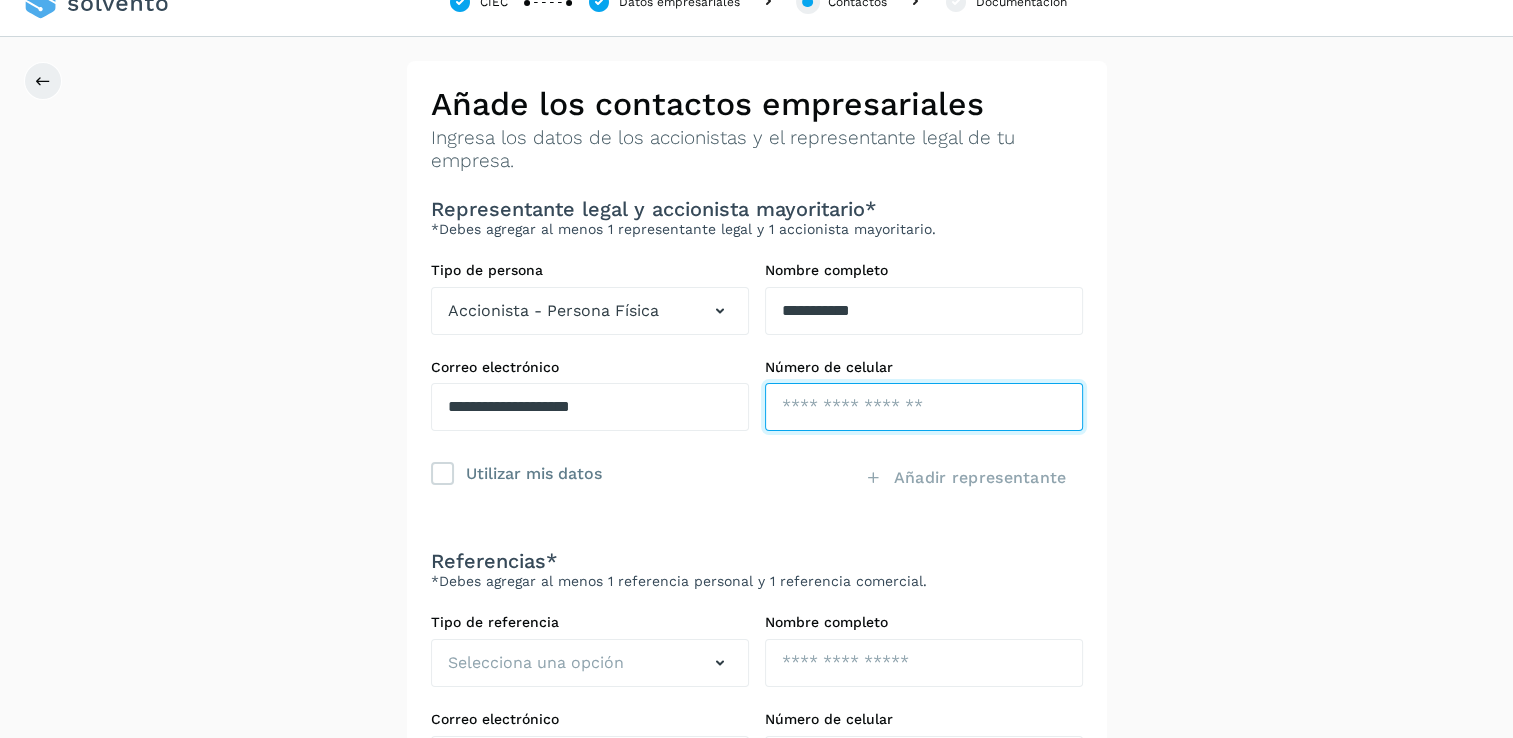 click at bounding box center [924, 407] 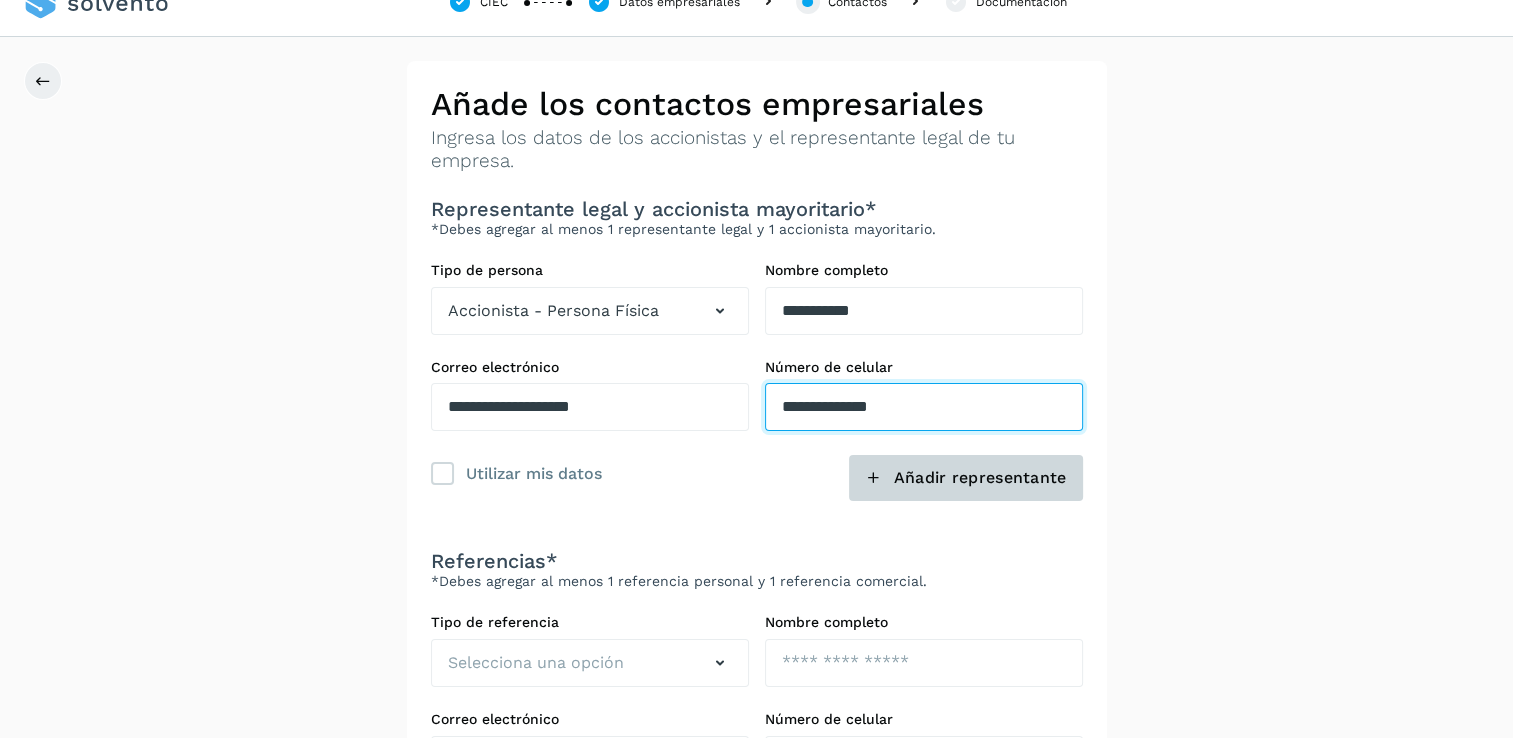 type on "**********" 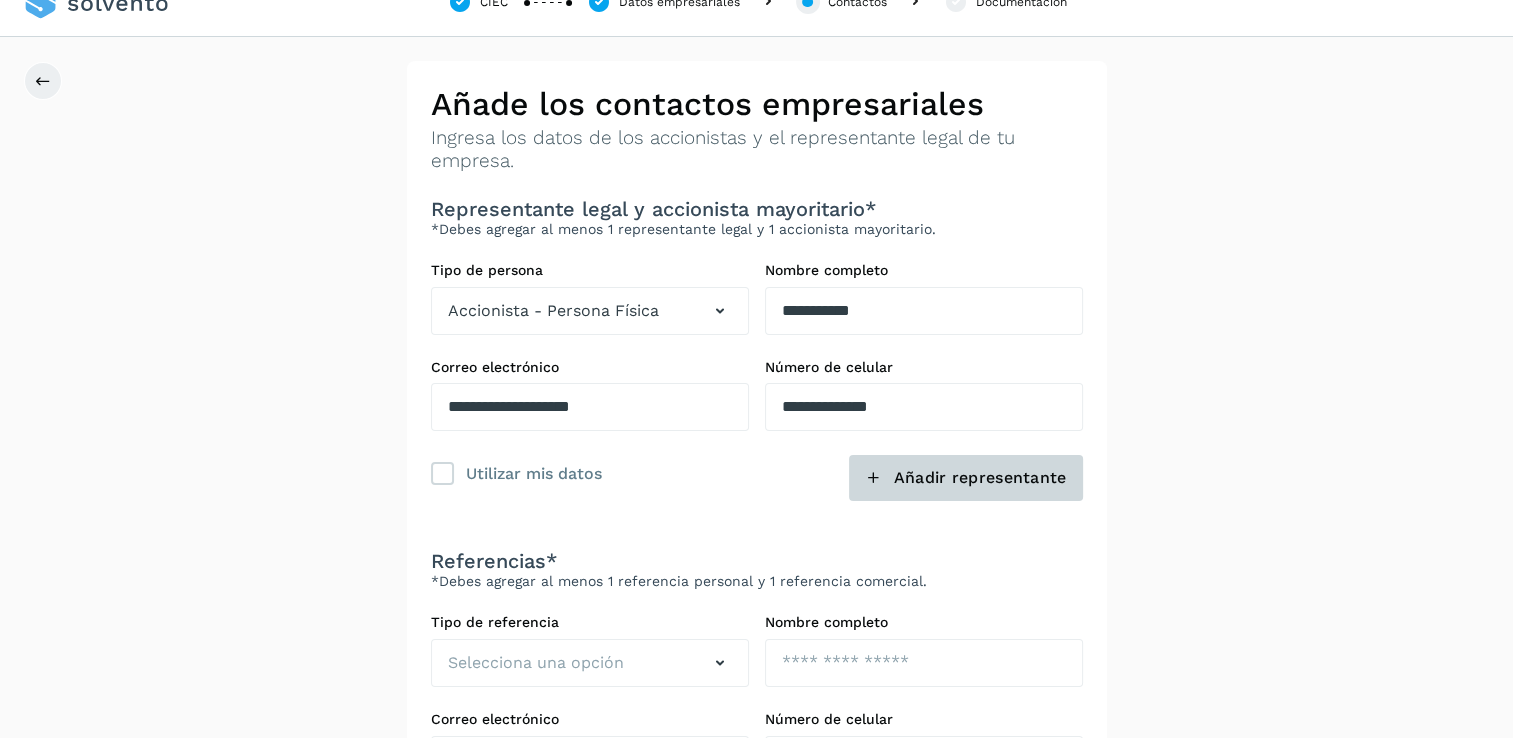 click on "Añadir representante" 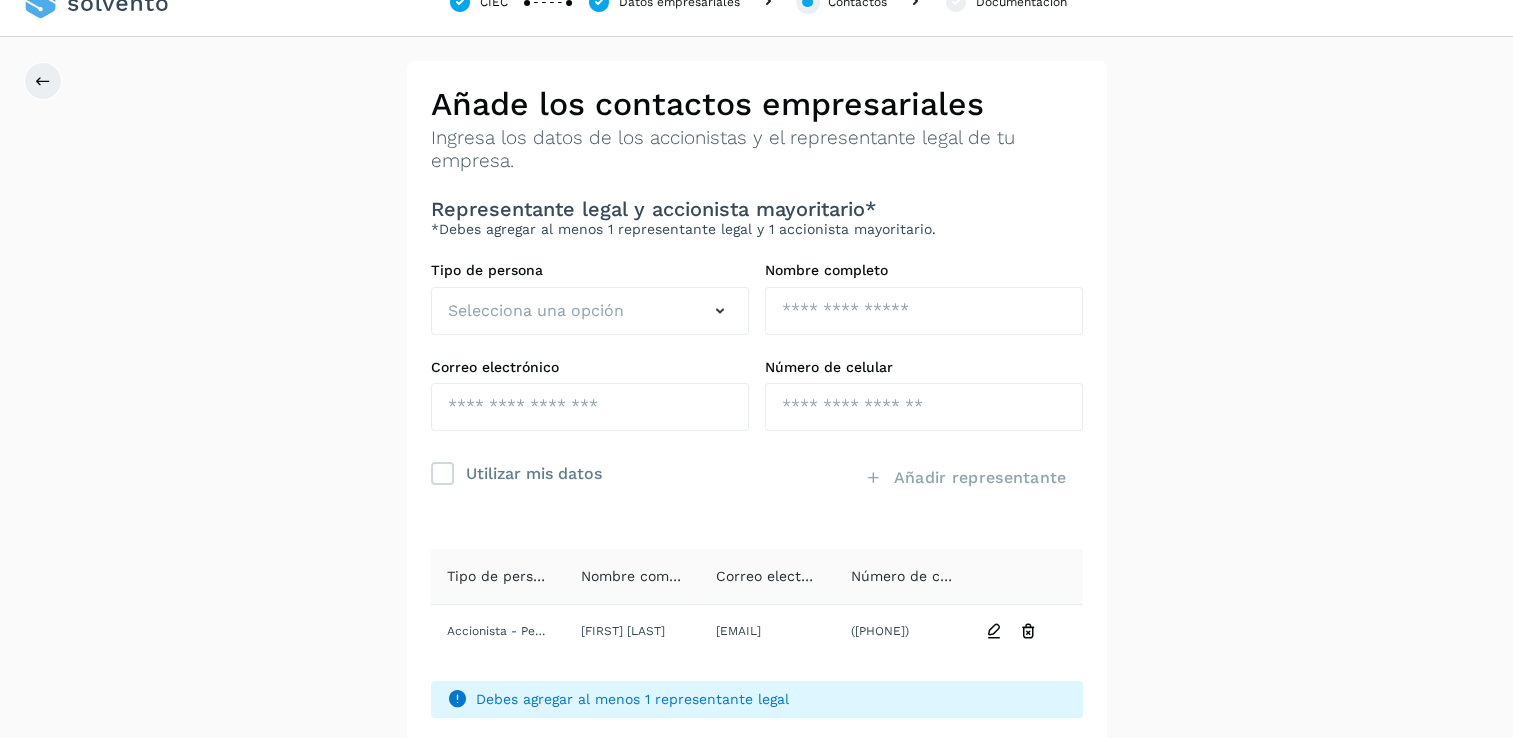 scroll, scrollTop: 67, scrollLeft: 0, axis: vertical 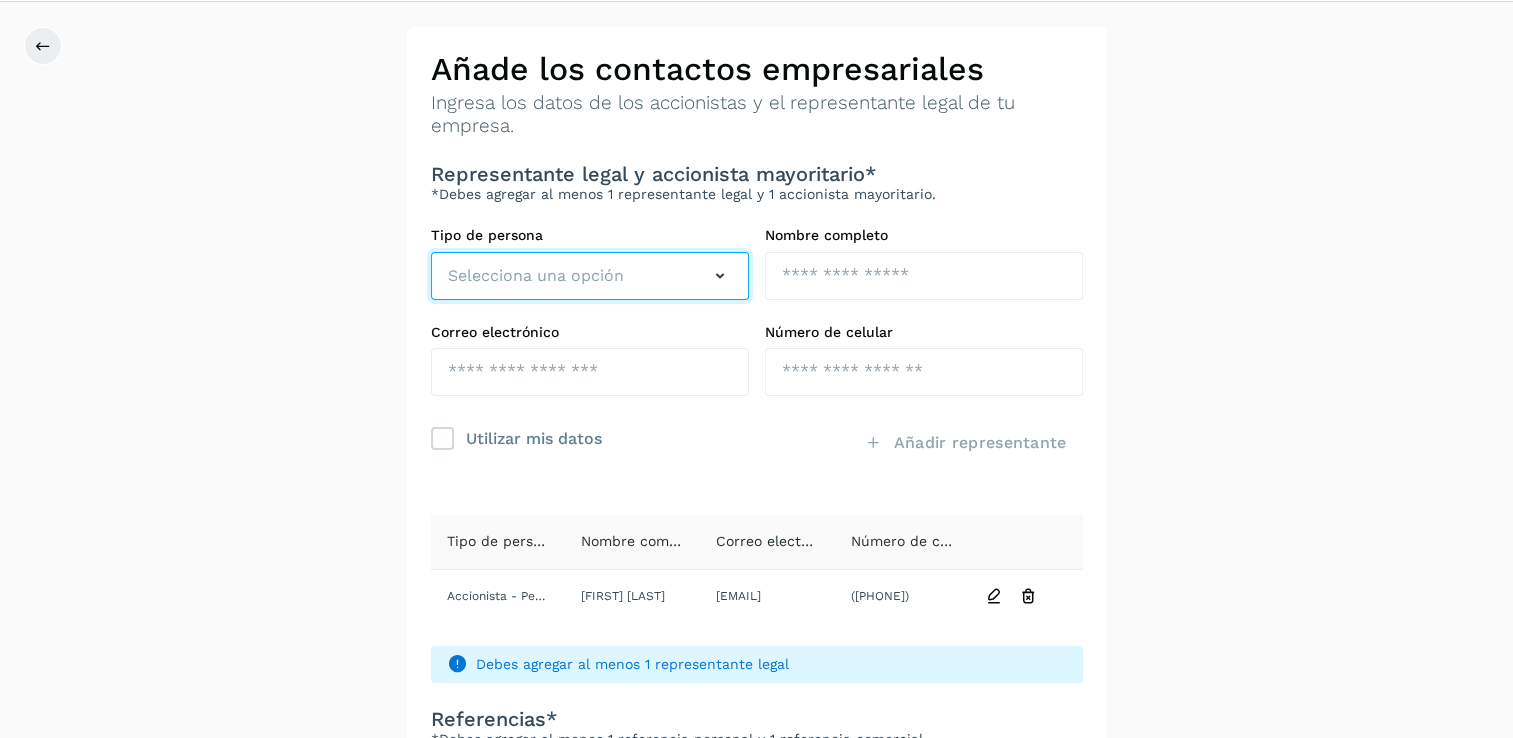 click on "Selecciona una opción" at bounding box center [536, 276] 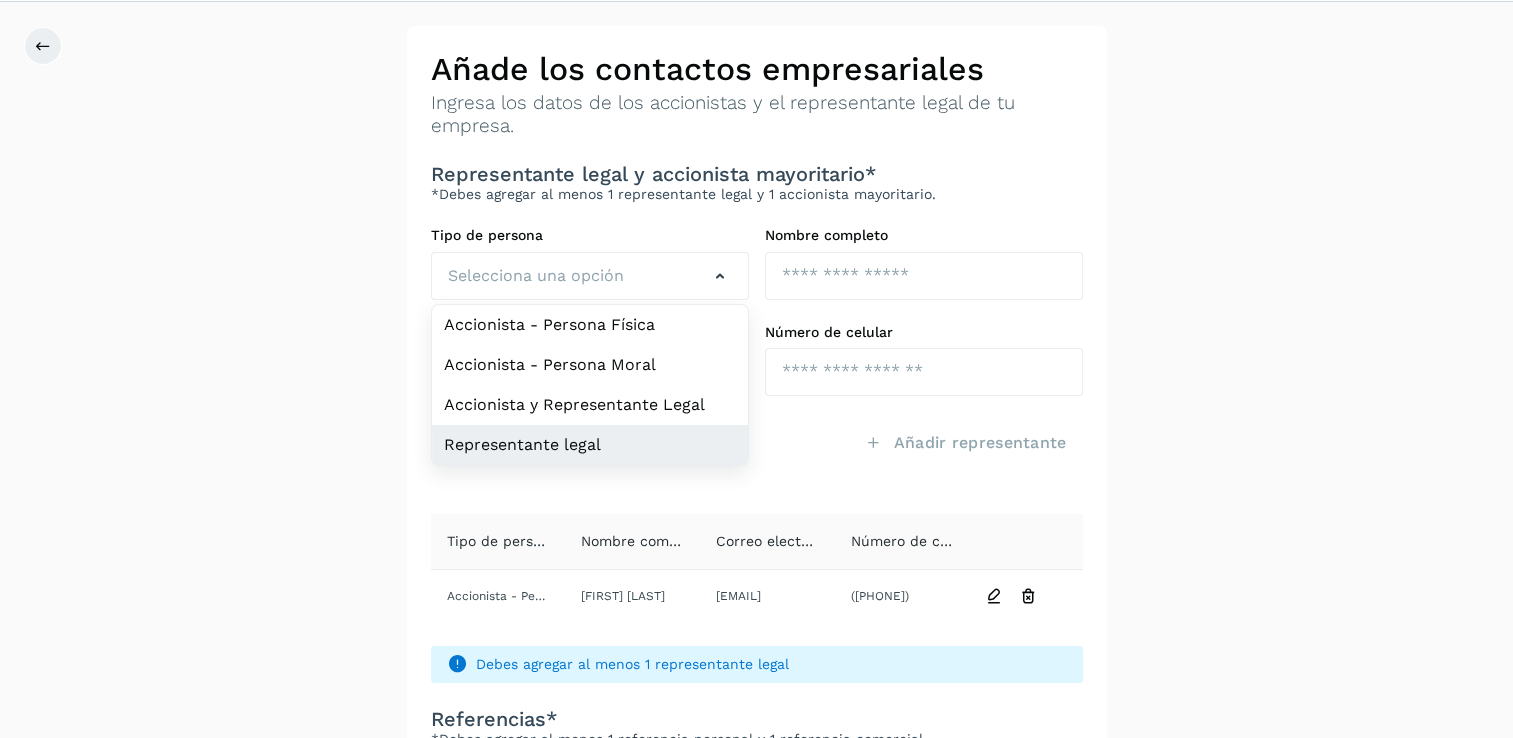 click on "Representante legal" 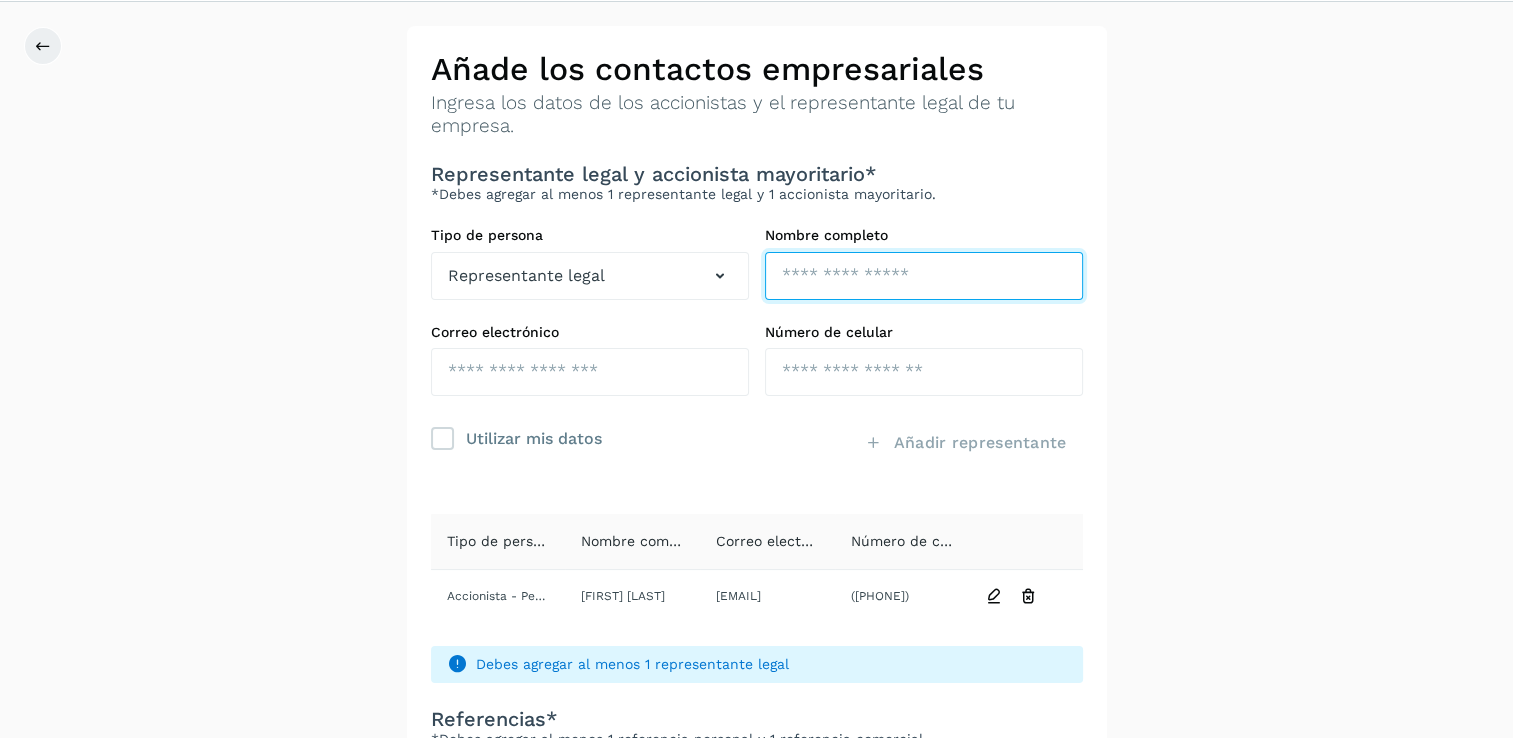click at bounding box center [924, 276] 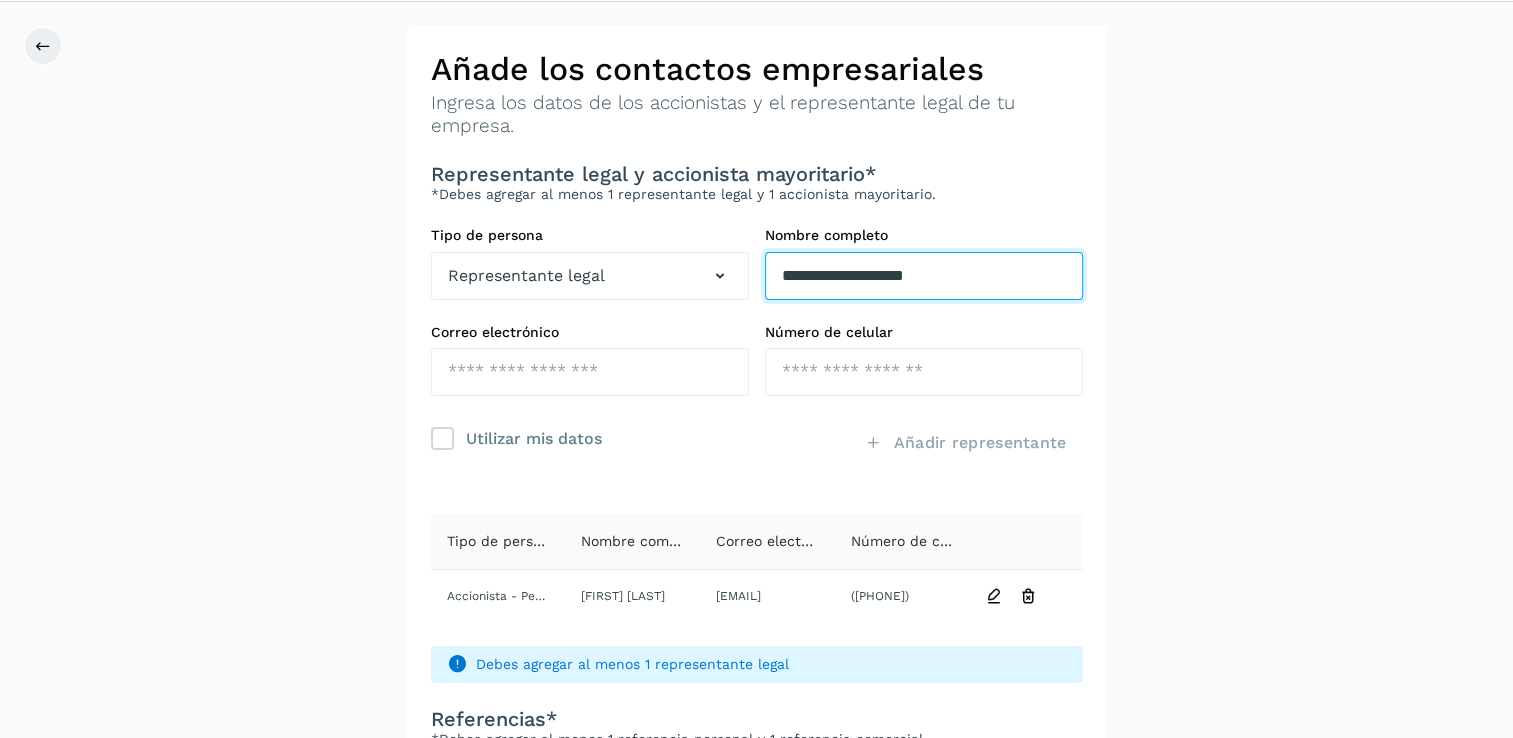 type on "**********" 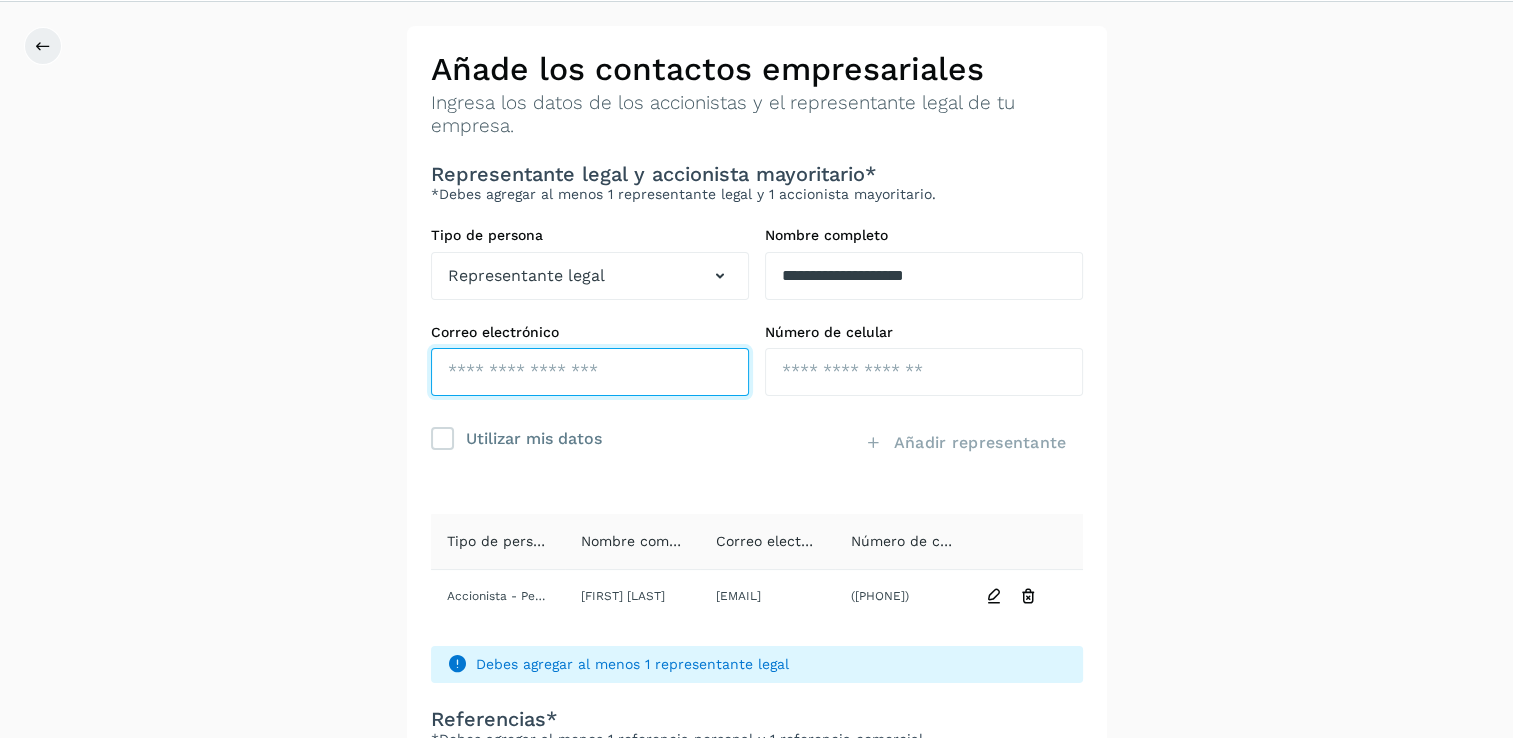 click at bounding box center [590, 372] 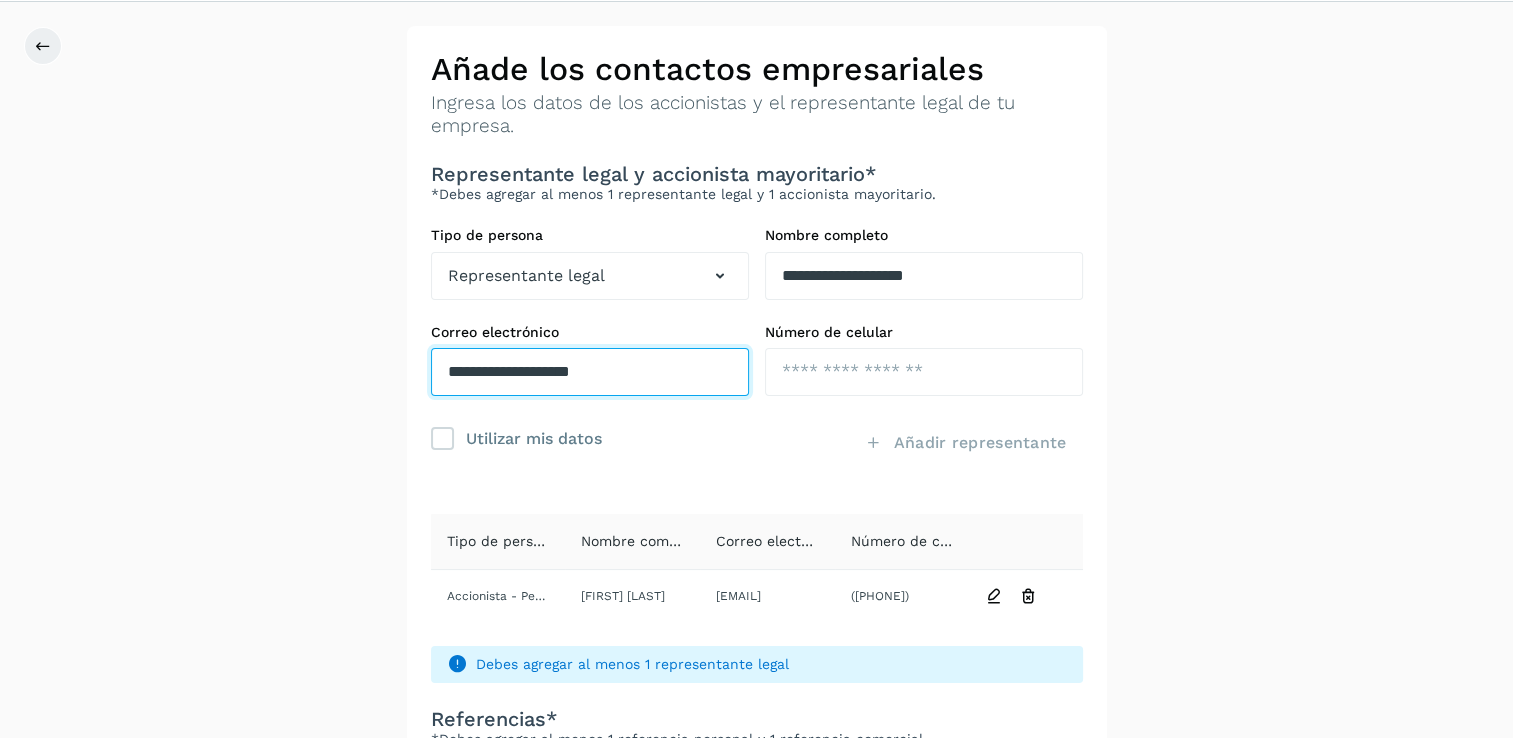 drag, startPoint x: 503, startPoint y: 372, endPoint x: 245, endPoint y: 334, distance: 260.78345 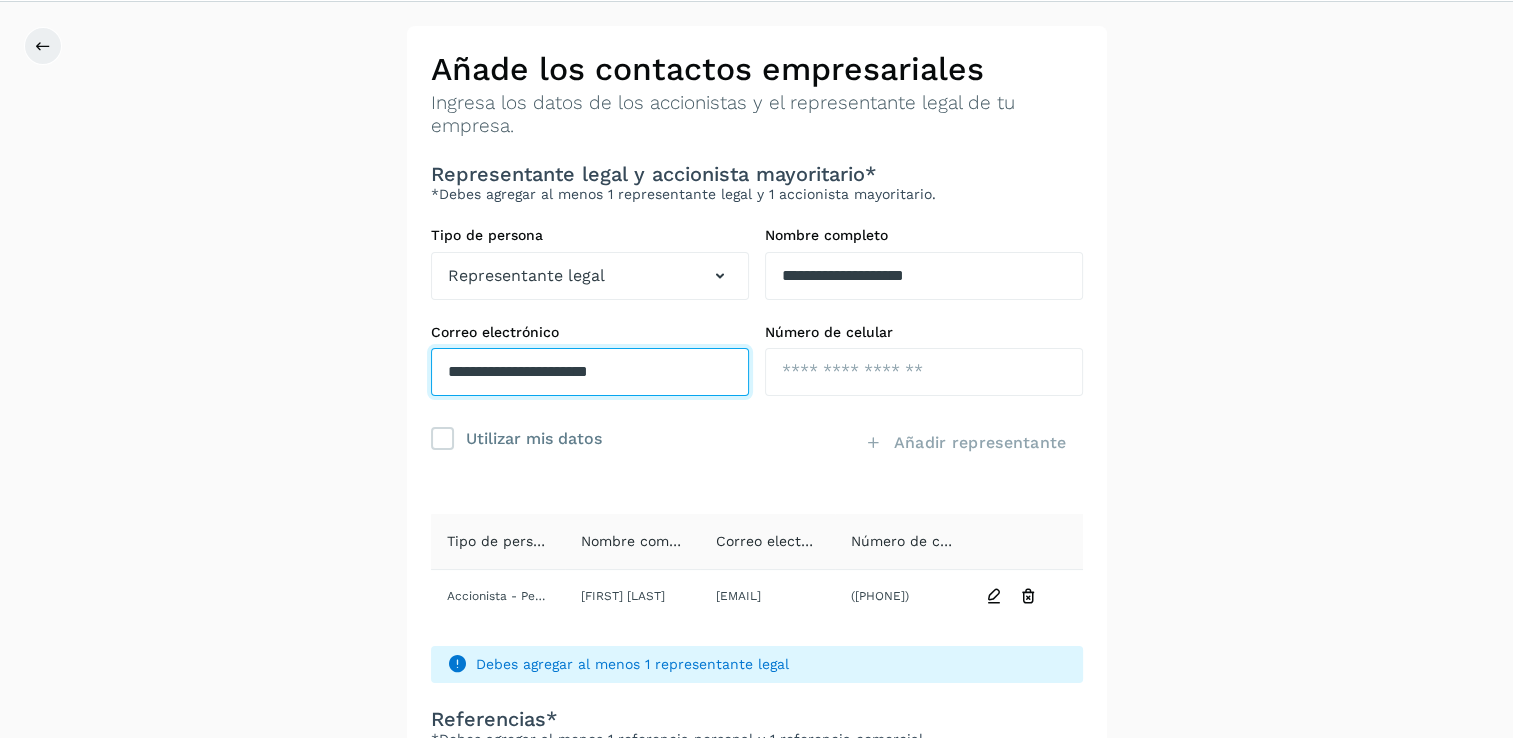 type on "**********" 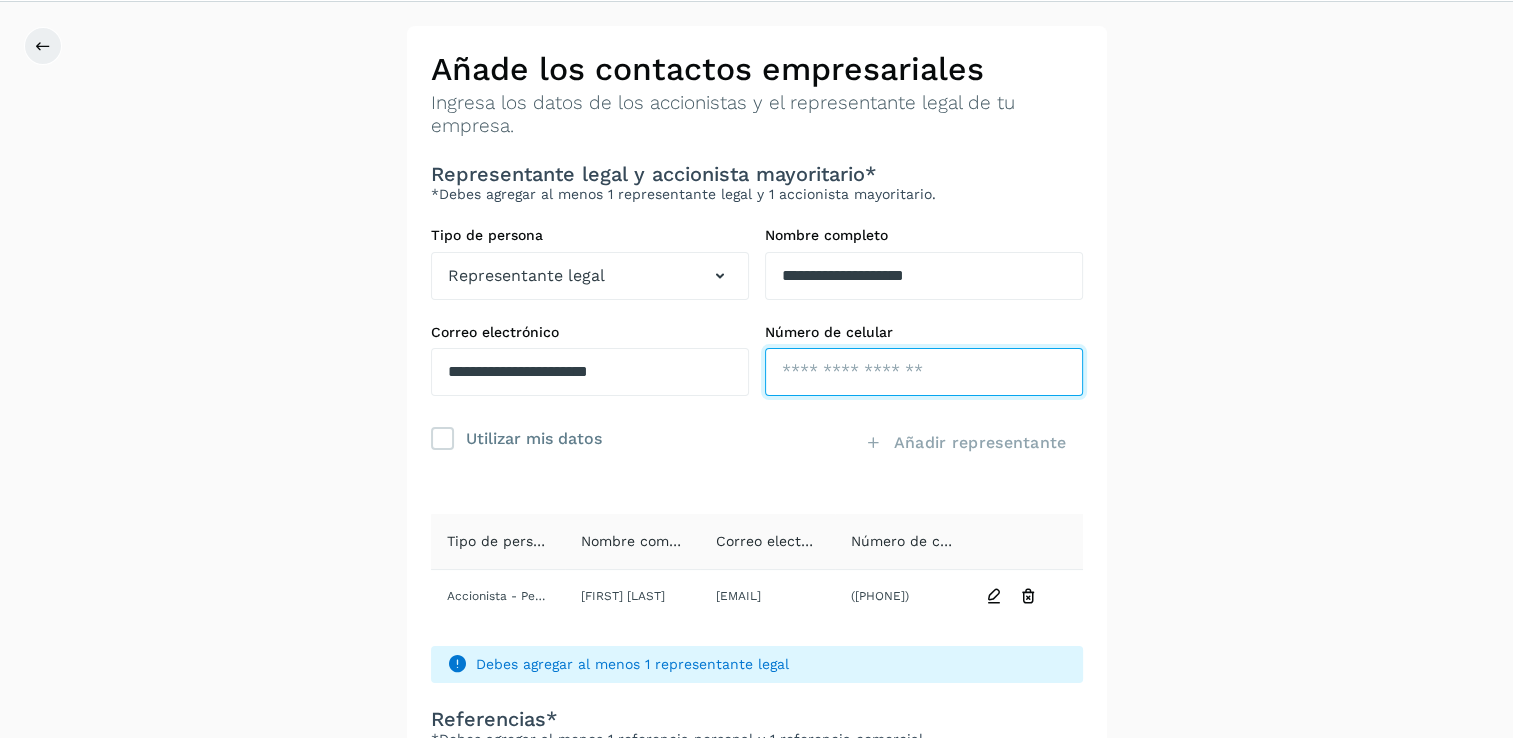 click at bounding box center [924, 372] 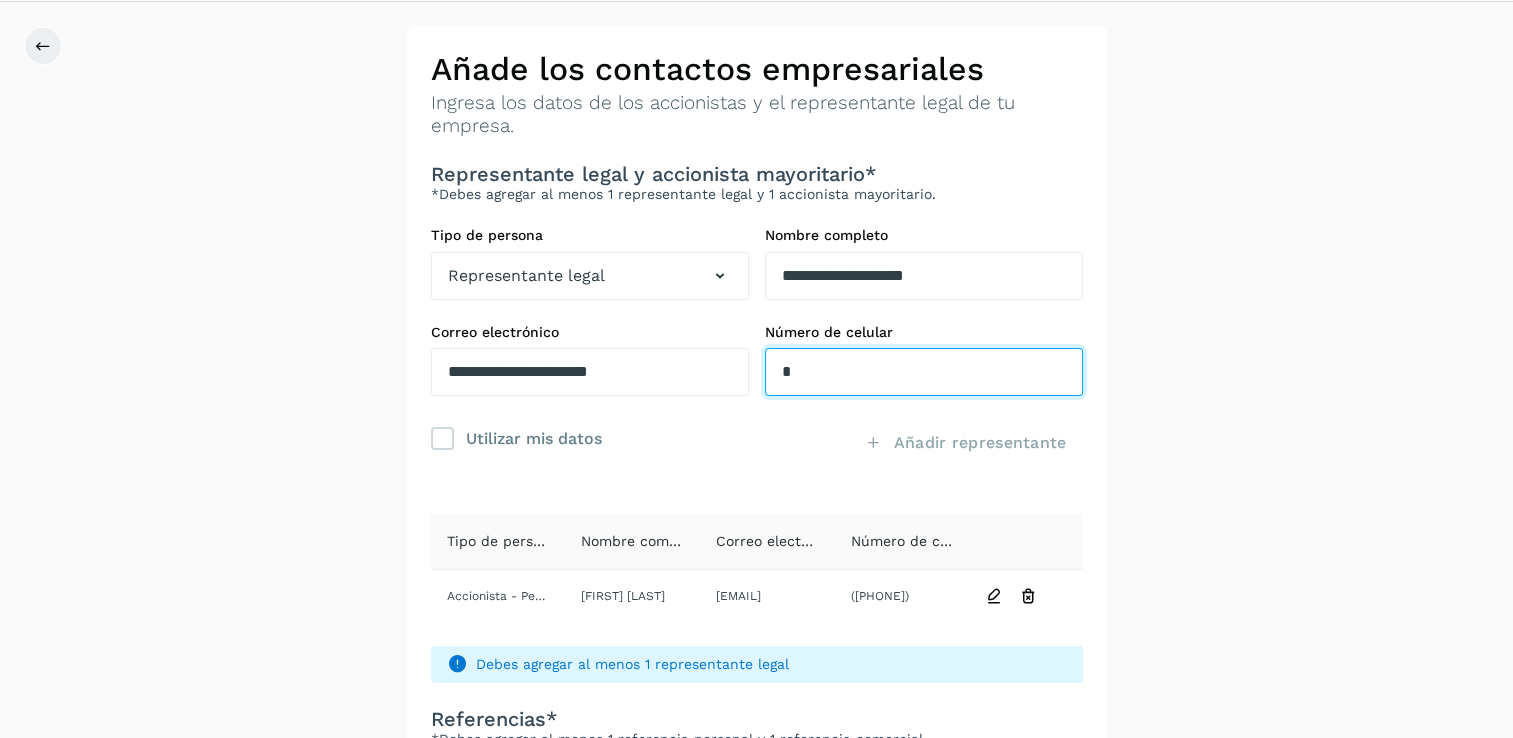 type on "*" 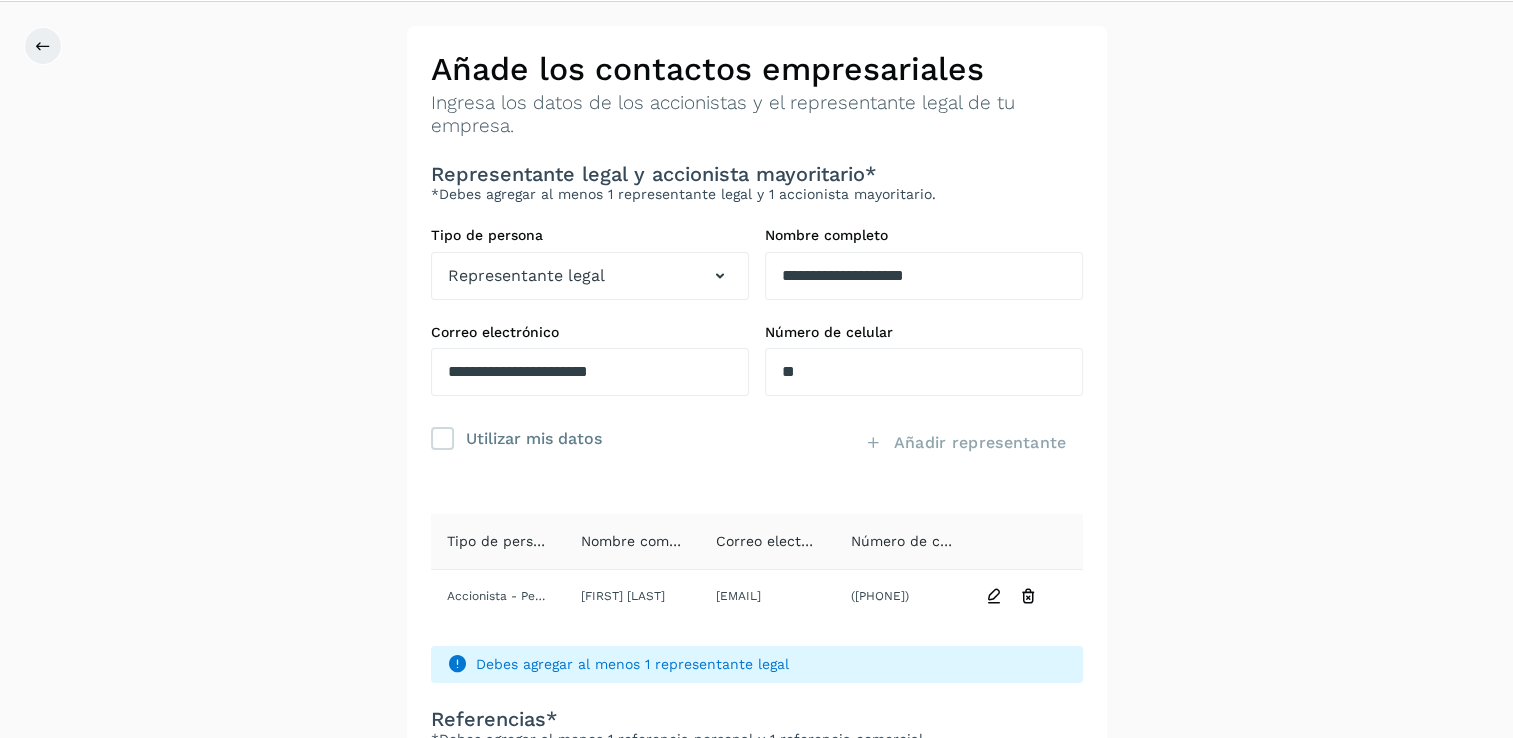 click on "**********" at bounding box center [756, 635] 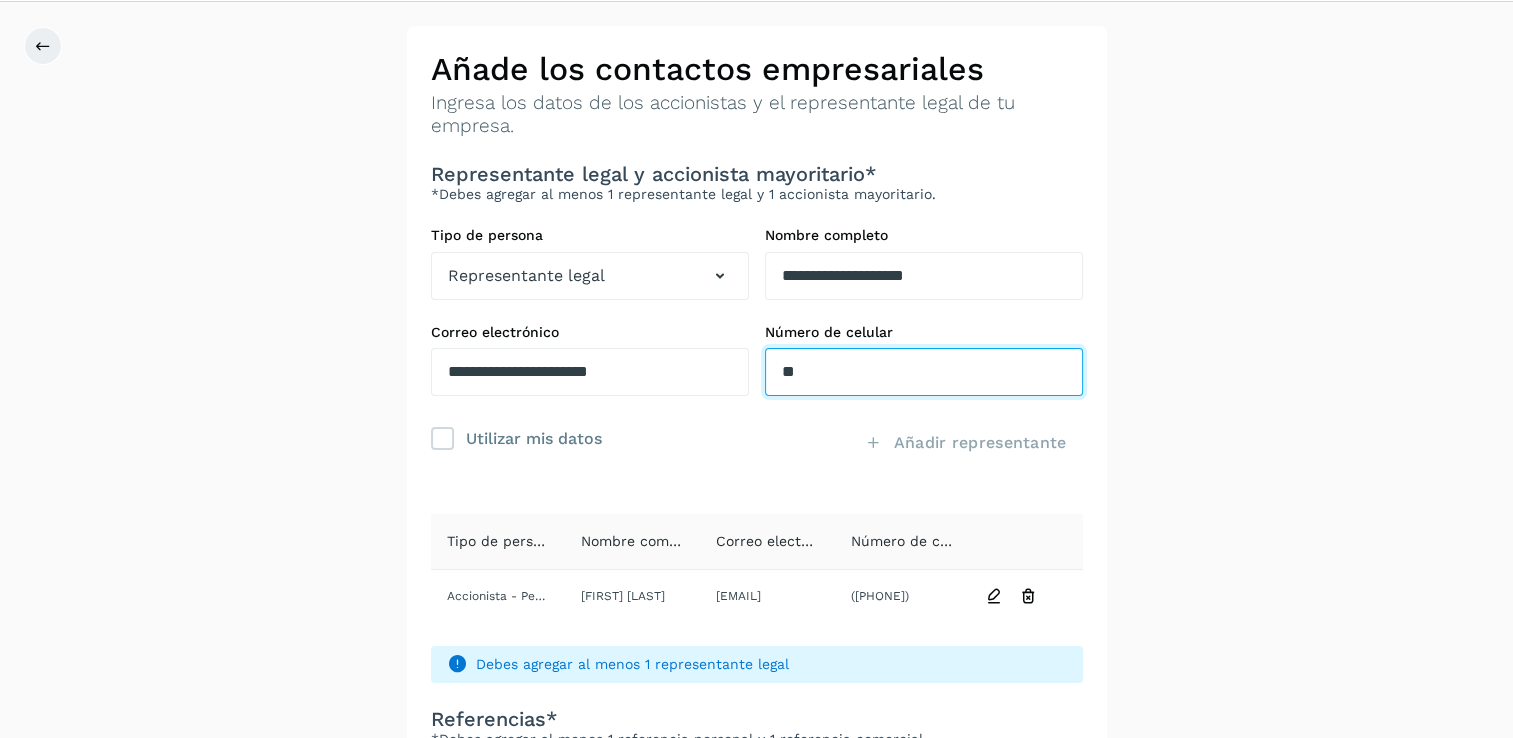 click on "**" at bounding box center (924, 372) 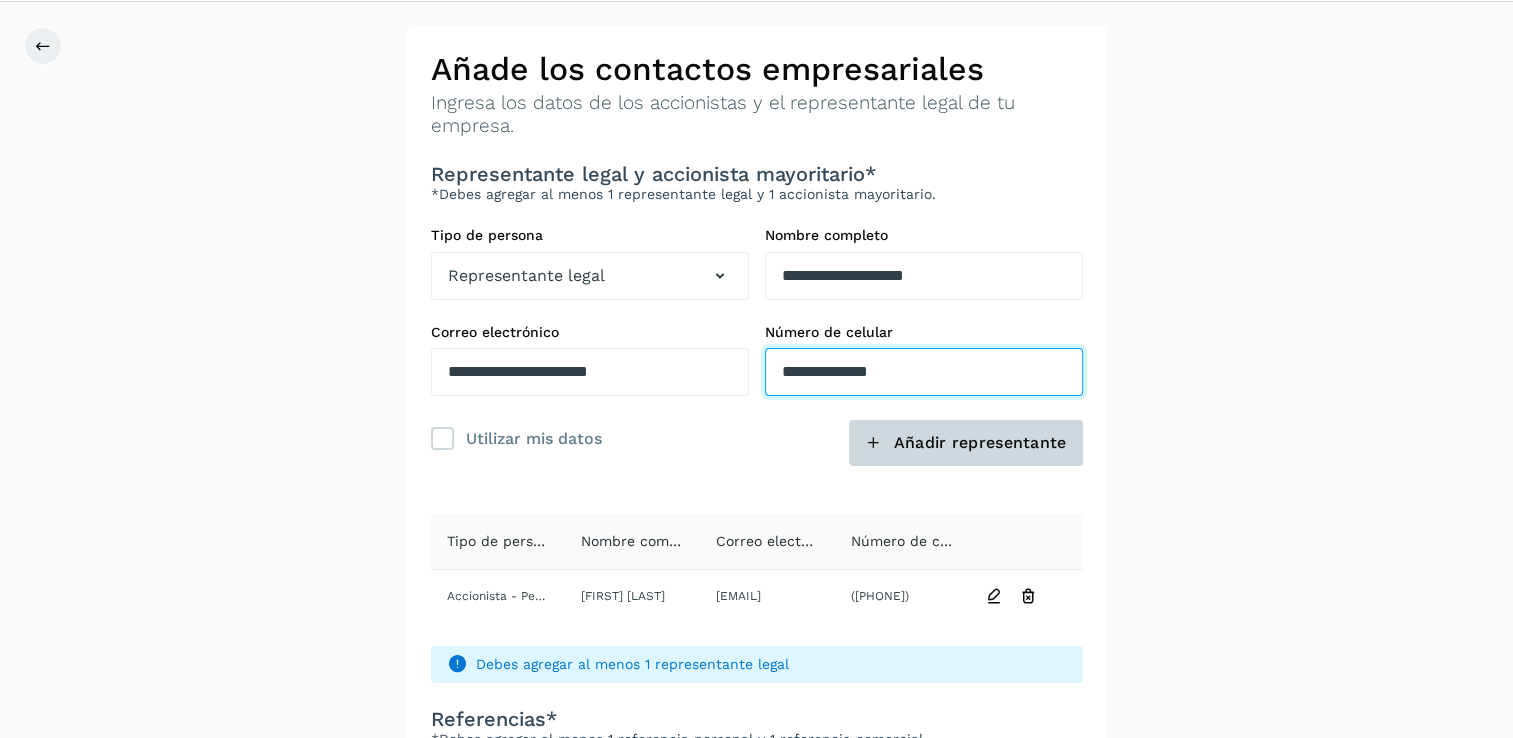 type on "**********" 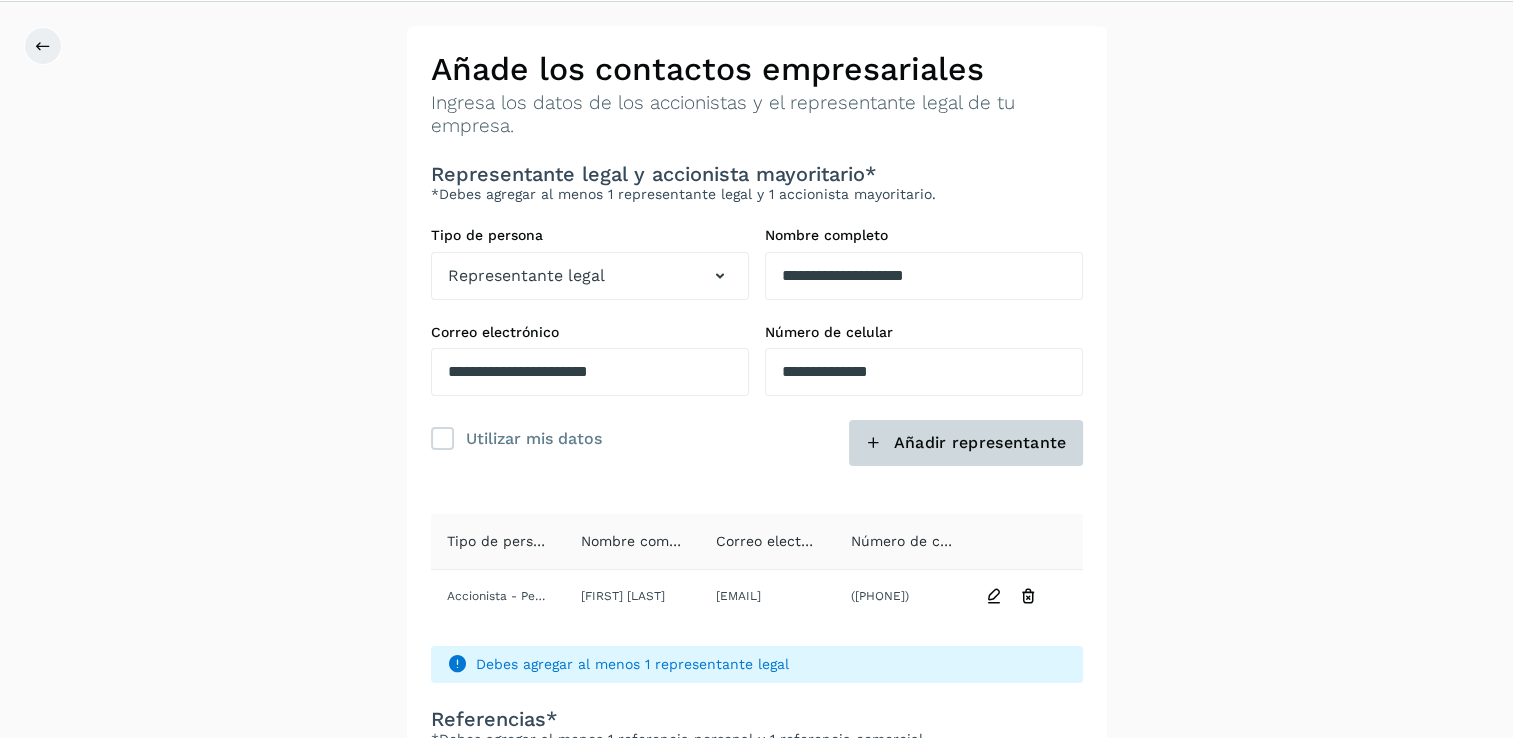 click on "Añadir representante" 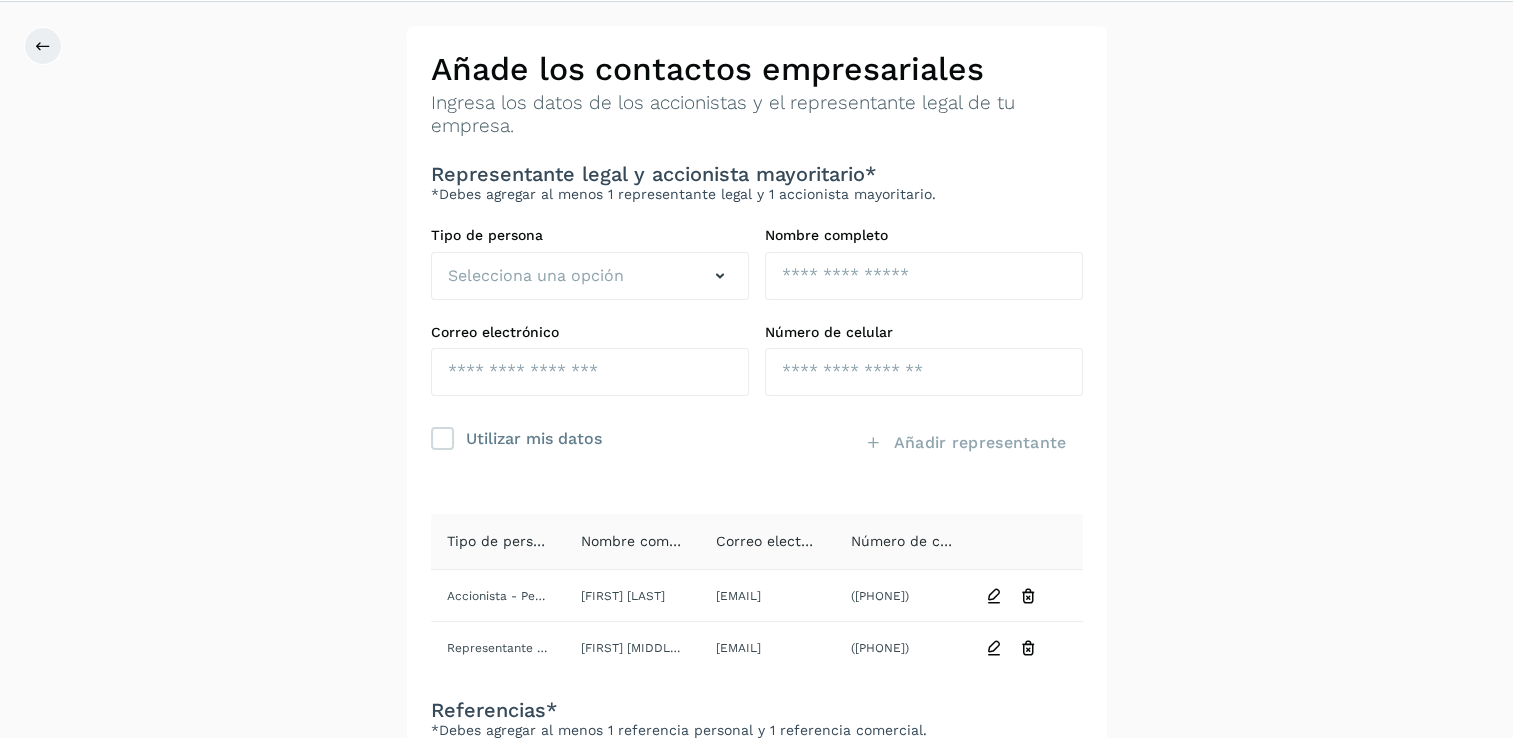 scroll, scrollTop: 652, scrollLeft: 0, axis: vertical 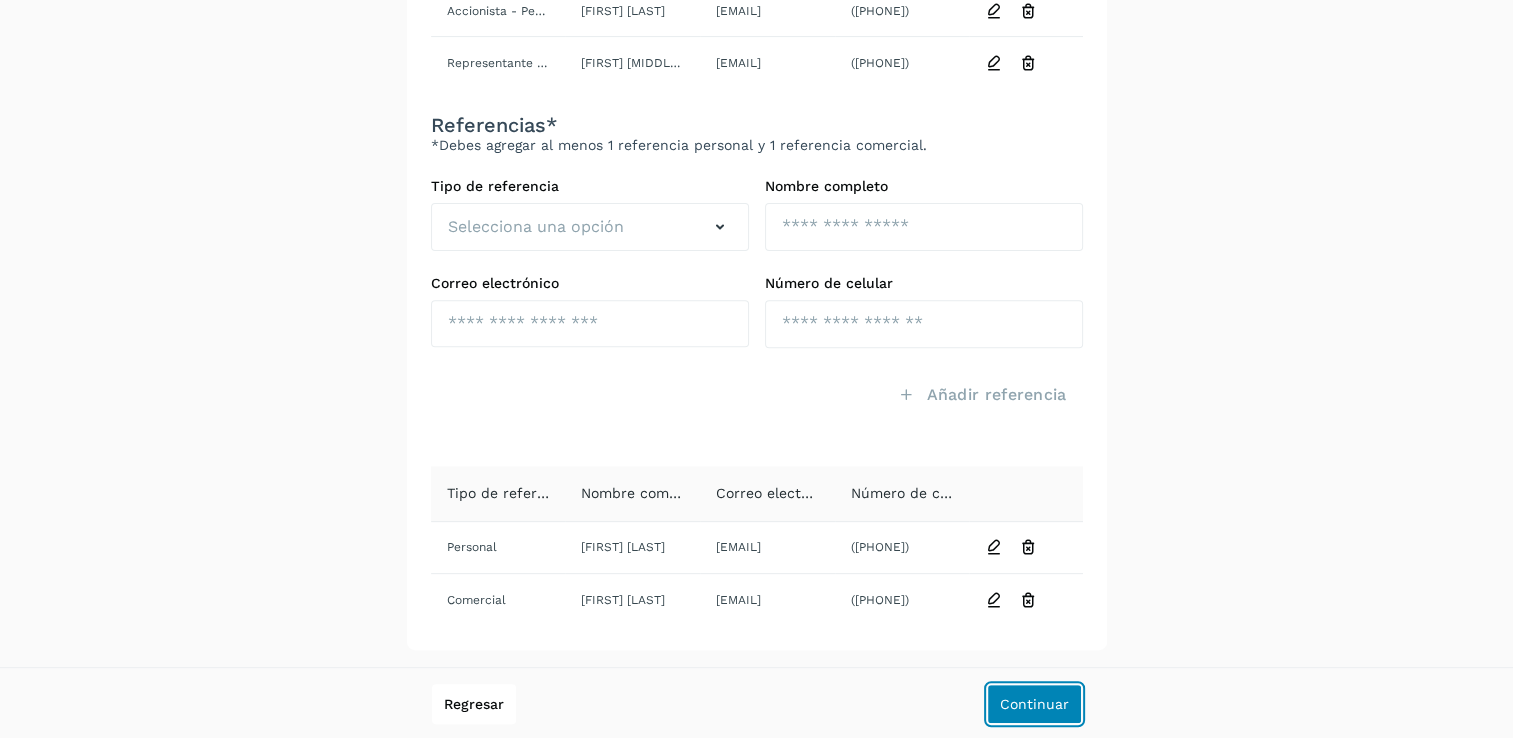 click on "Continuar" 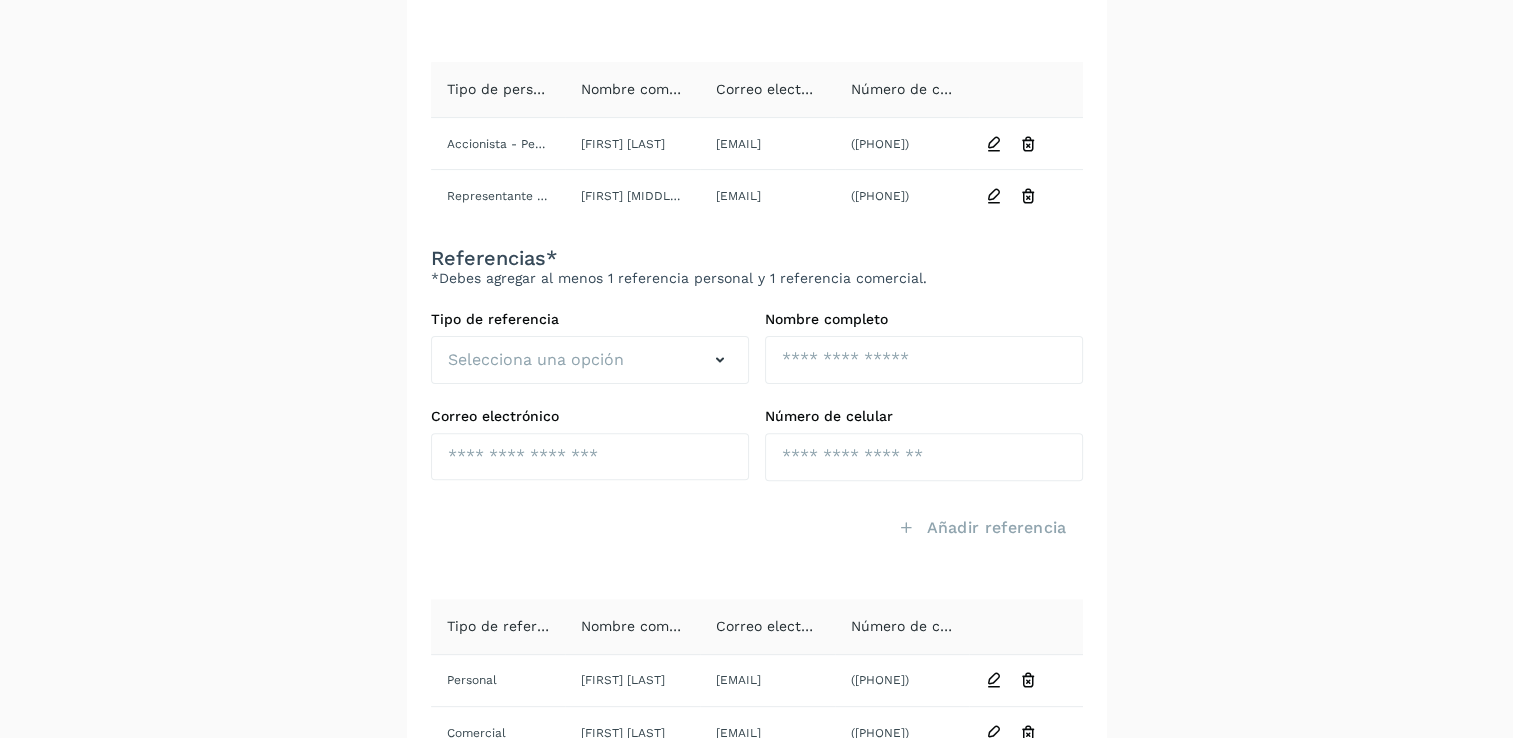 scroll, scrollTop: 652, scrollLeft: 0, axis: vertical 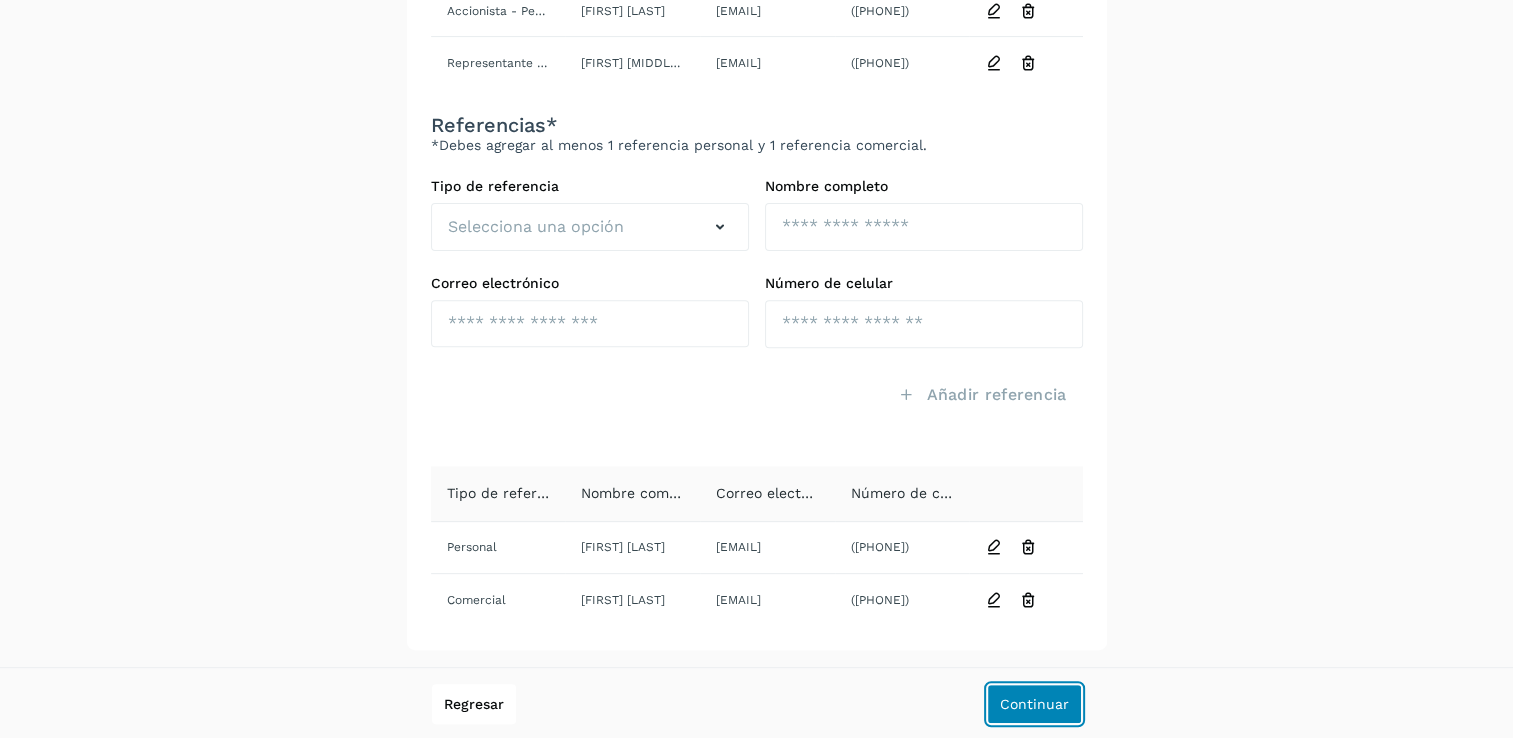 click on "Continuar" 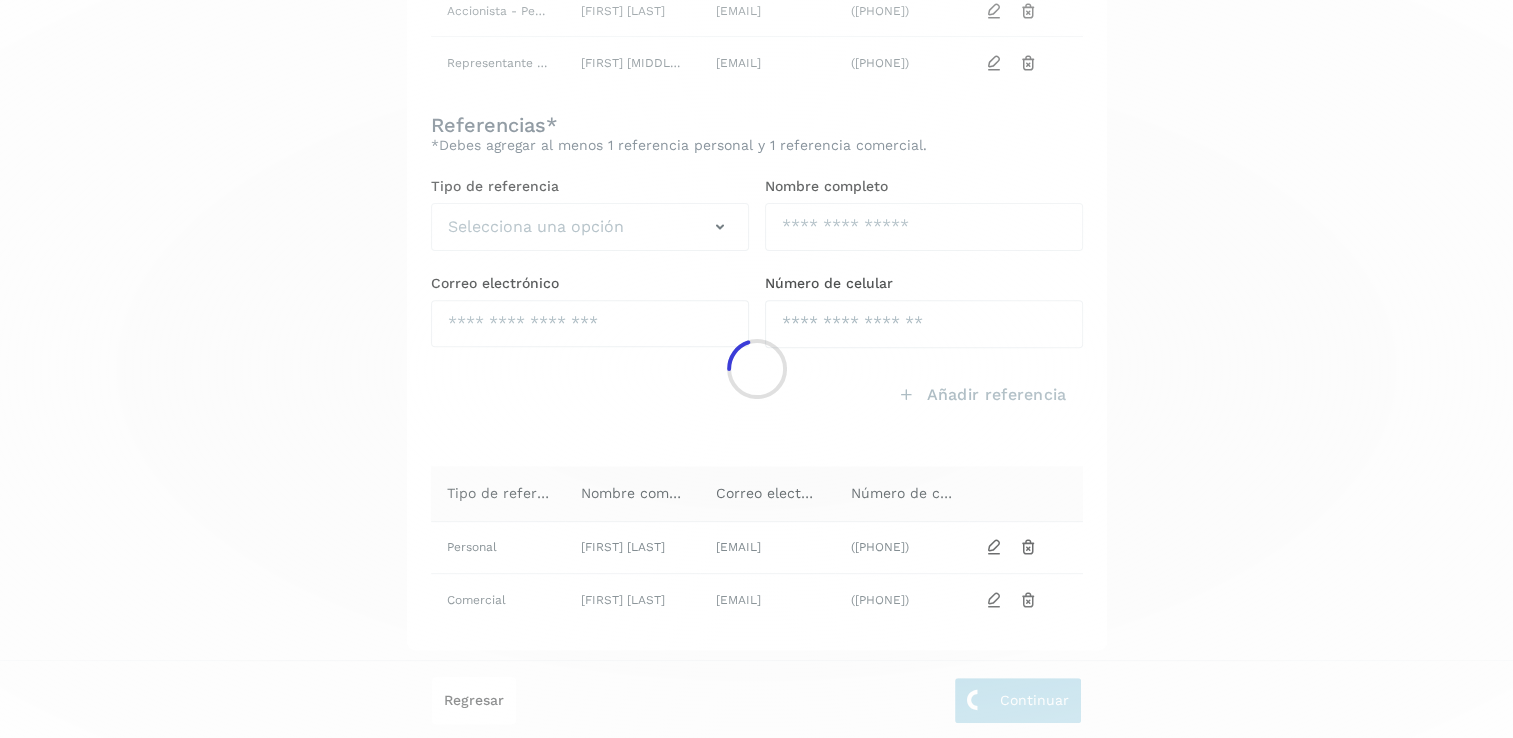 scroll, scrollTop: 78, scrollLeft: 0, axis: vertical 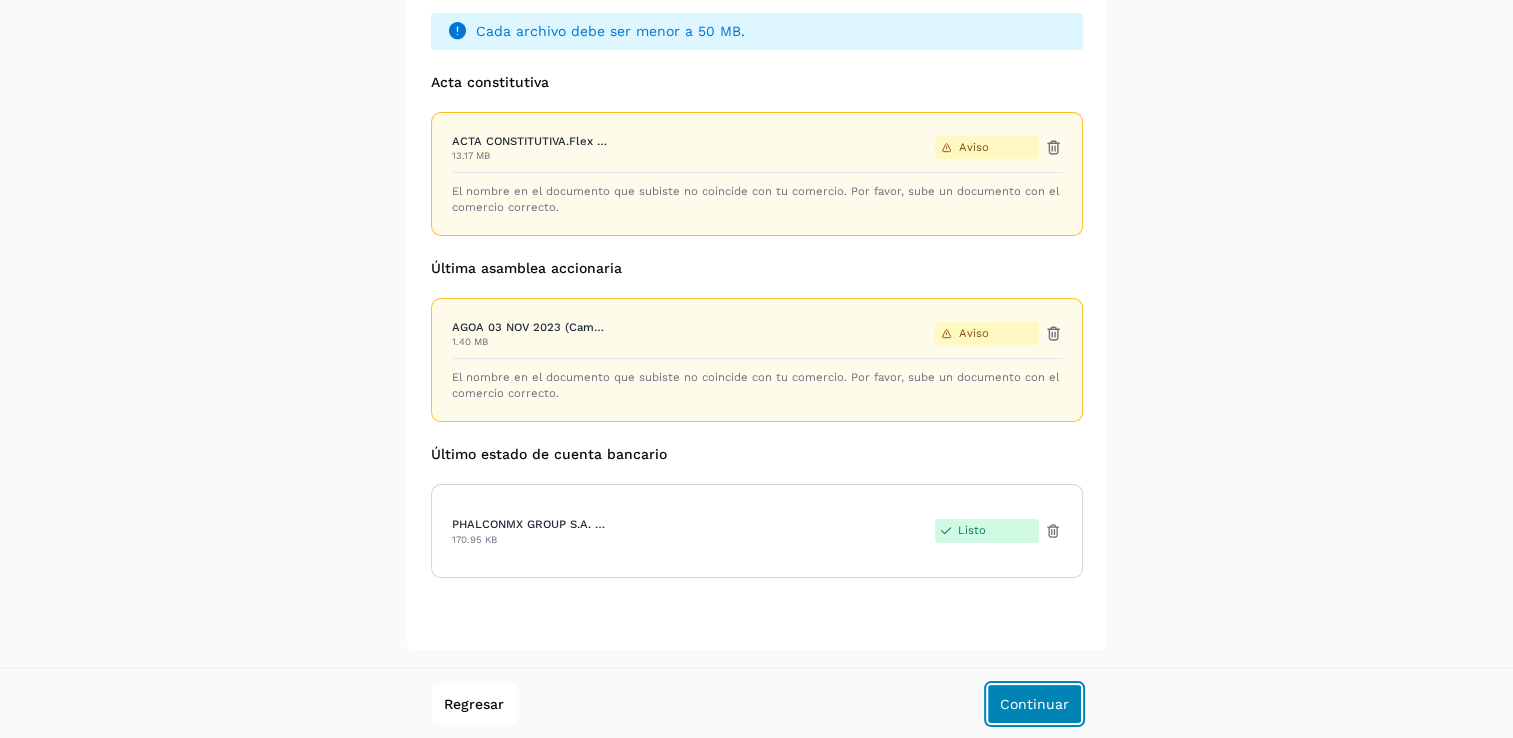 click on "Continuar" 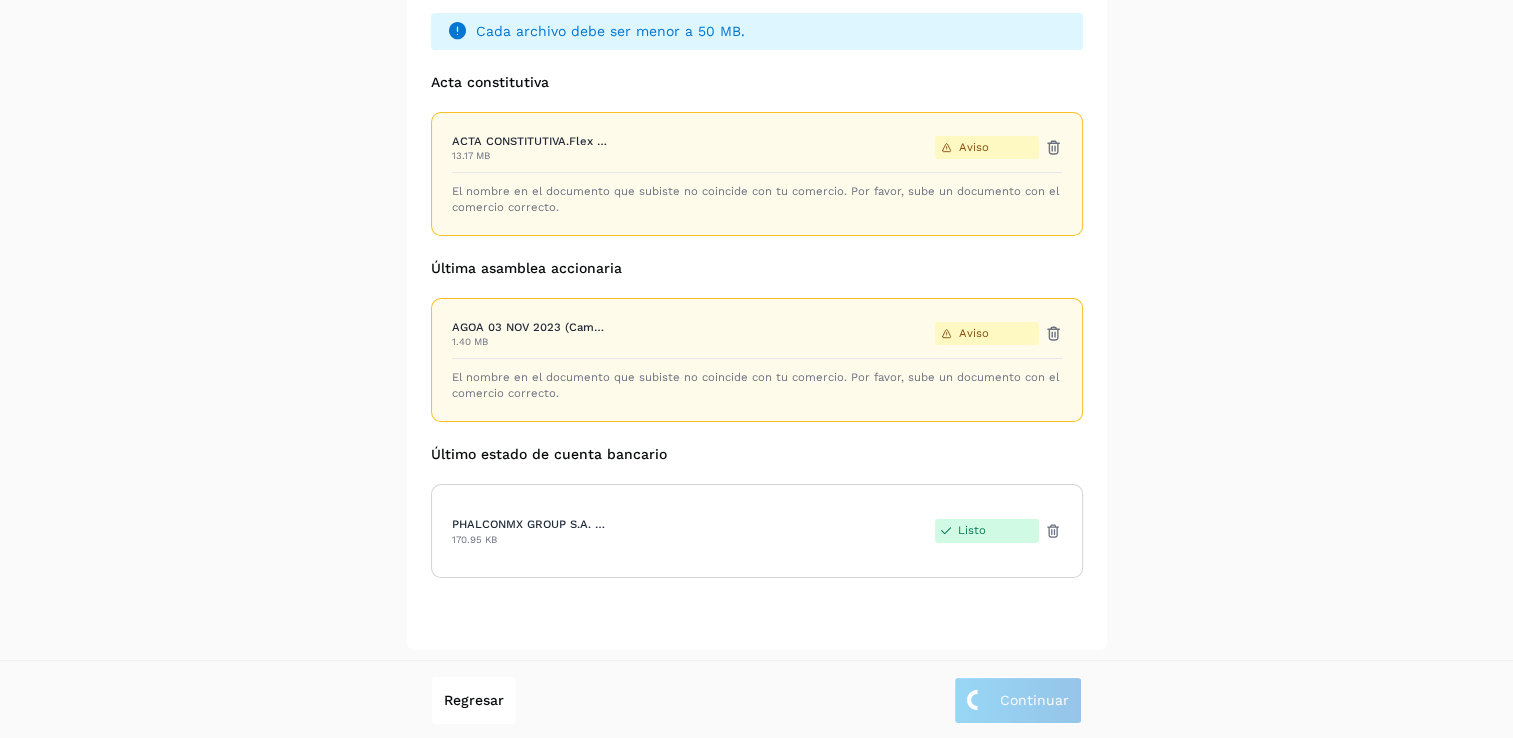 scroll, scrollTop: 0, scrollLeft: 0, axis: both 